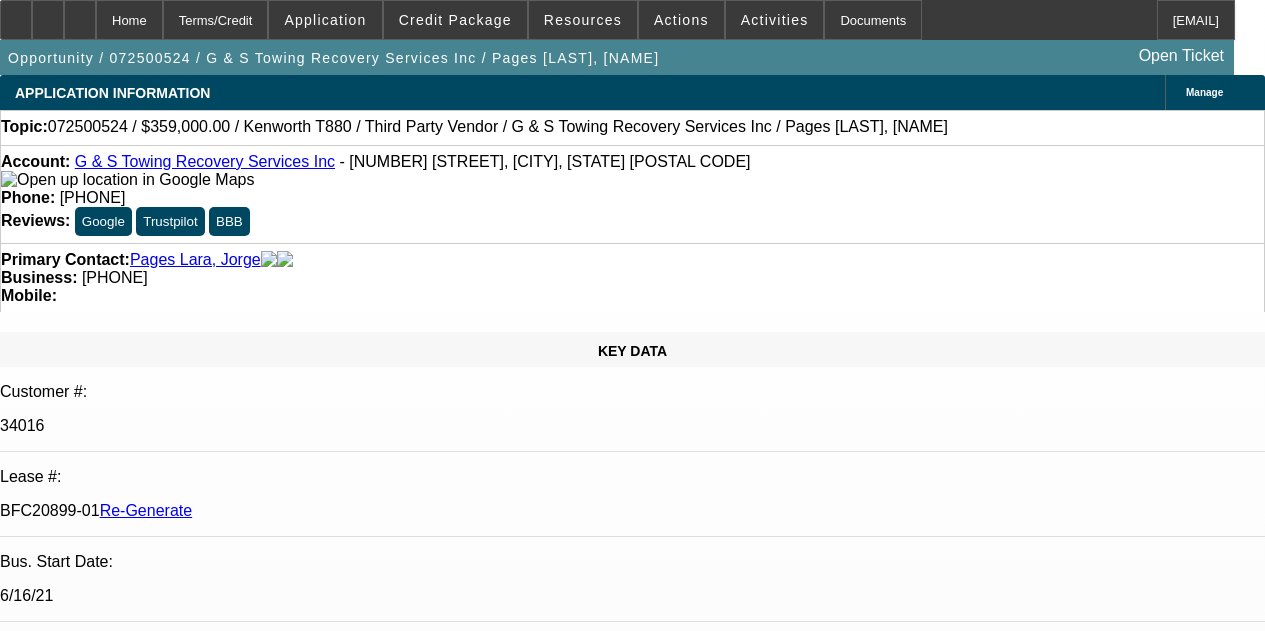 select on "3" 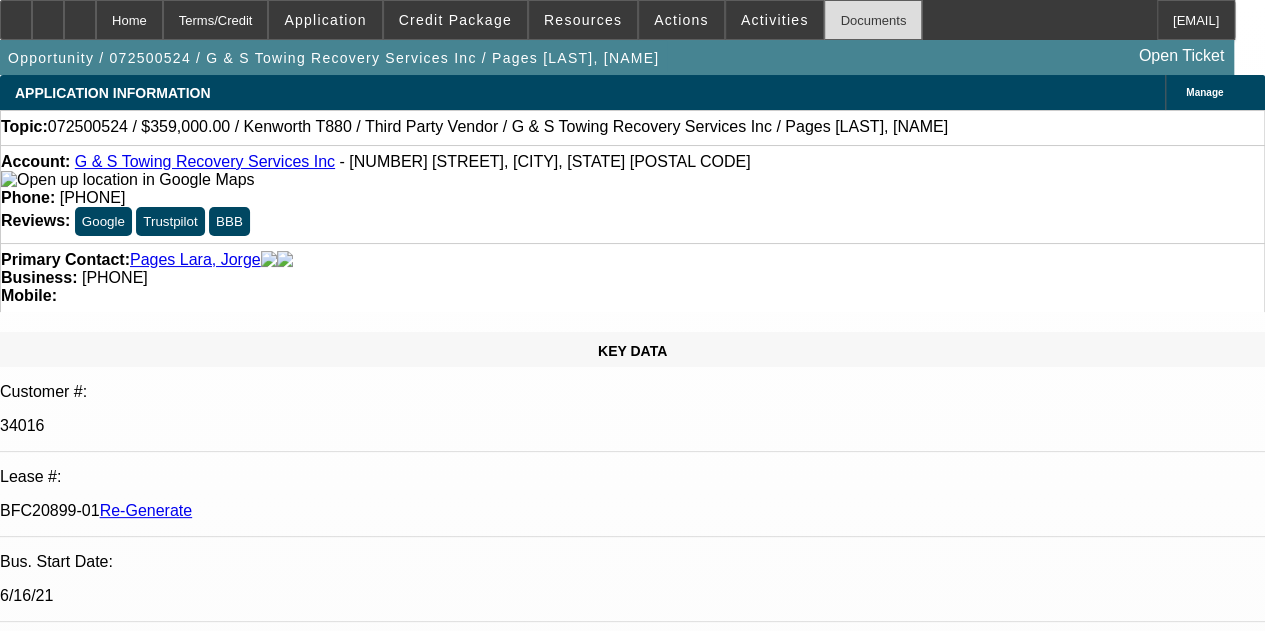 click on "Documents" at bounding box center [873, 20] 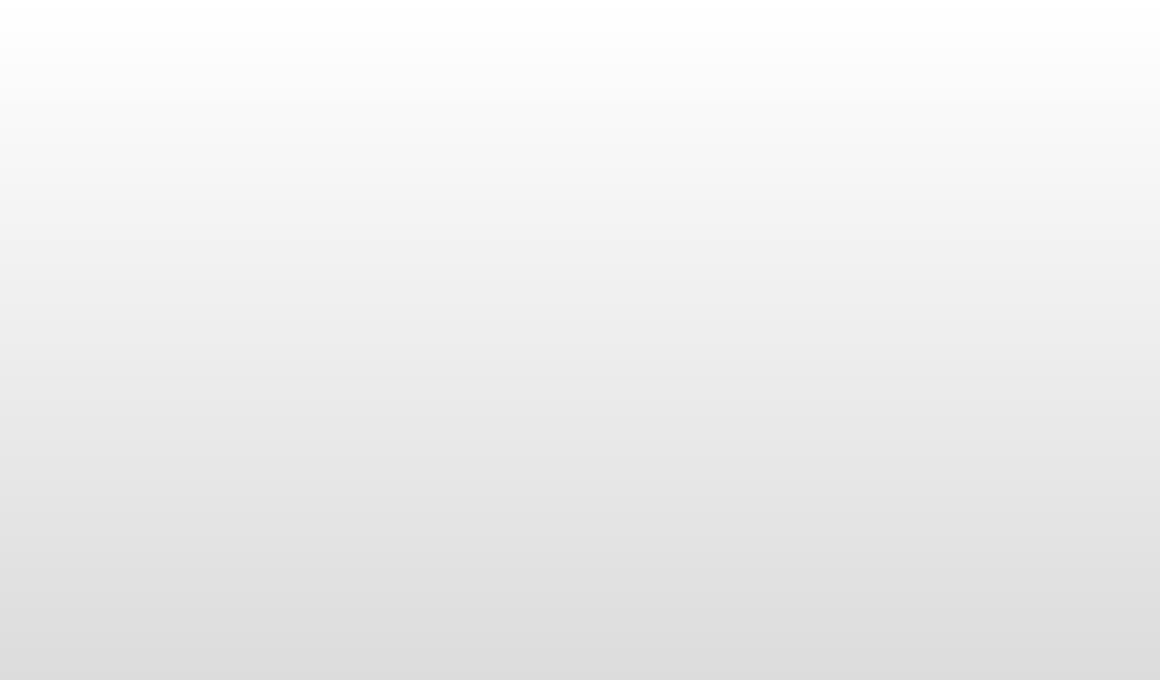 scroll, scrollTop: 0, scrollLeft: 0, axis: both 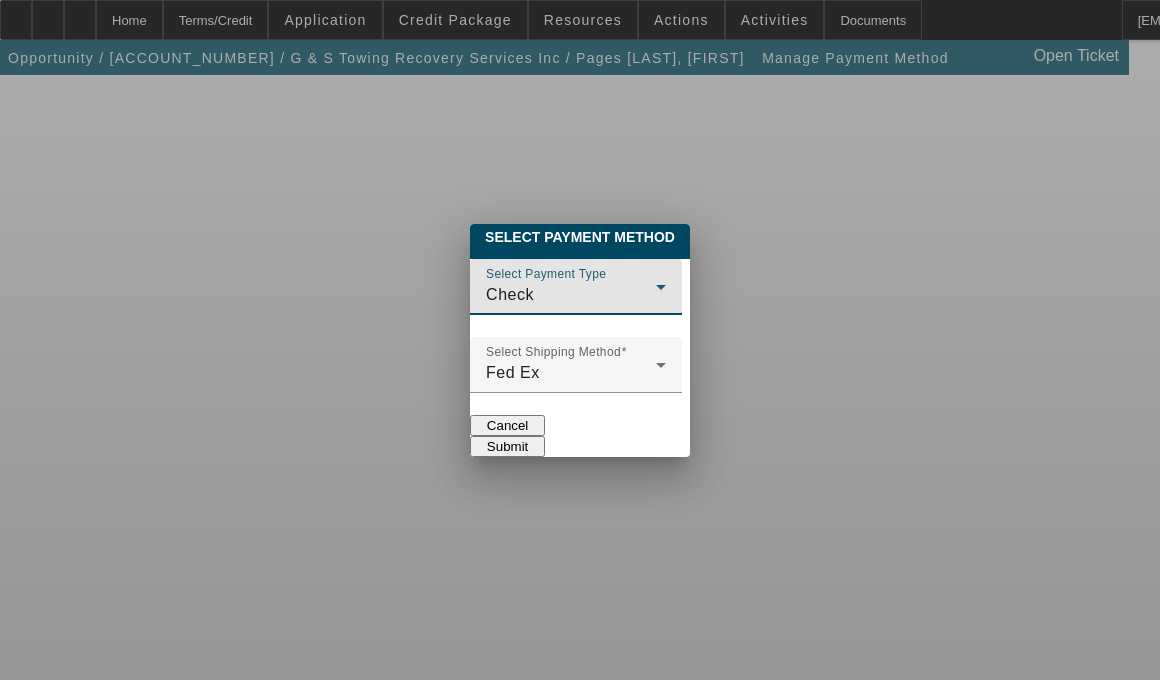click on "Check" at bounding box center (571, 295) 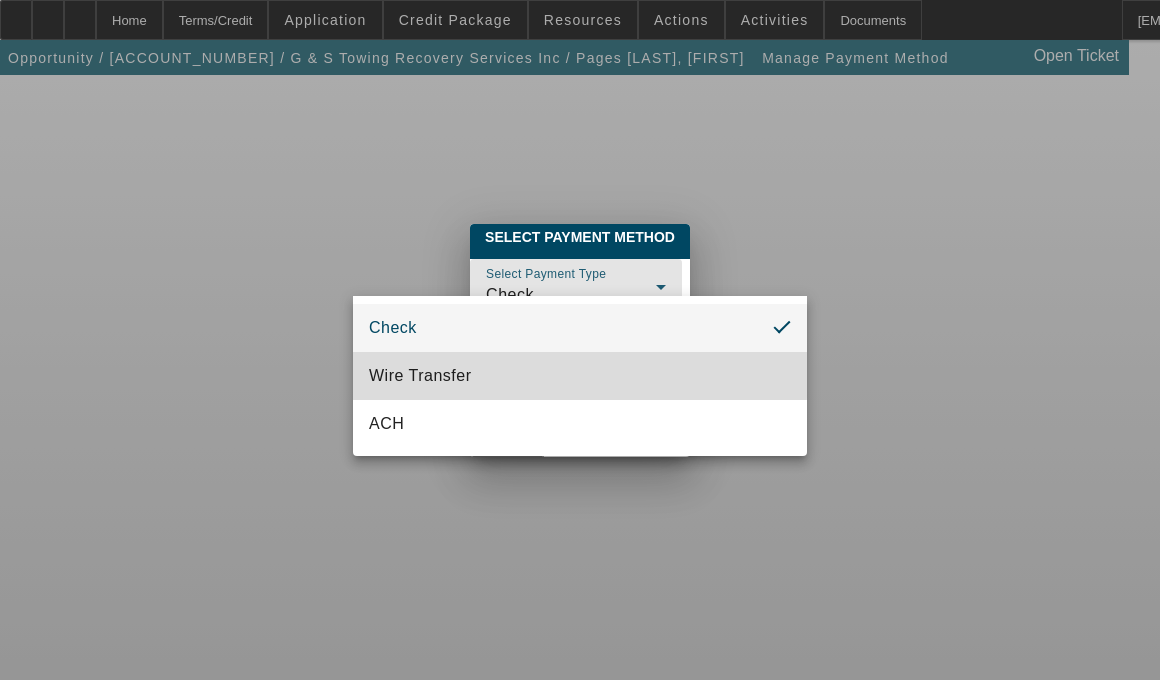 click on "Wire Transfer" at bounding box center (420, 376) 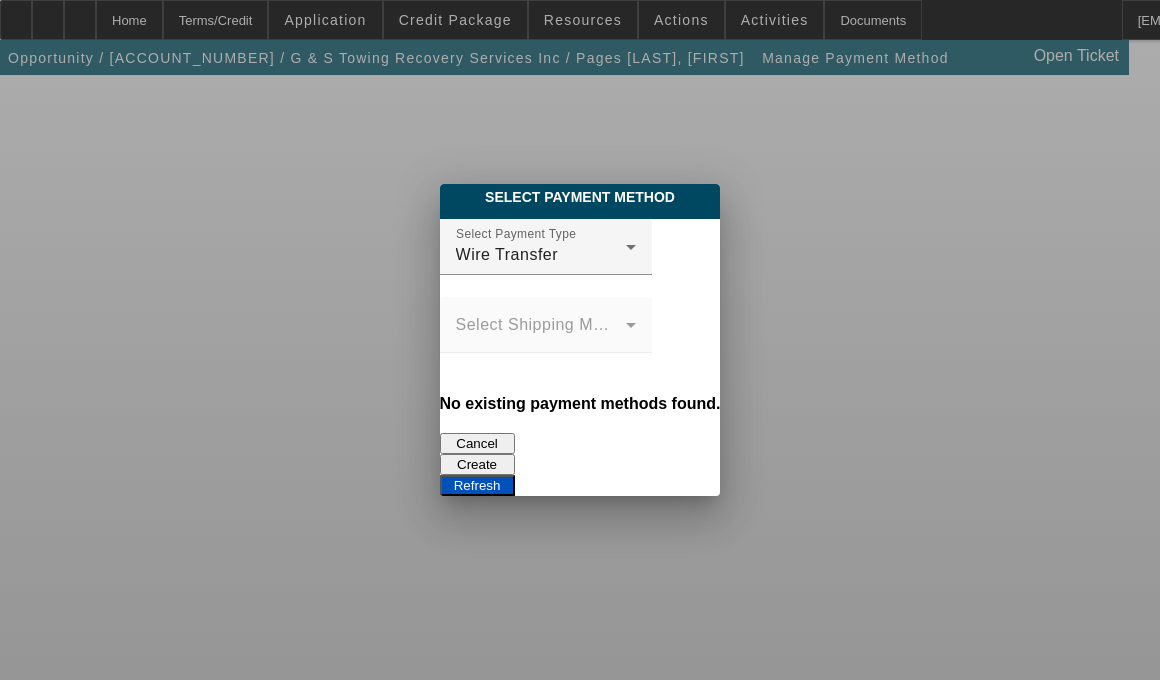 click on "Create" at bounding box center (477, 464) 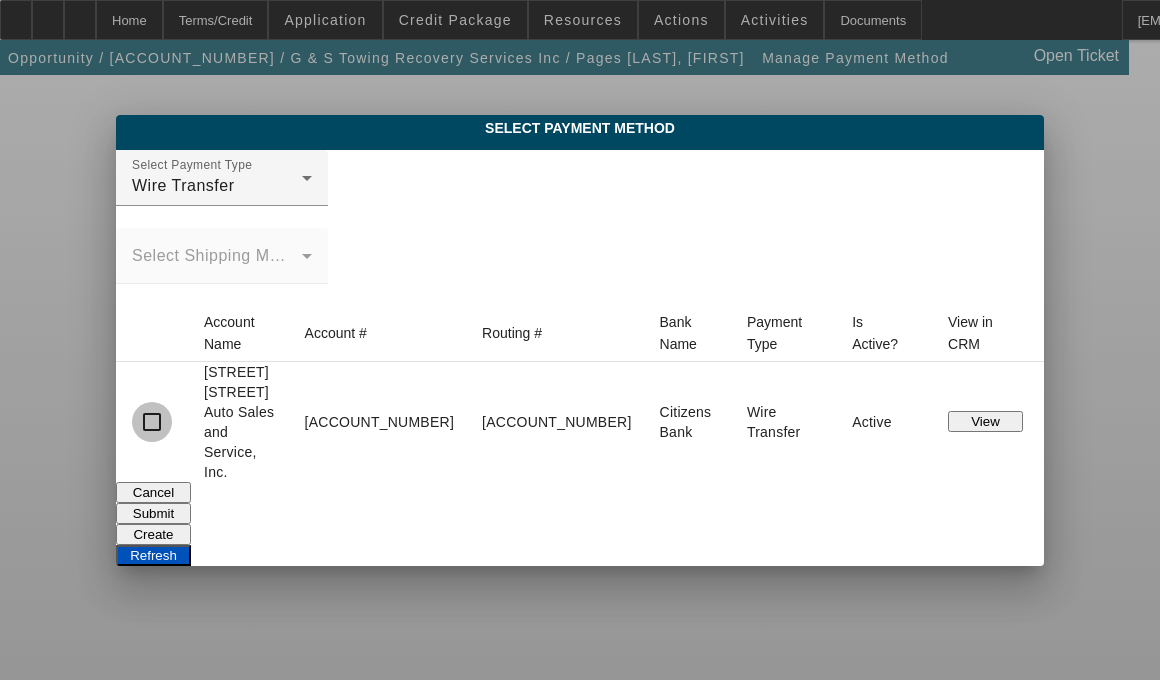 click at bounding box center [152, 422] 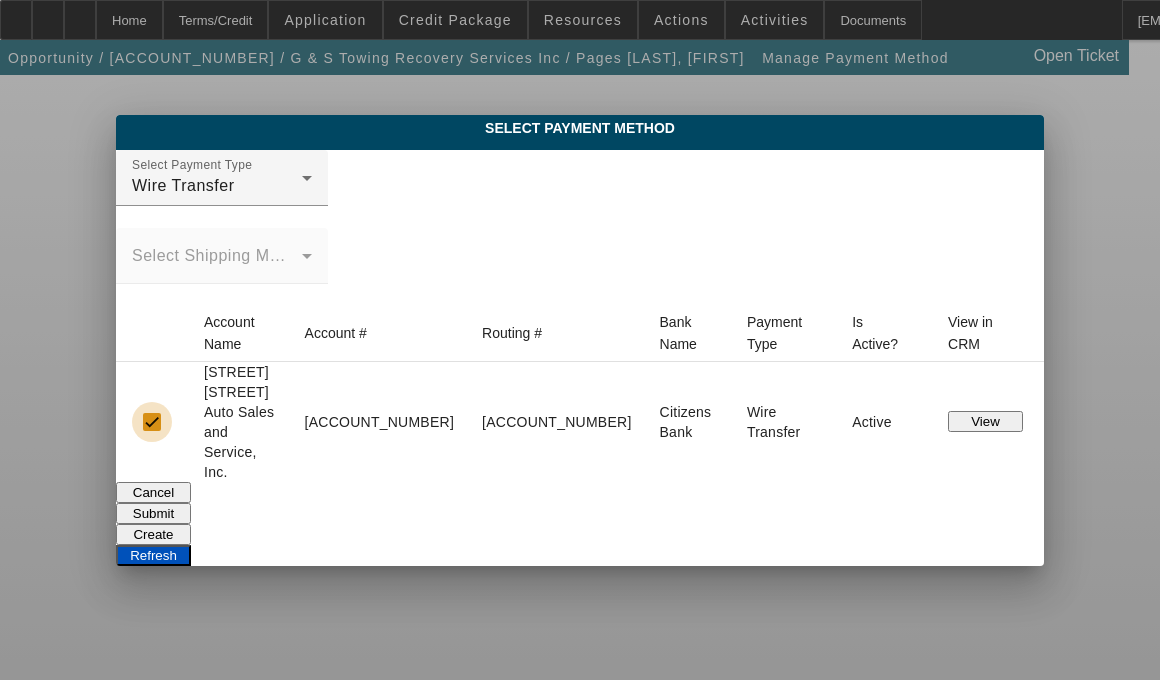 checkbox on "true" 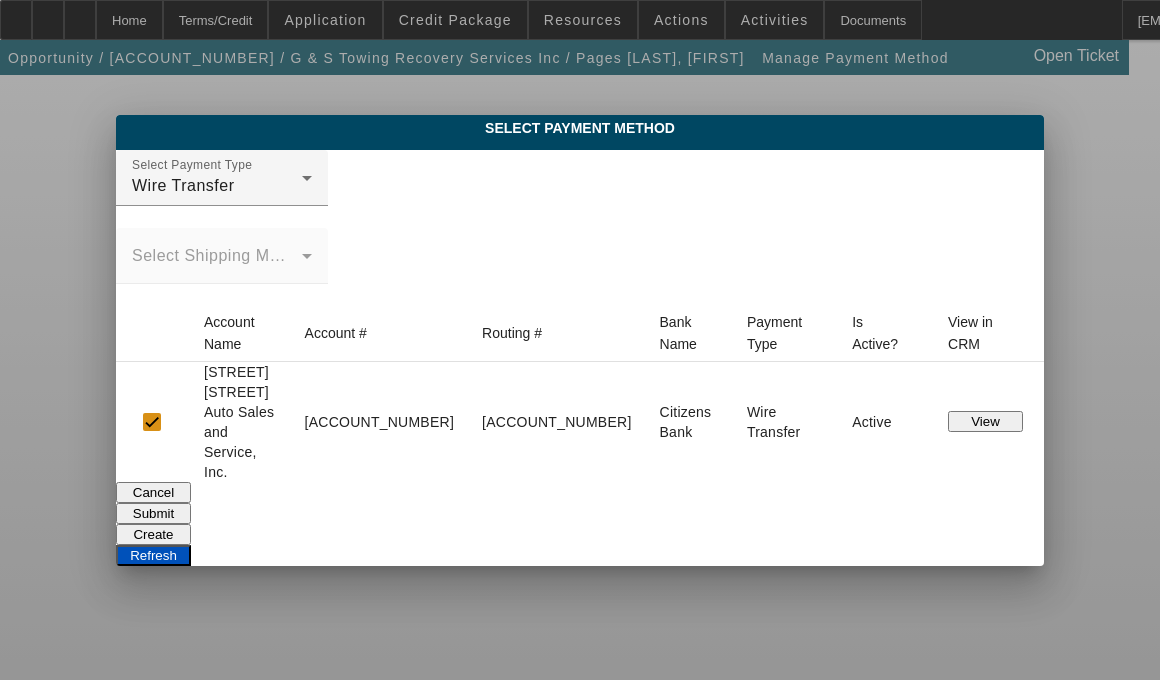 click on "Submit" at bounding box center [153, 513] 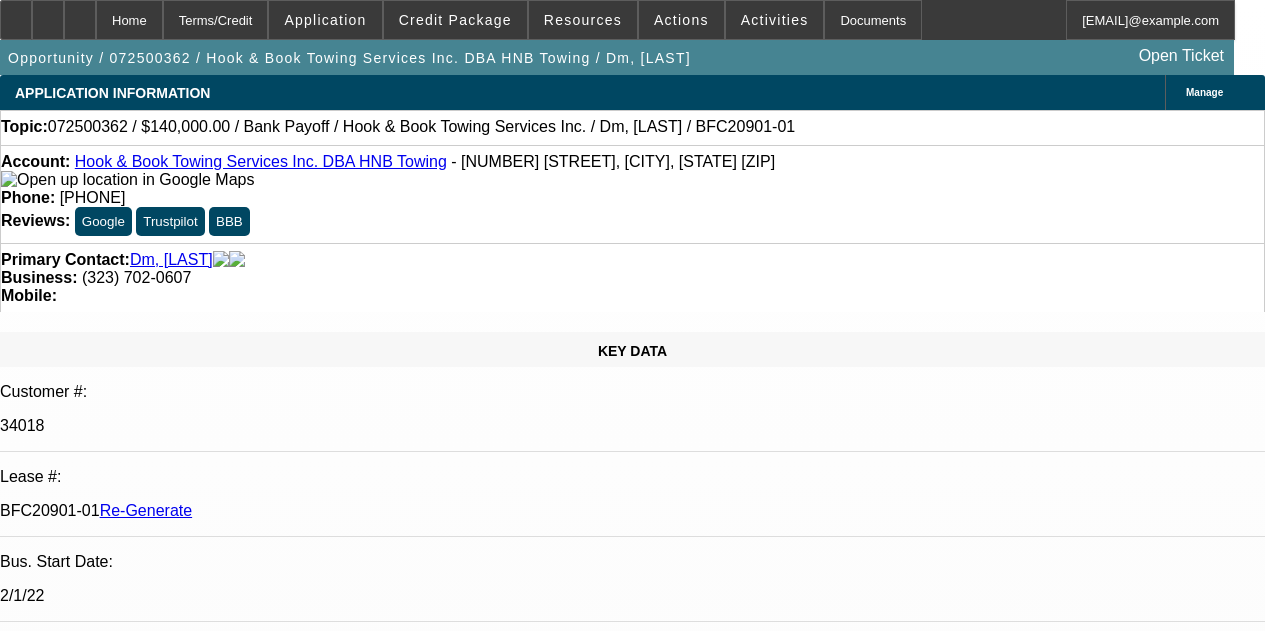 select on "3" 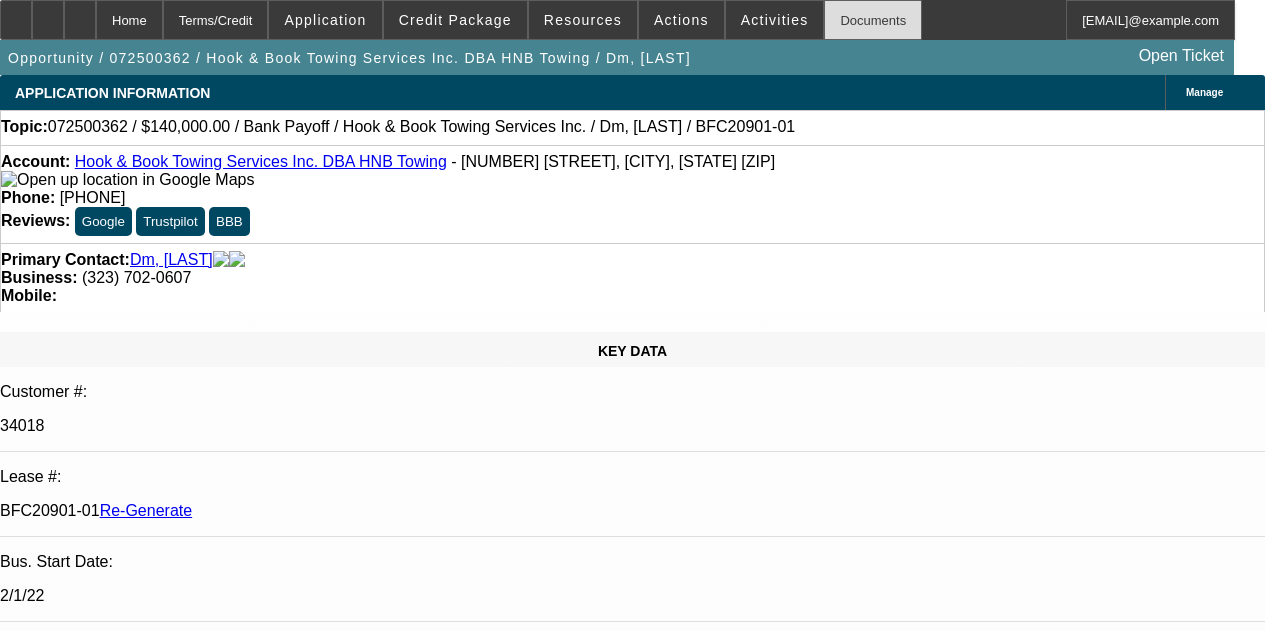 scroll, scrollTop: 0, scrollLeft: 0, axis: both 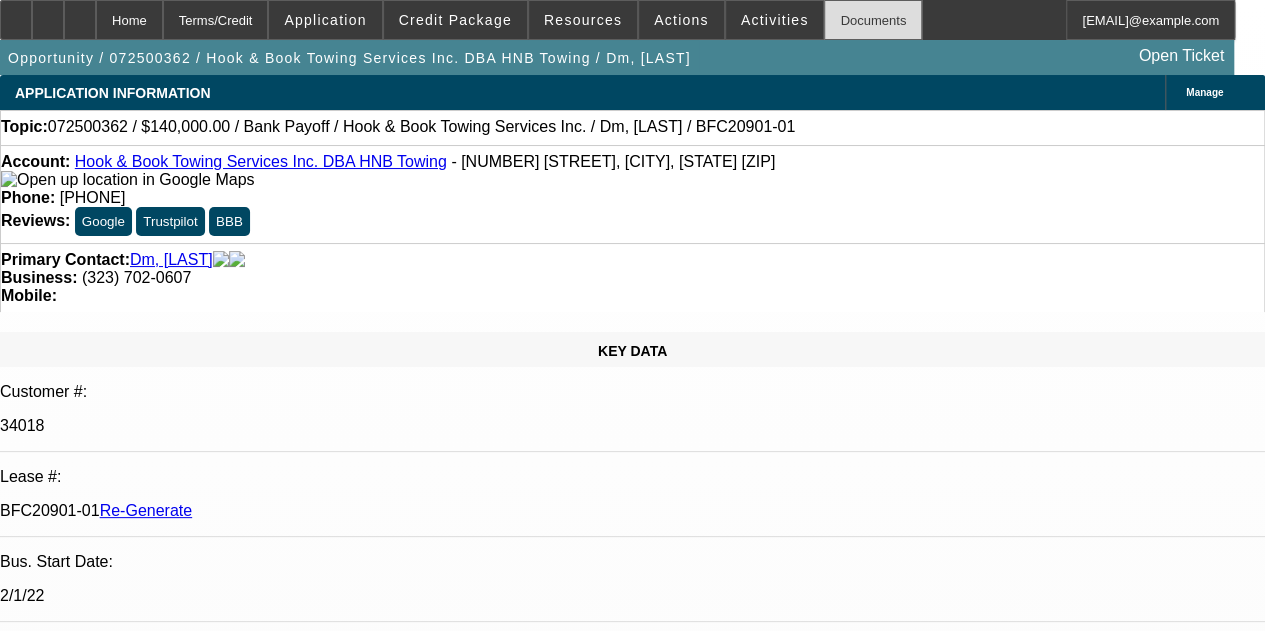 click on "Documents" at bounding box center (873, 20) 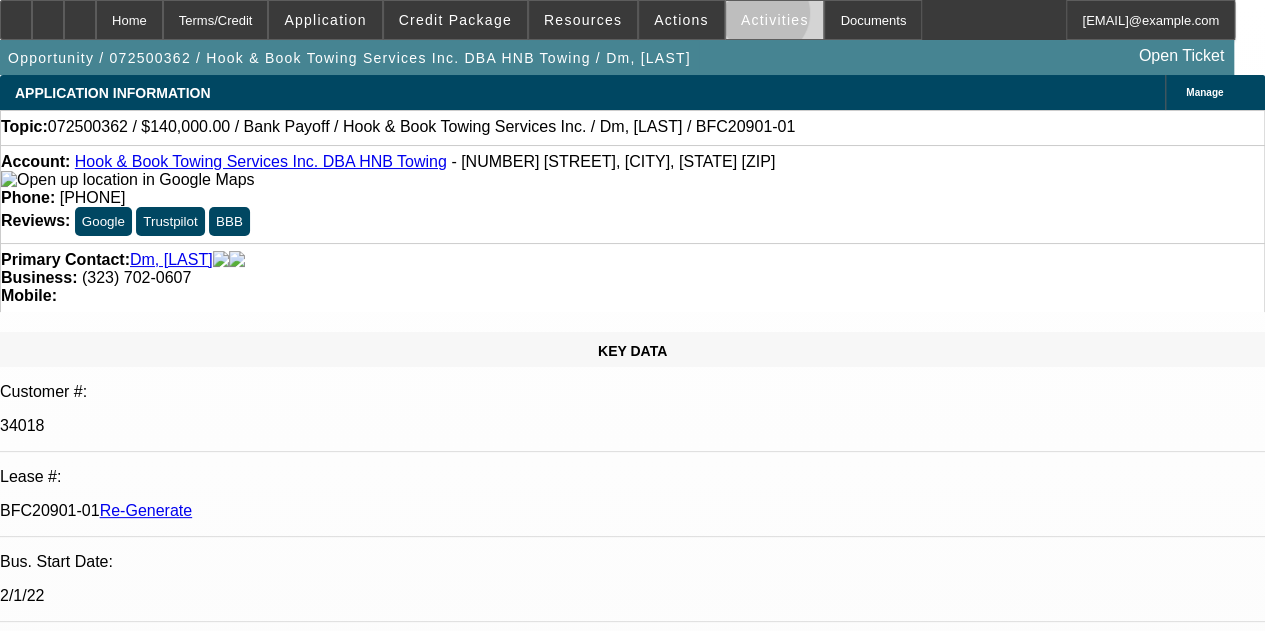 click on "Activities" at bounding box center [775, 20] 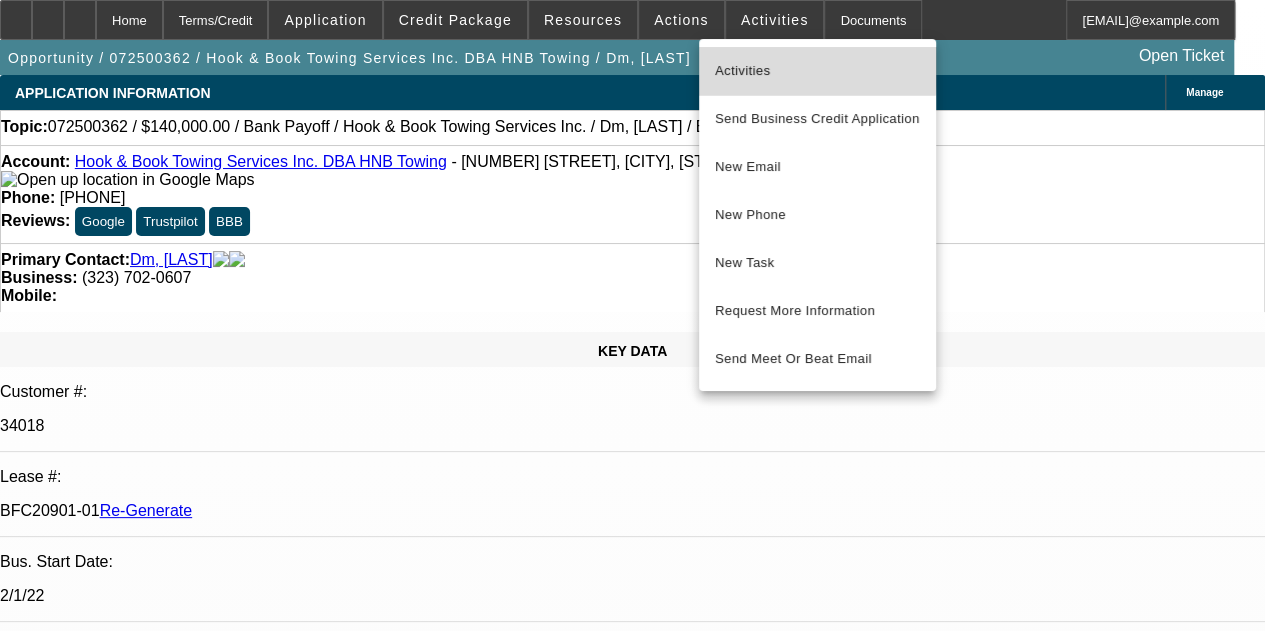 click on "Activities" at bounding box center [817, 71] 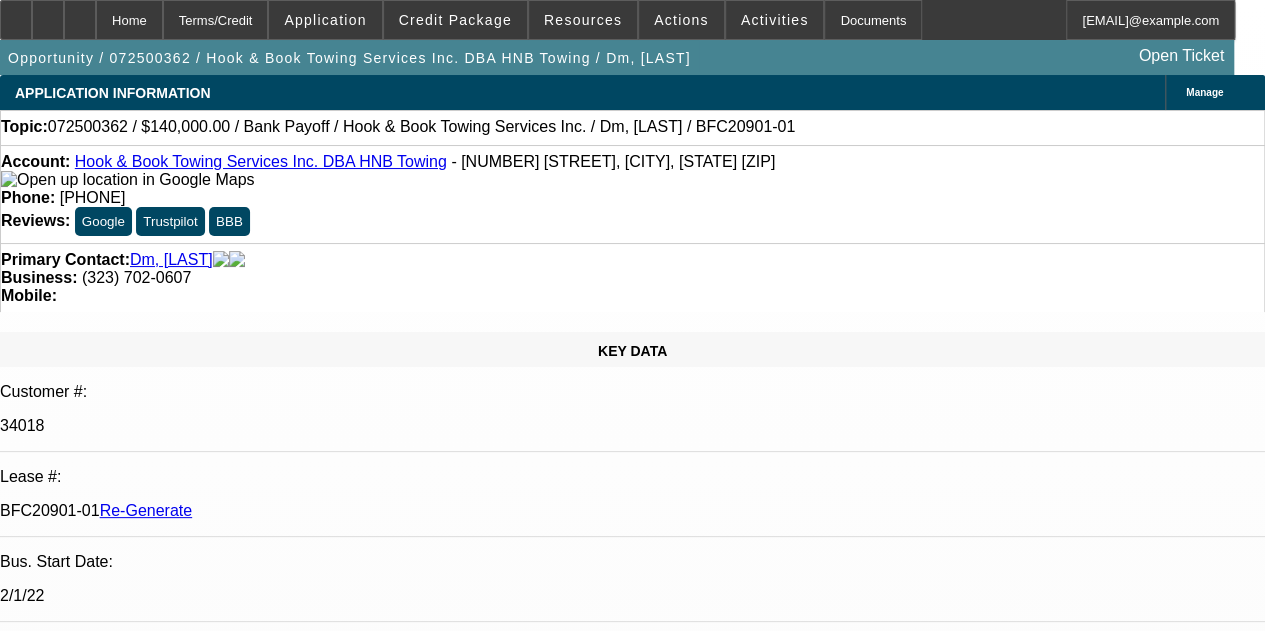 click on "[LAST], [FIRST] - [DATE], [TIME]" at bounding box center (498, 7486) 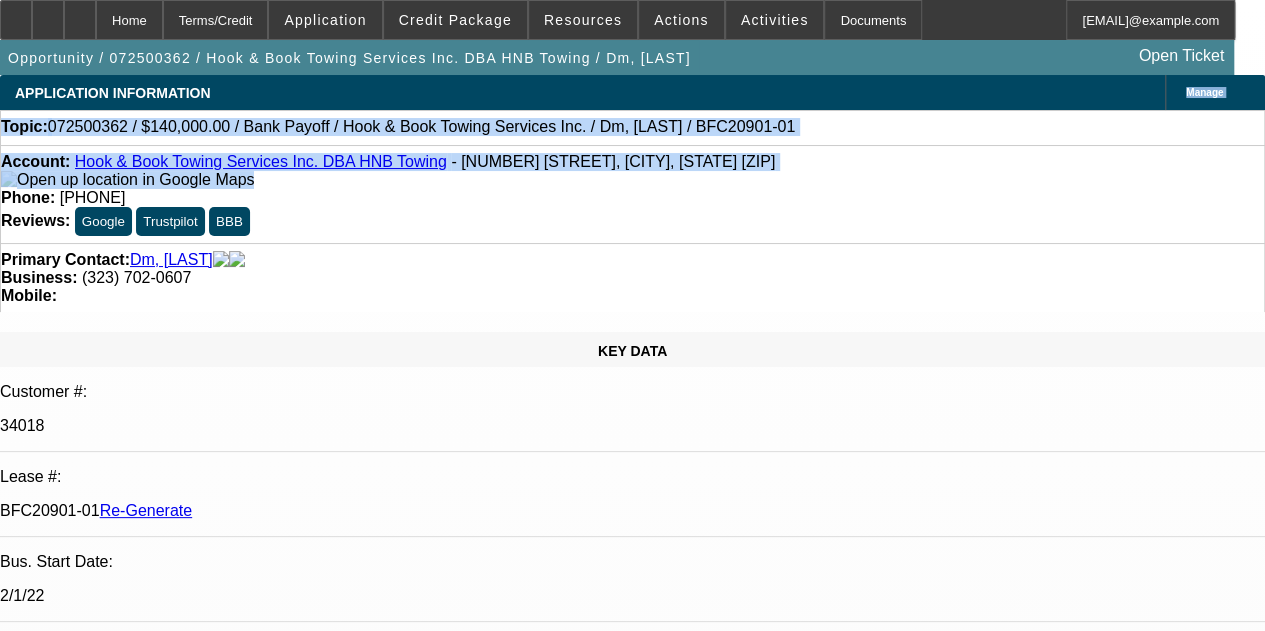 drag, startPoint x: 542, startPoint y: 103, endPoint x: 421, endPoint y: 198, distance: 153.83757 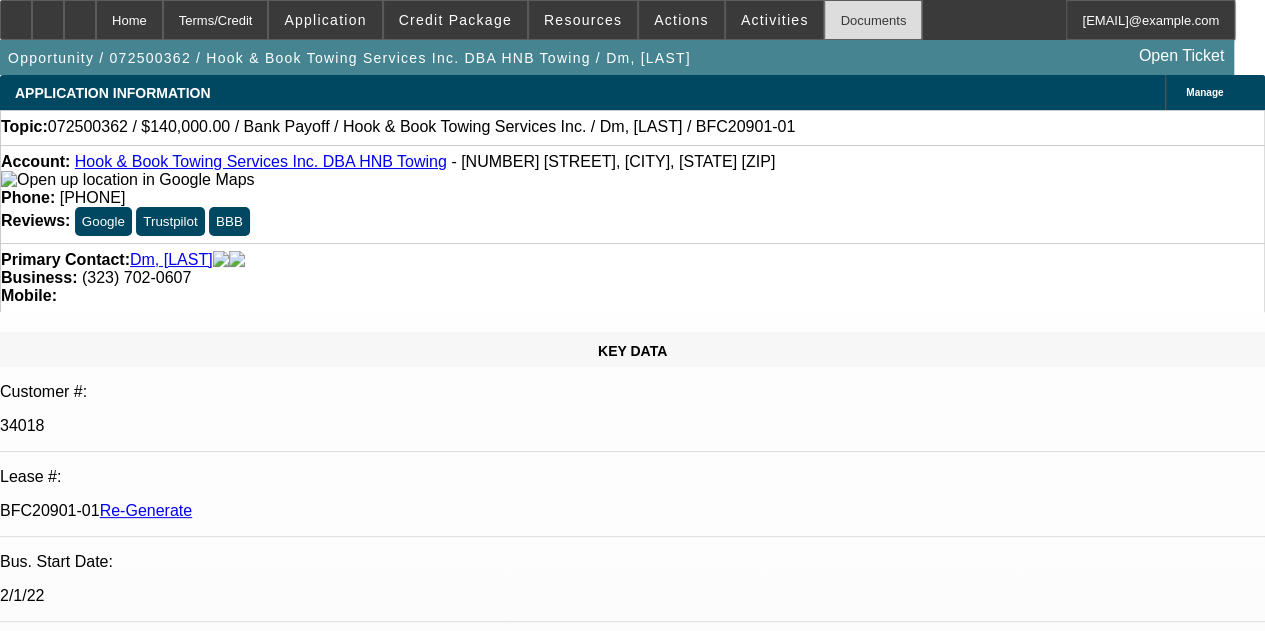 click on "Documents" at bounding box center [873, 20] 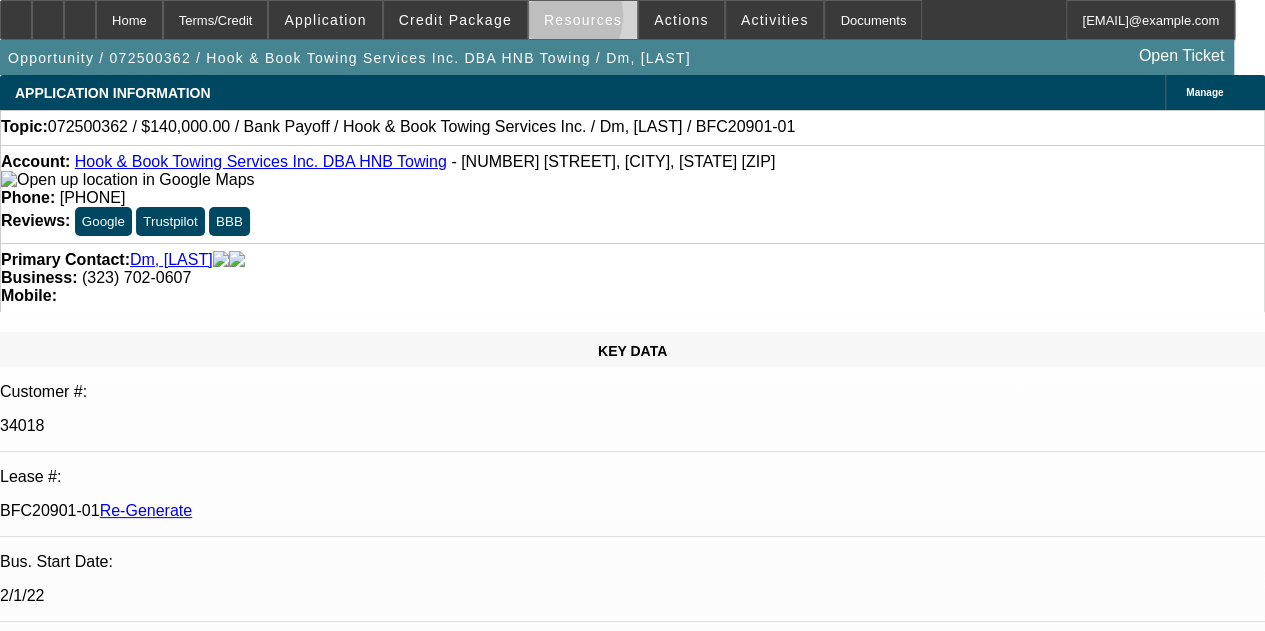 click on "Resources" at bounding box center [583, 20] 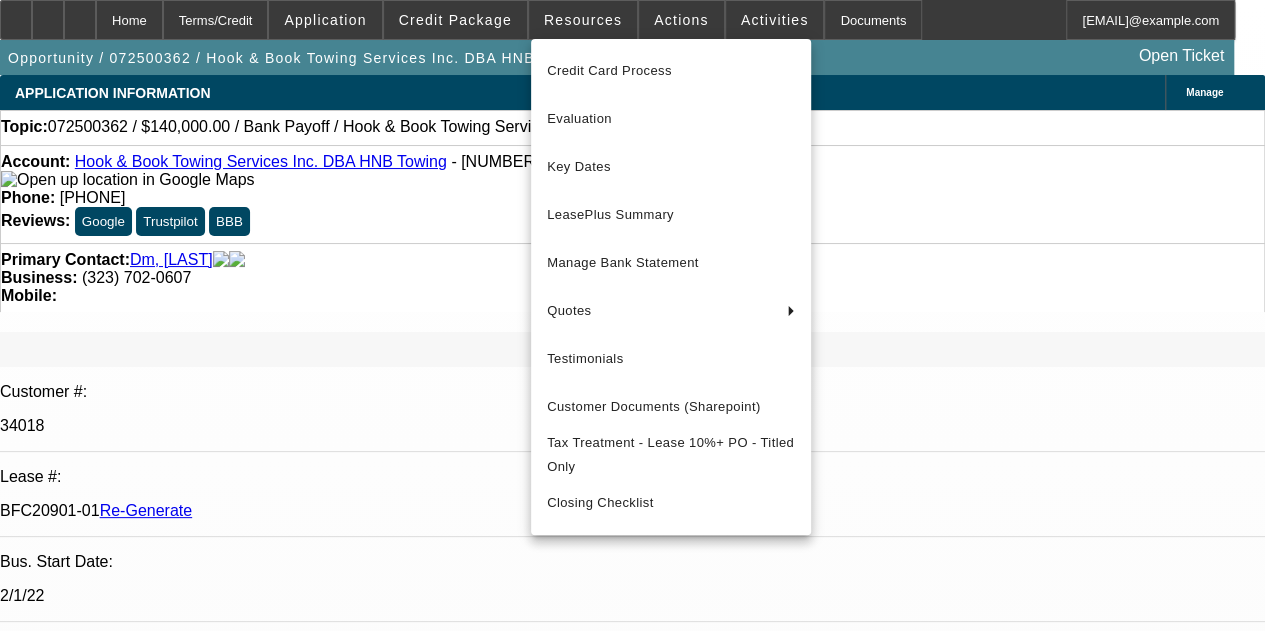 click at bounding box center (632, 315) 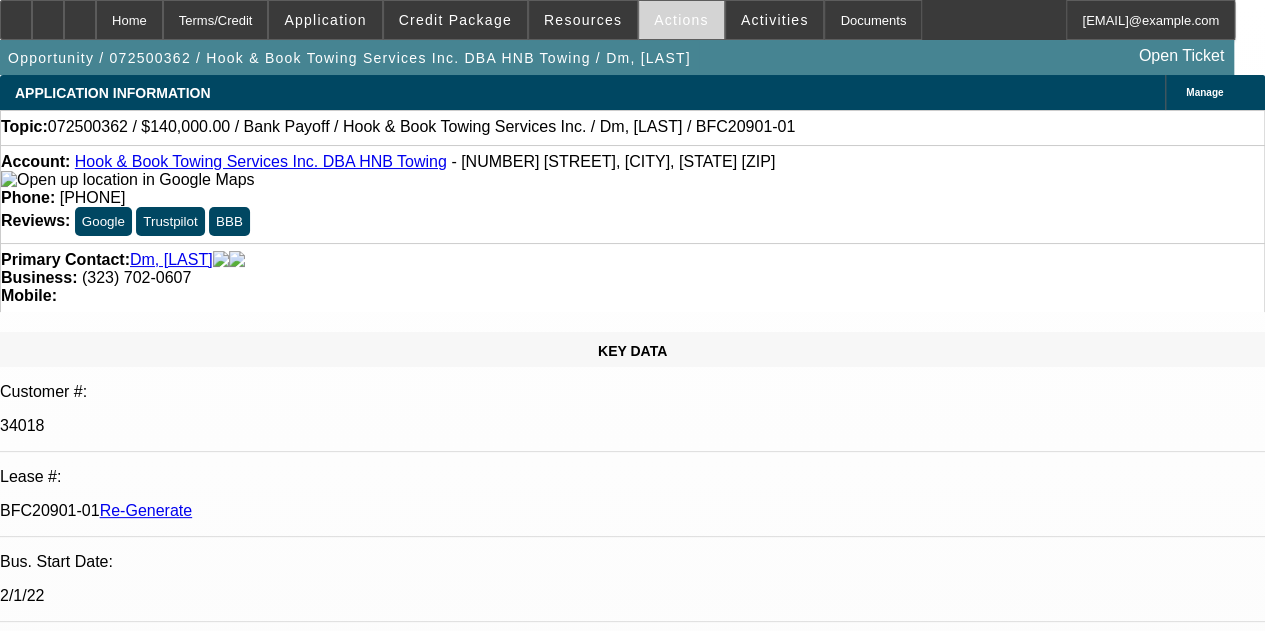 click at bounding box center (681, 20) 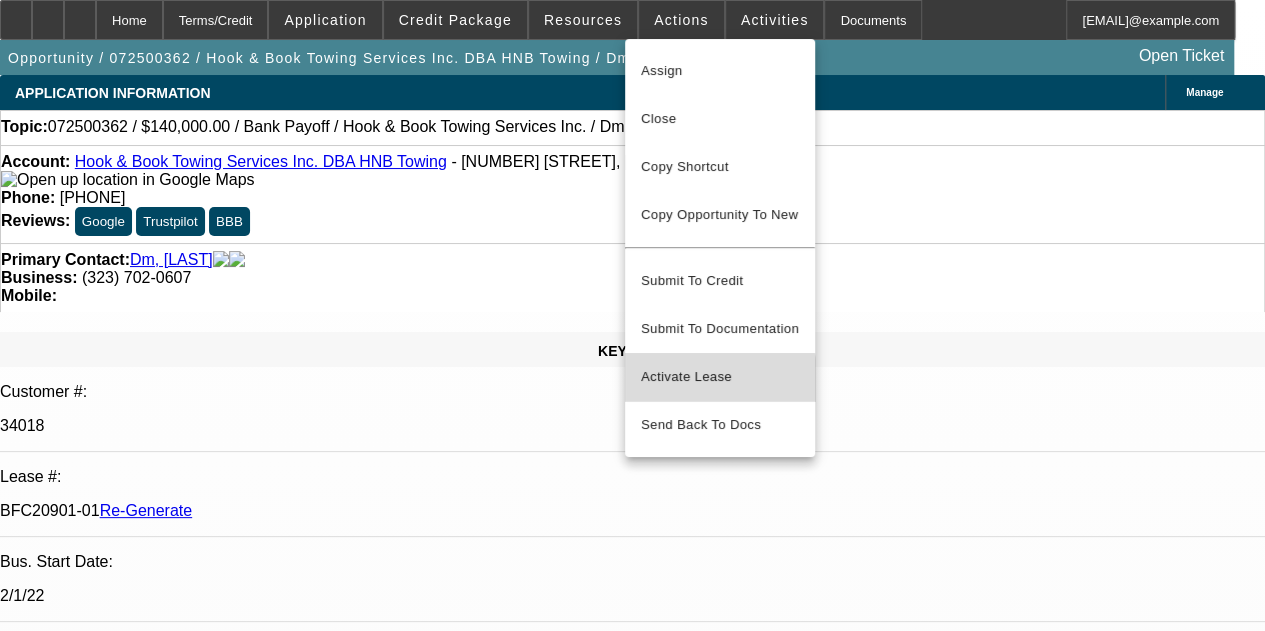 click on "Activate Lease" at bounding box center [720, 377] 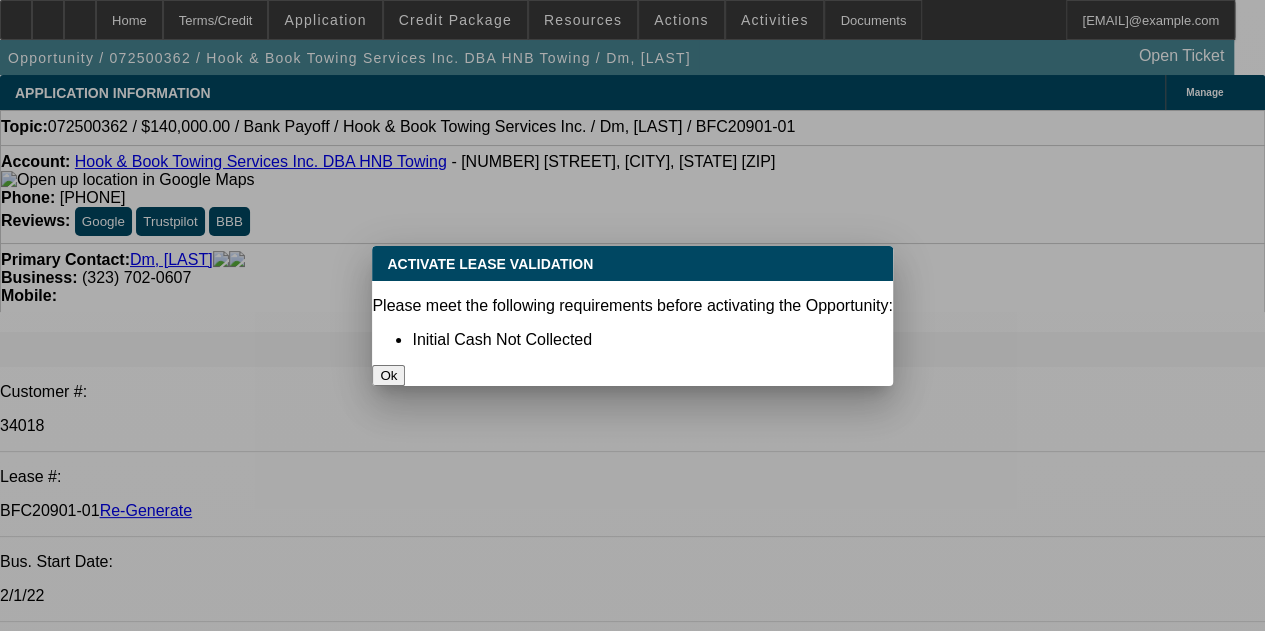 click on "Ok" at bounding box center [388, 375] 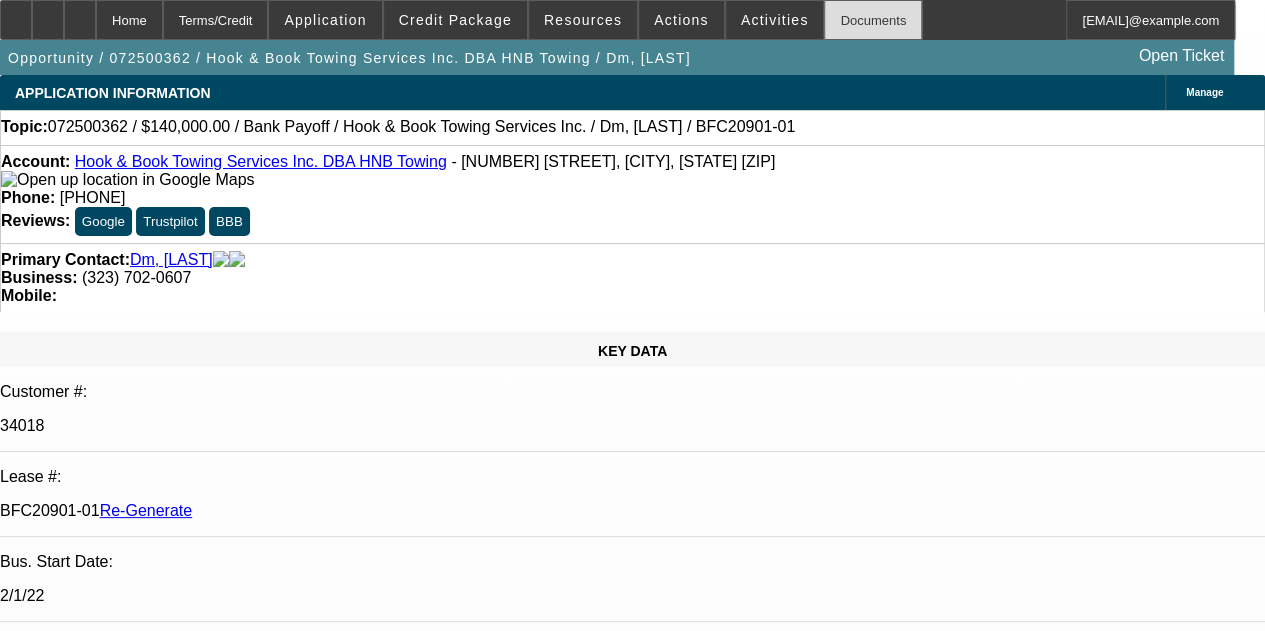 click on "Documents" at bounding box center [873, 20] 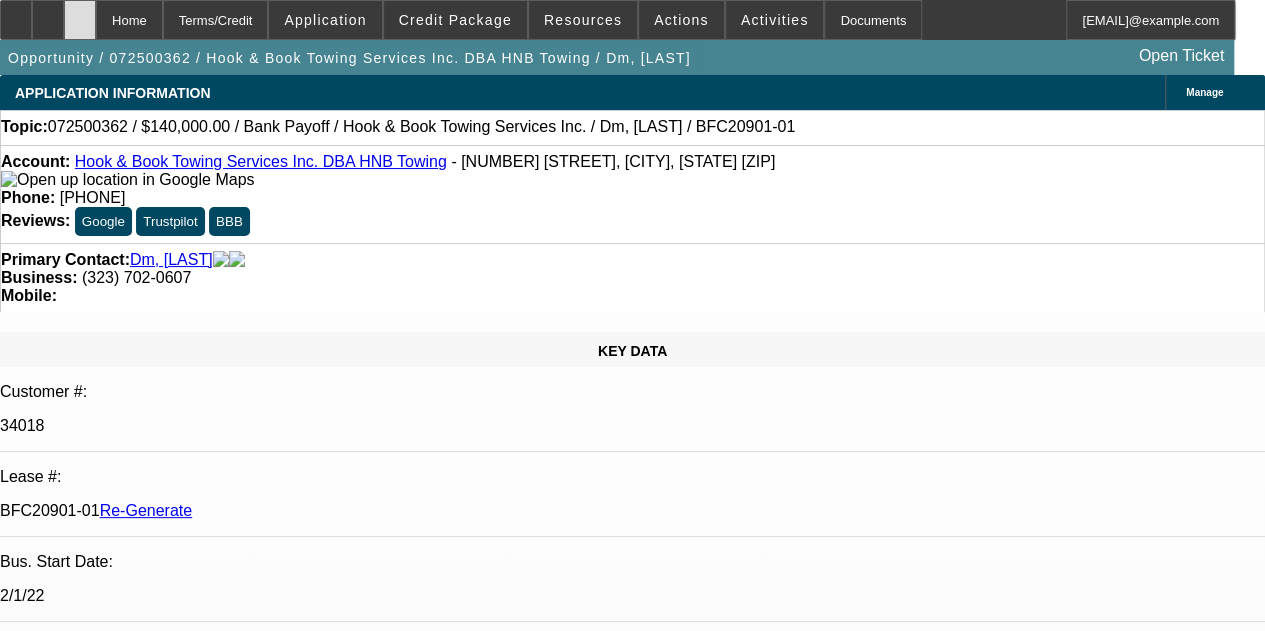 click at bounding box center [80, 20] 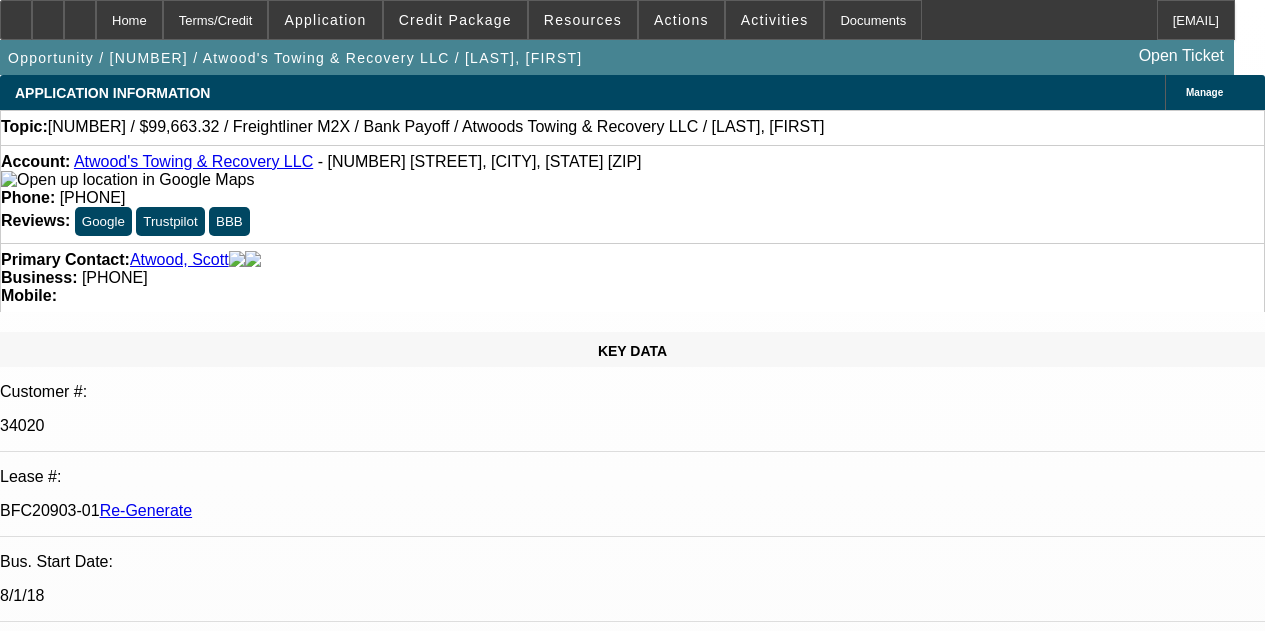 select on "4" 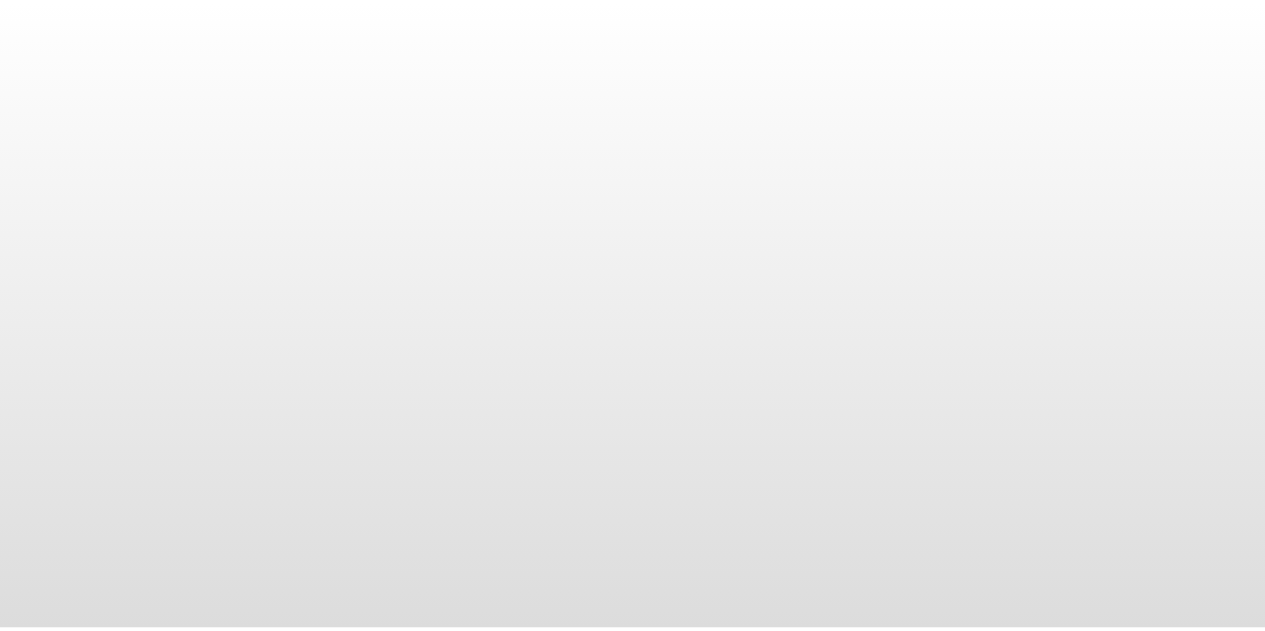 scroll, scrollTop: 0, scrollLeft: 0, axis: both 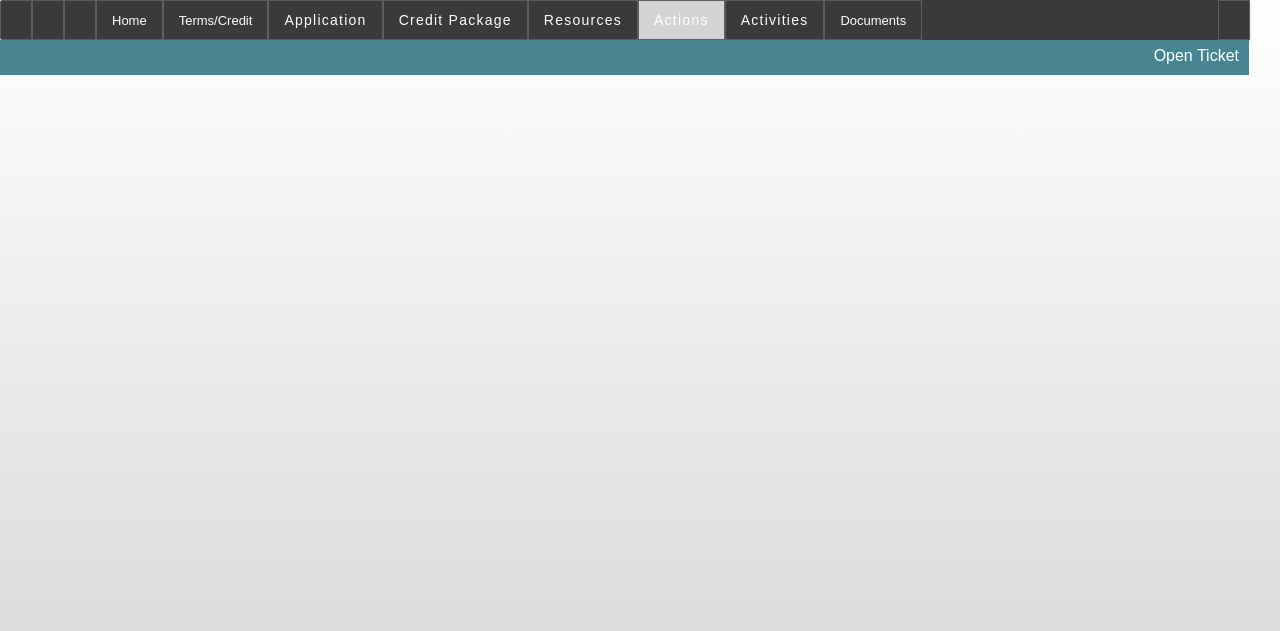 click on "Actions" at bounding box center [681, 20] 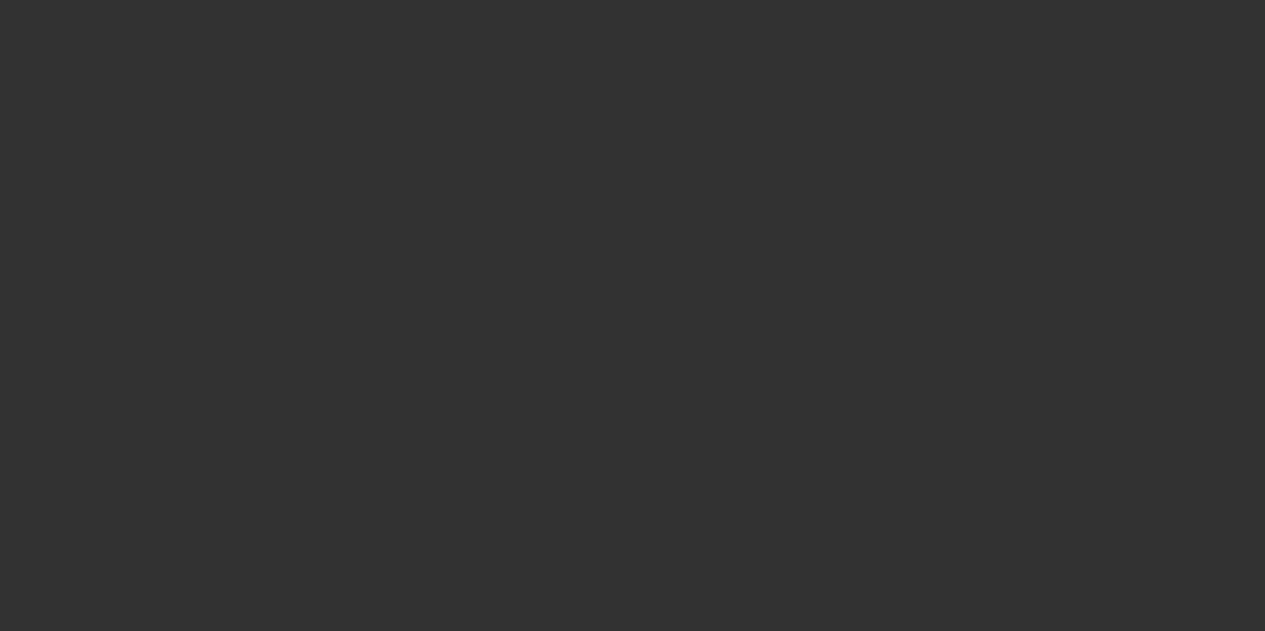 click 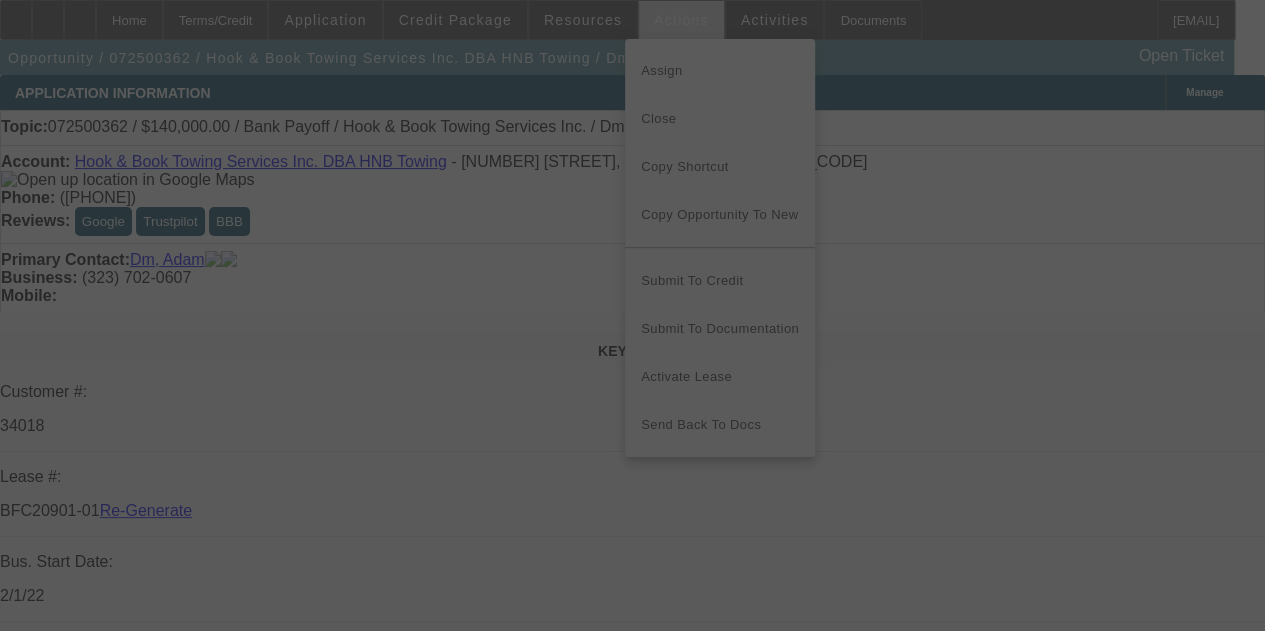 select on "3" 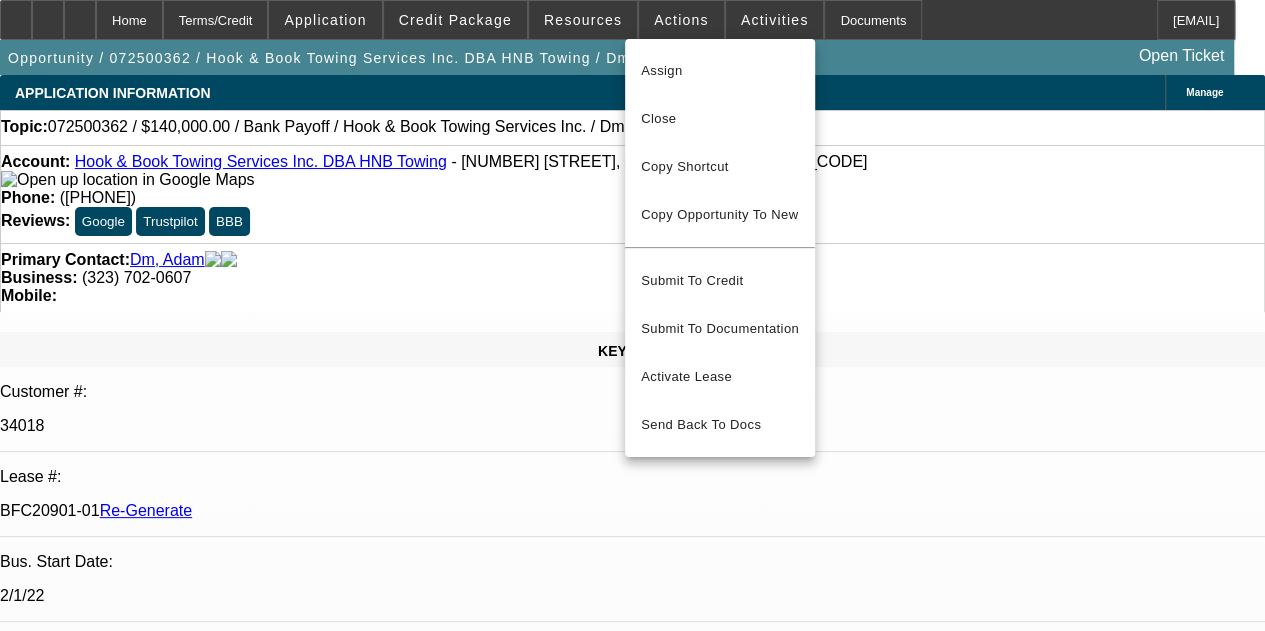 select on "0" 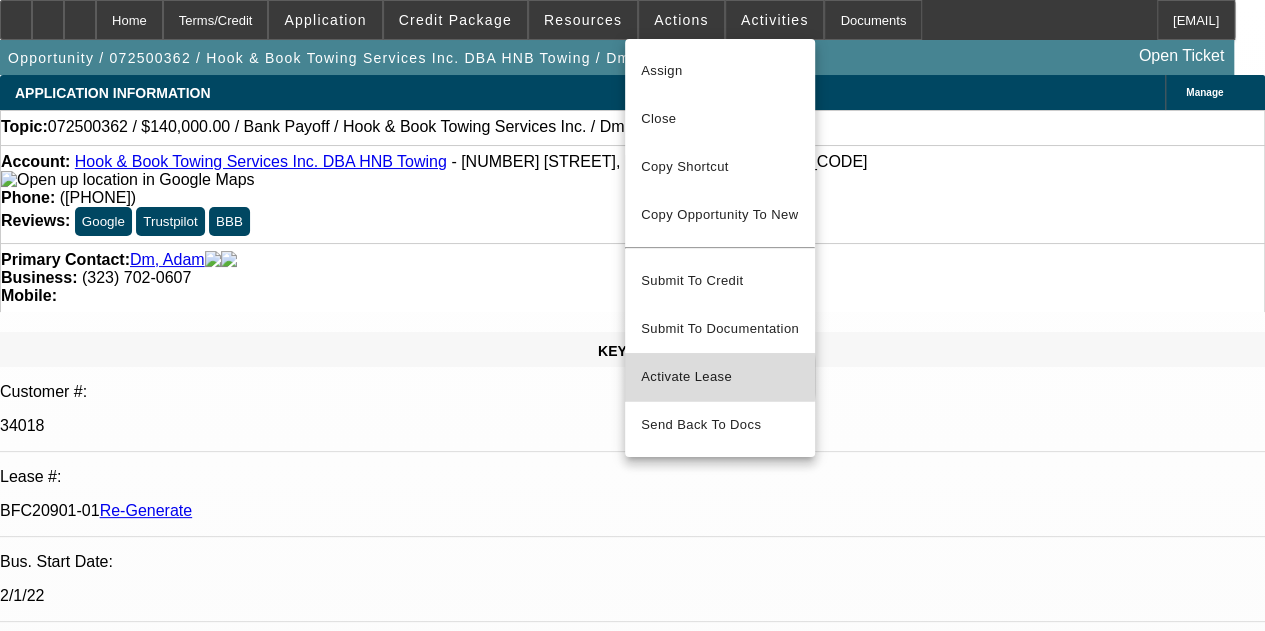 click on "Activate Lease" at bounding box center [720, 377] 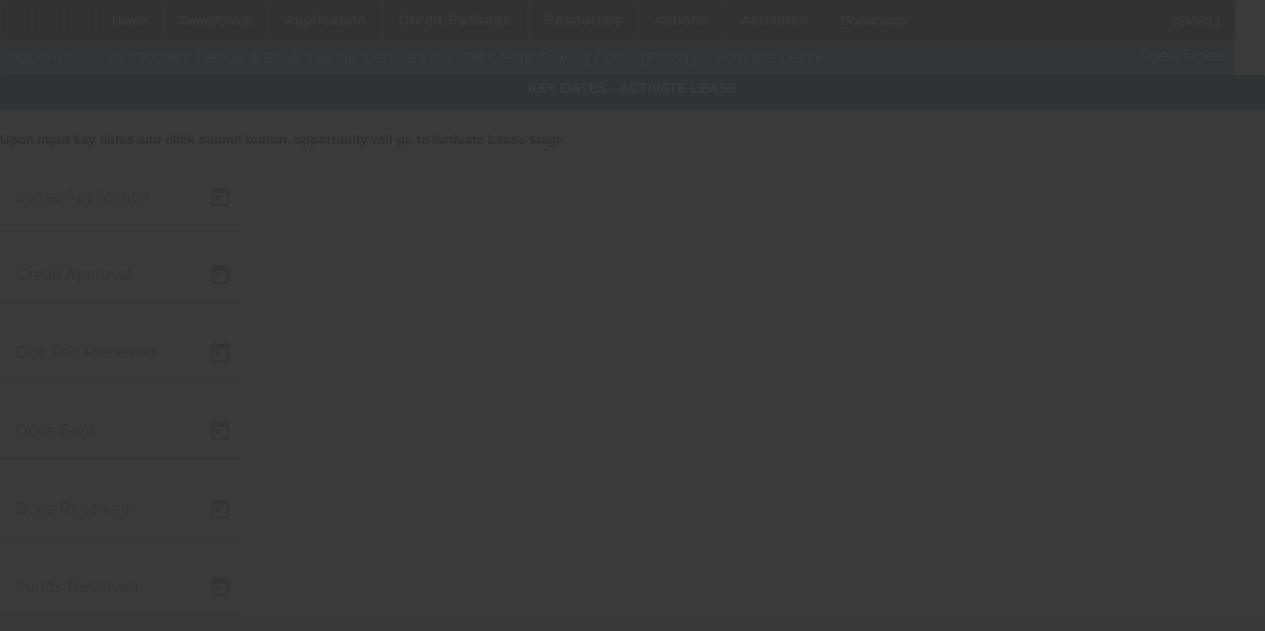 type on "7/16/2025" 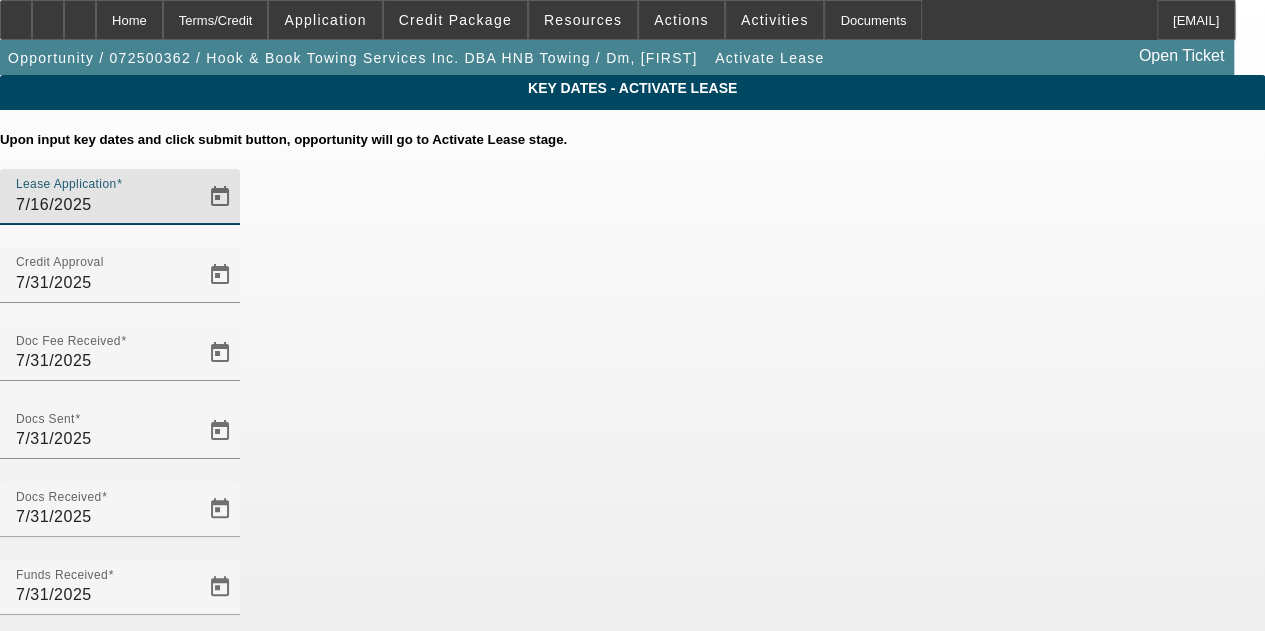 click on "7/16/2025" at bounding box center [106, 205] 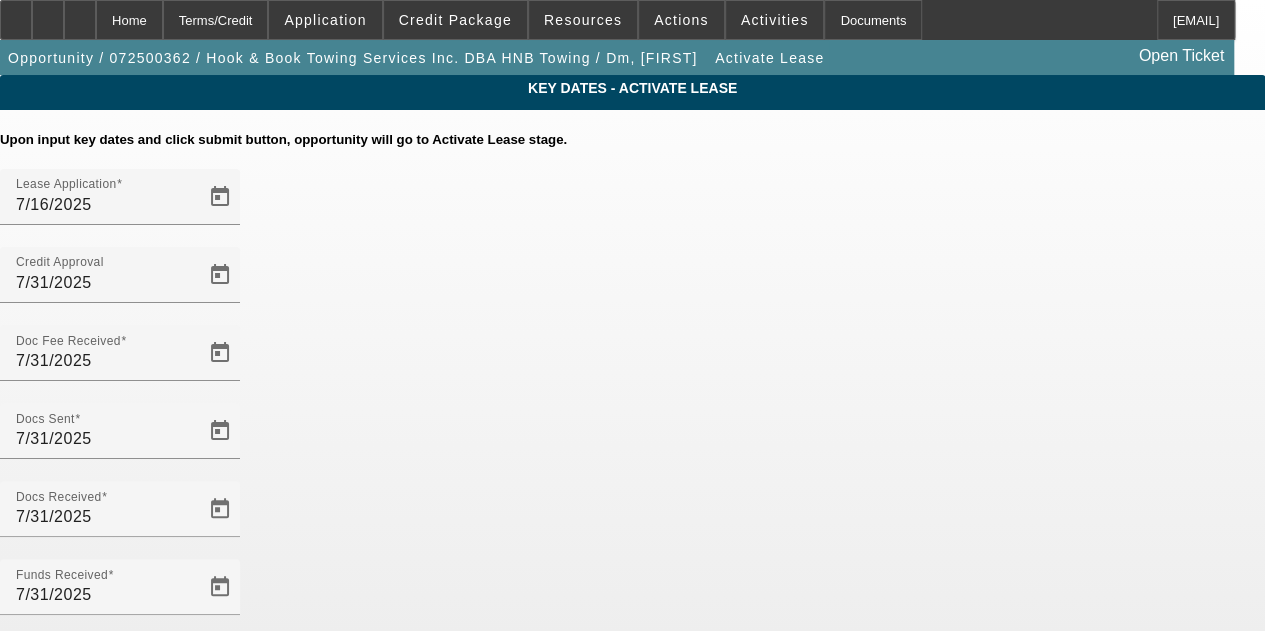click 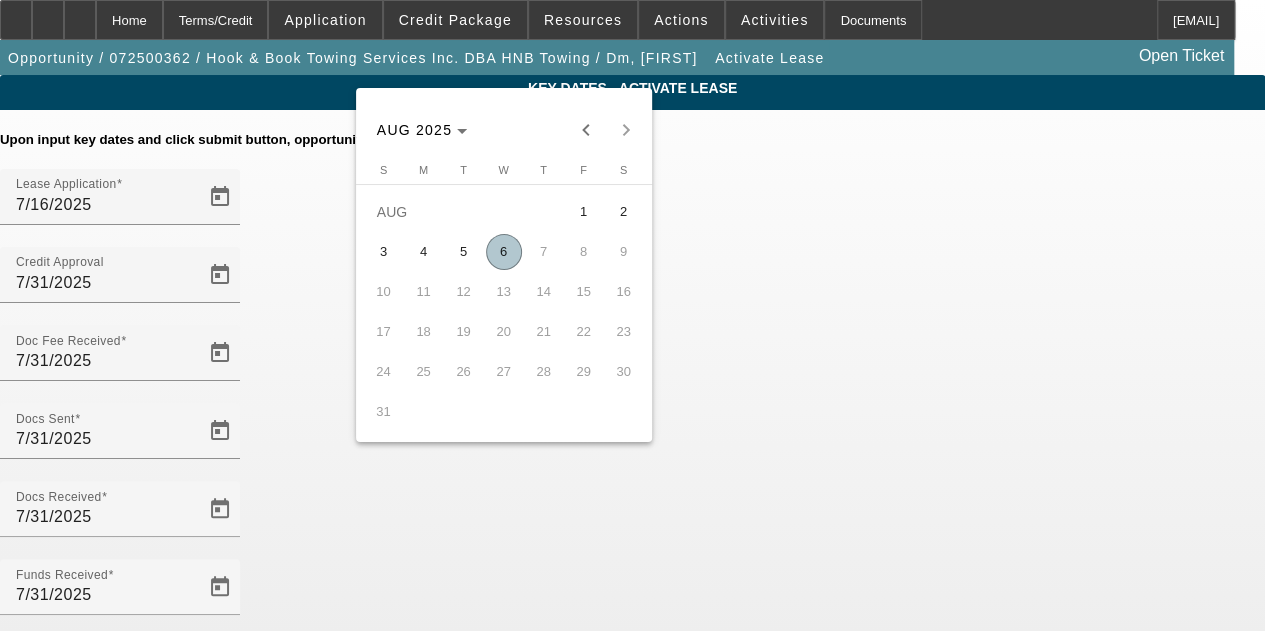 click on "6" at bounding box center (504, 252) 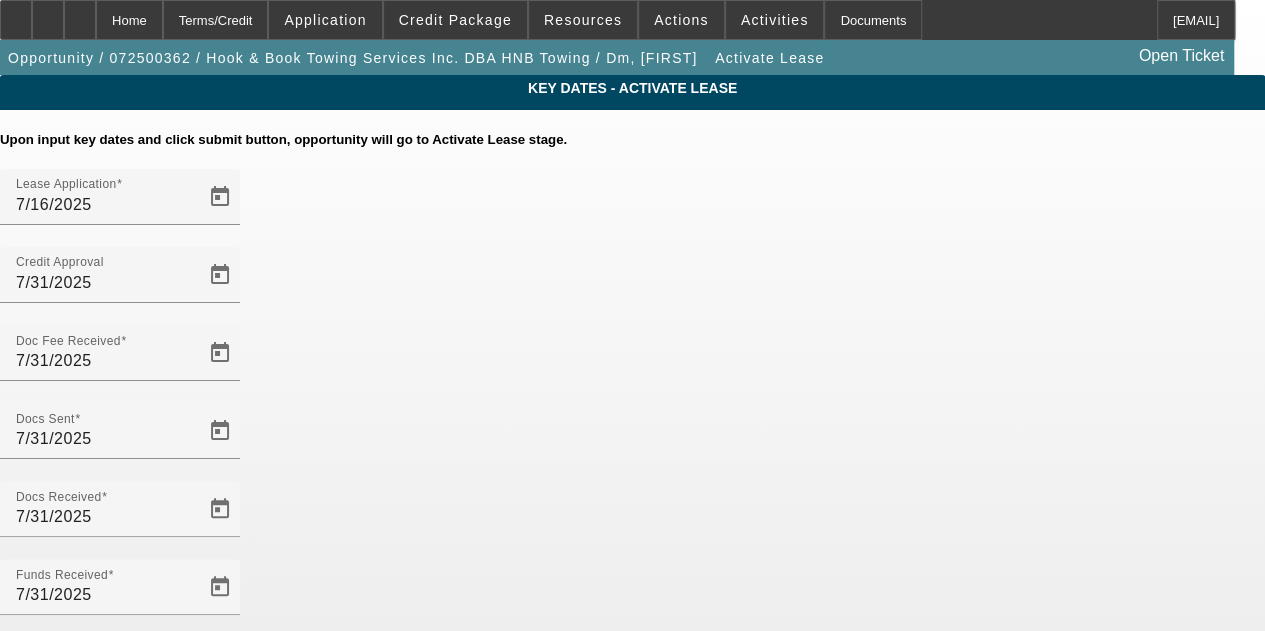 click 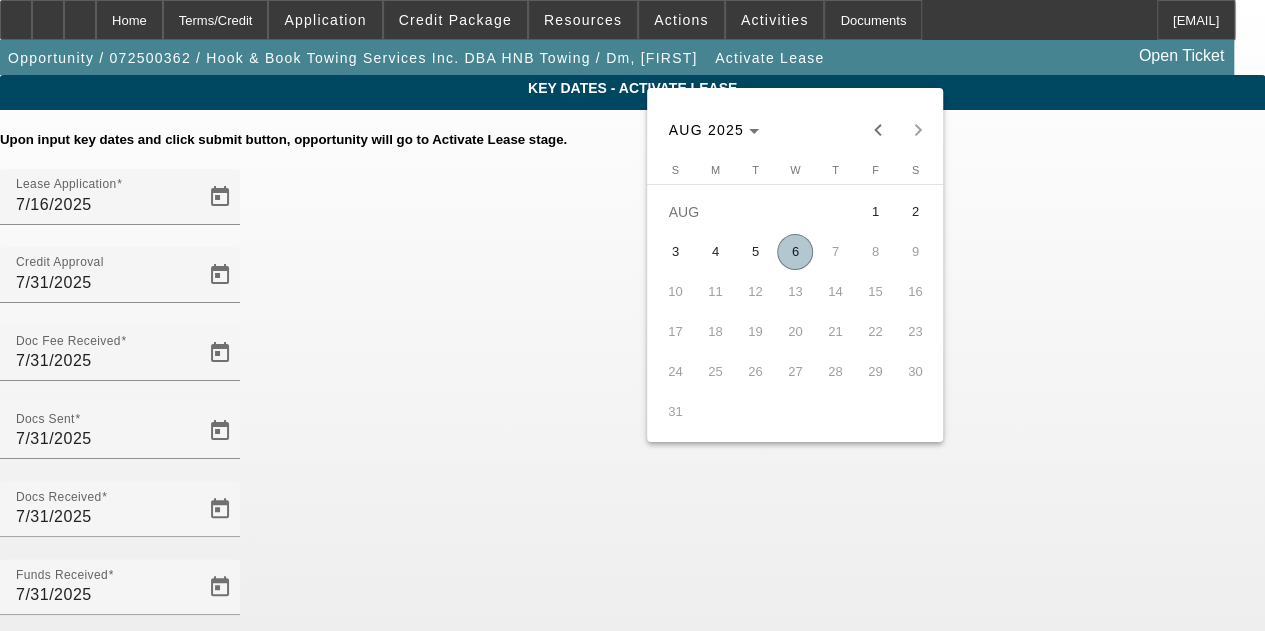 click on "6" at bounding box center [795, 252] 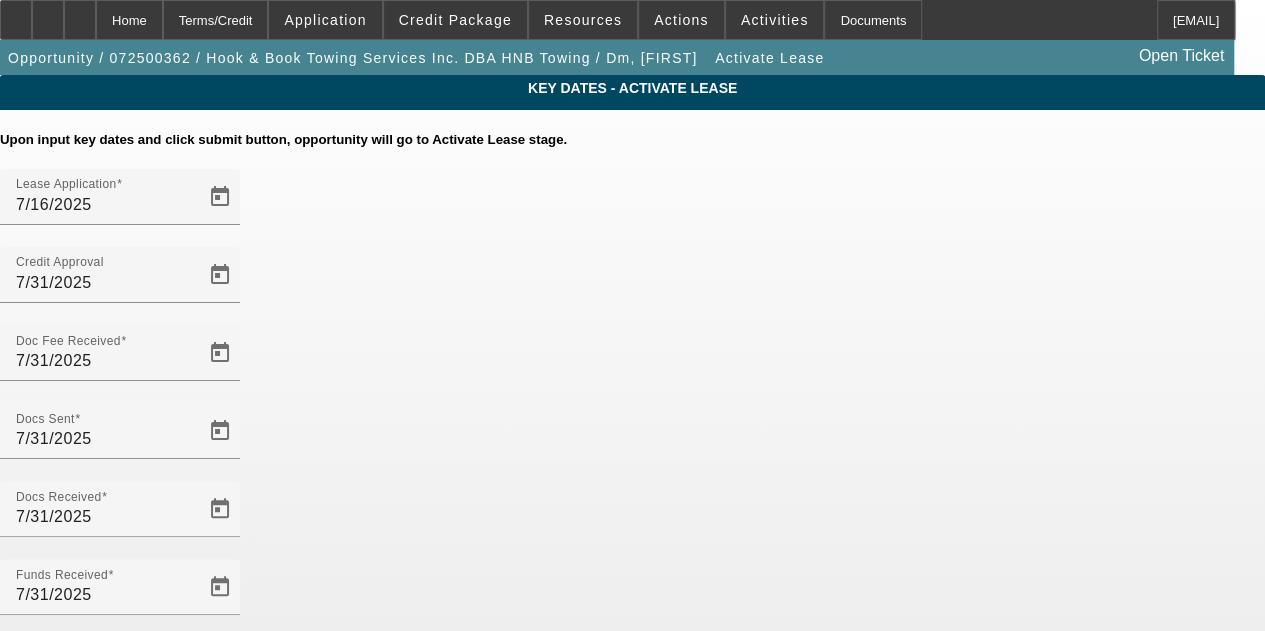 click 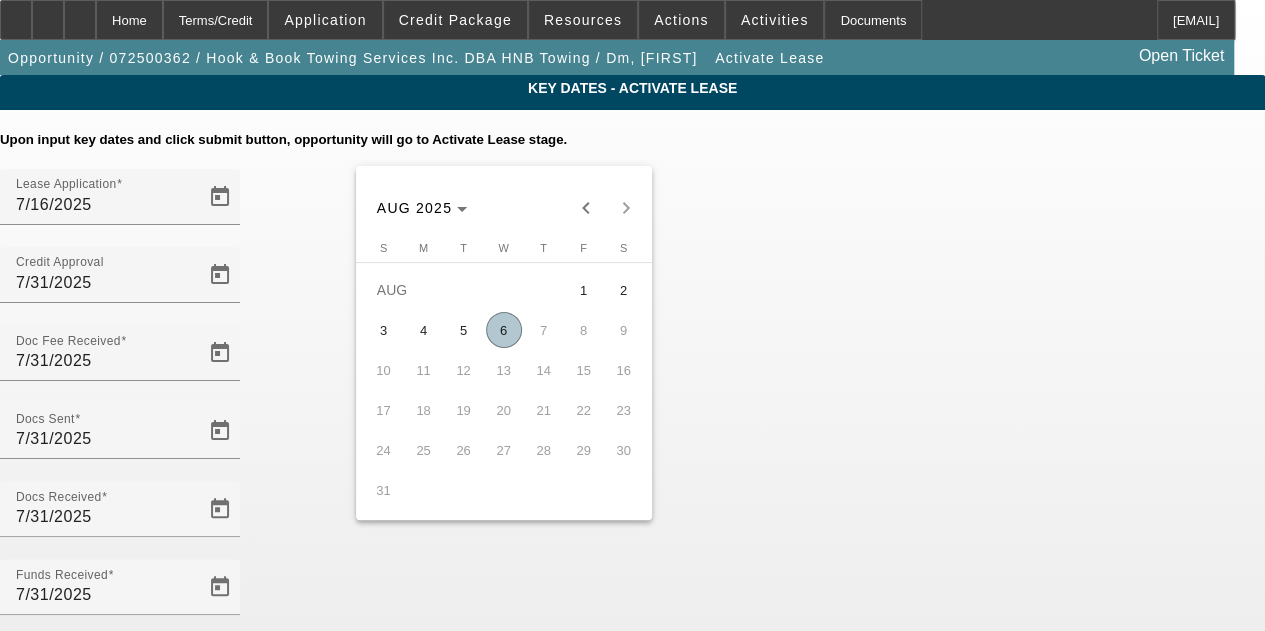 click on "6" at bounding box center (504, 330) 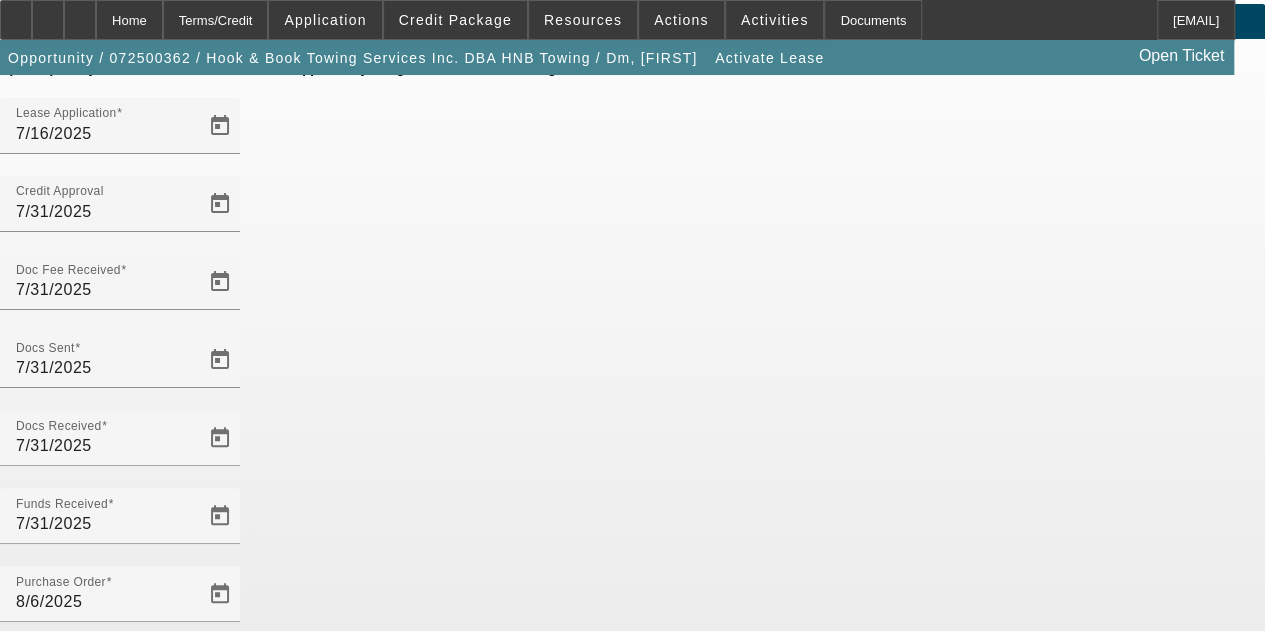scroll, scrollTop: 206, scrollLeft: 0, axis: vertical 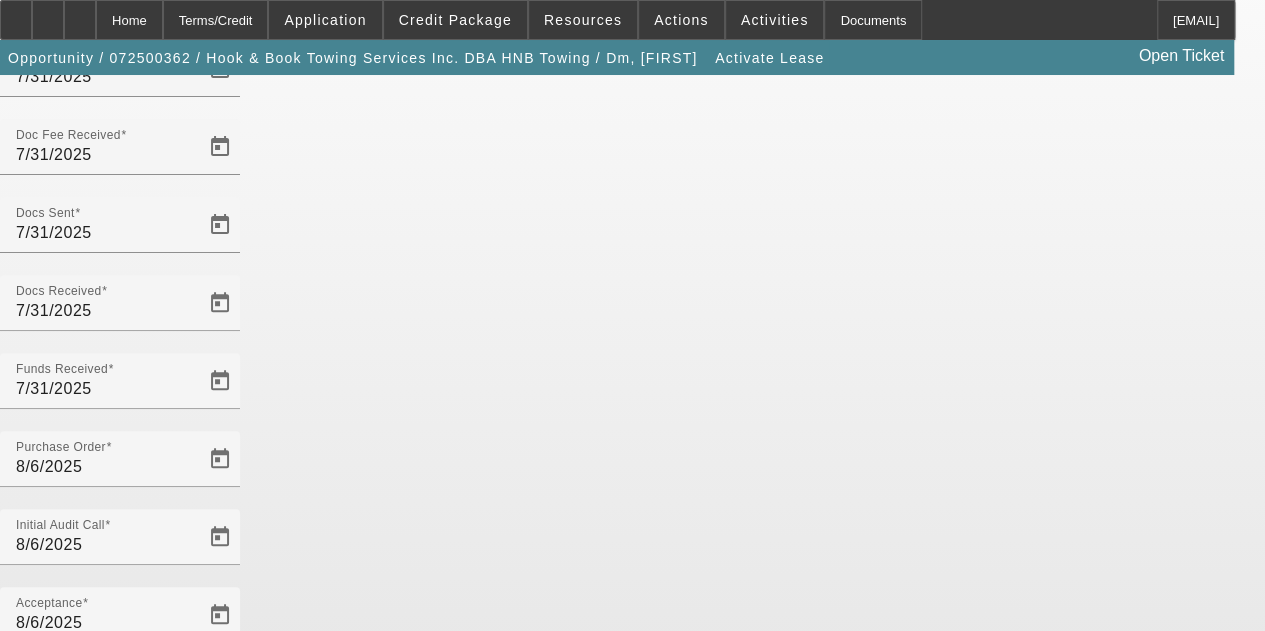 click on "Save" 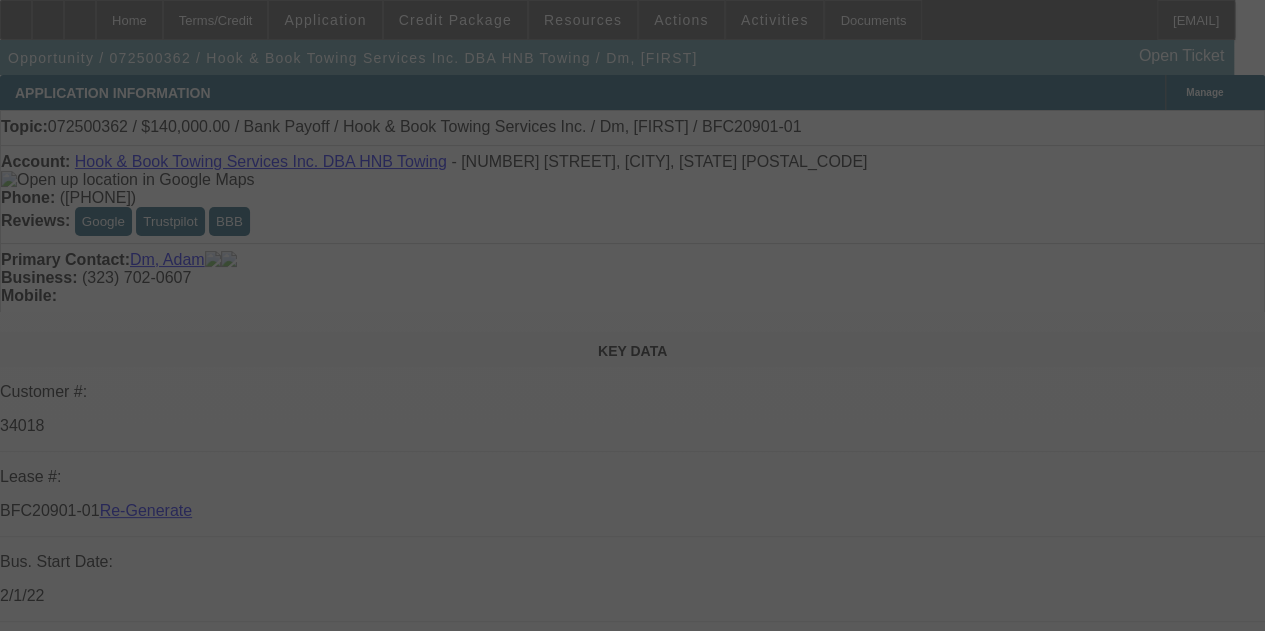 select on "4" 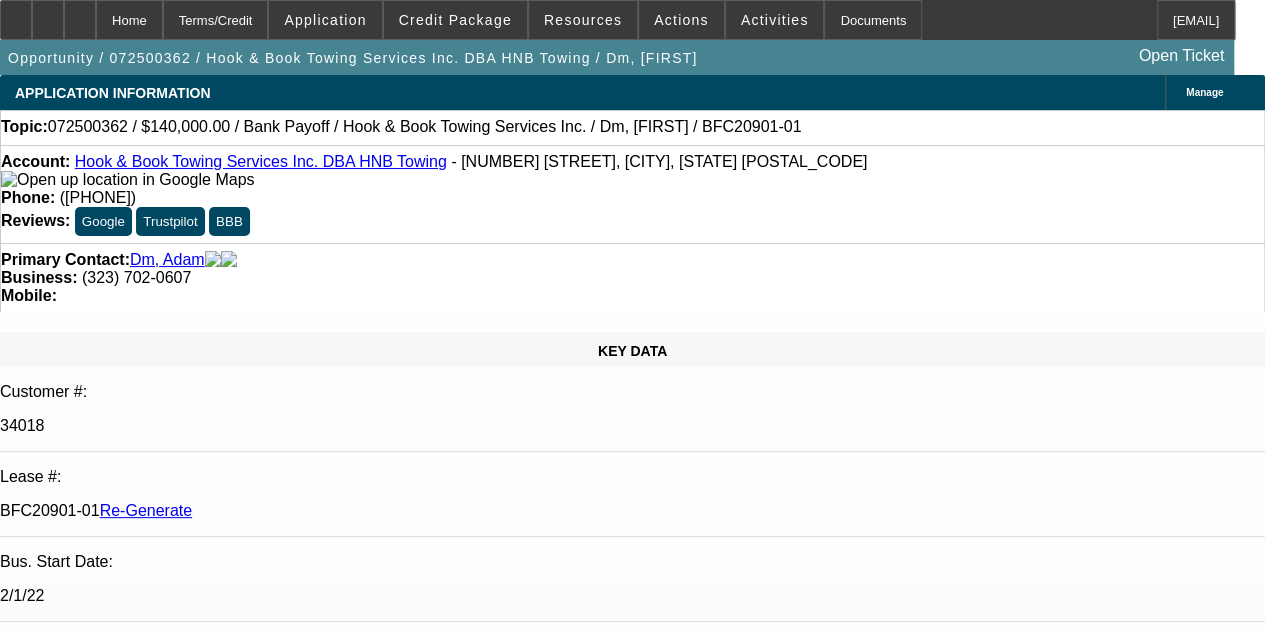 select on "0" 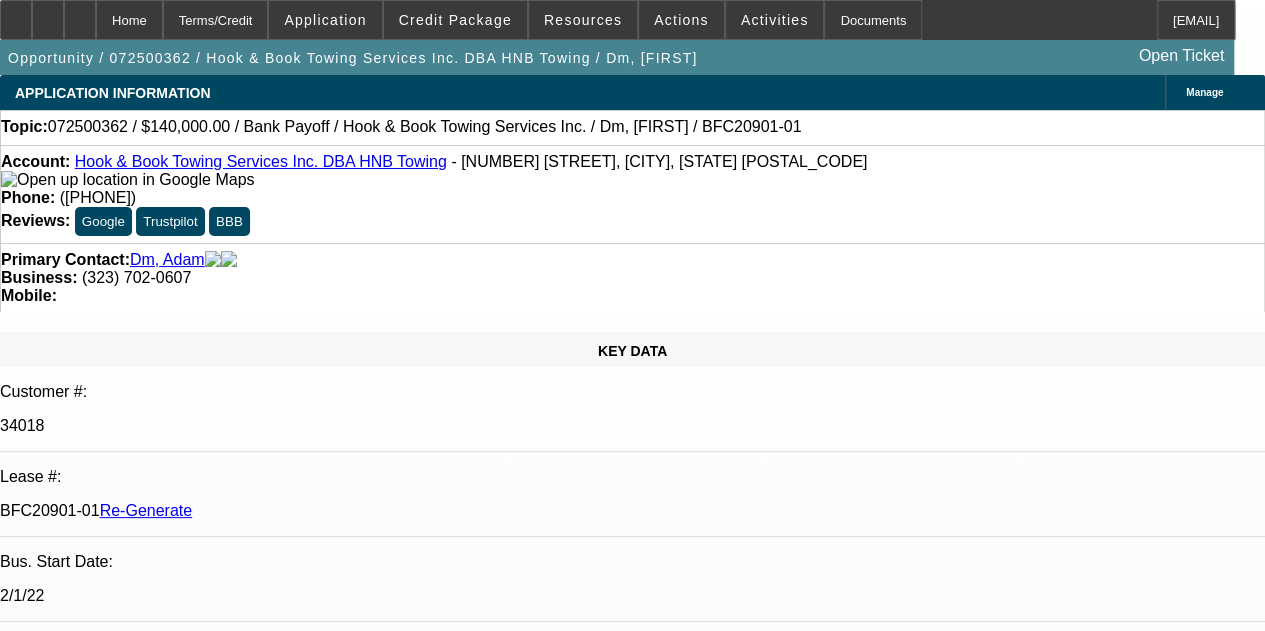 click on "McDonough, Lucas" at bounding box center [632, 3027] 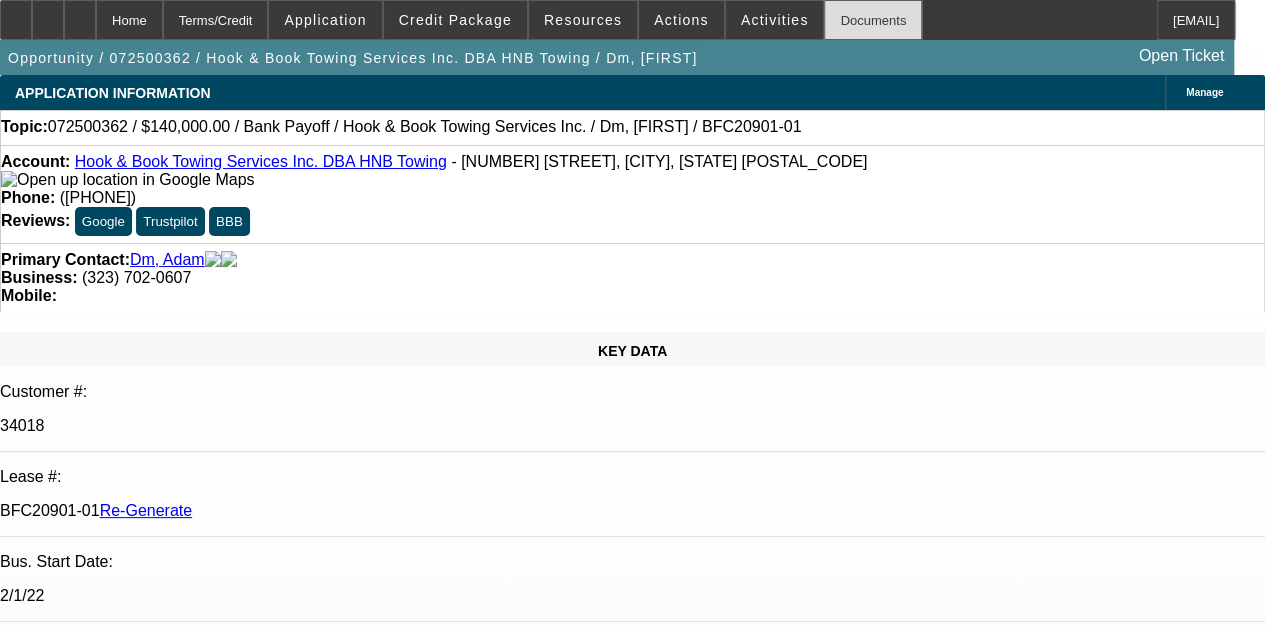 click on "Documents" at bounding box center [873, 20] 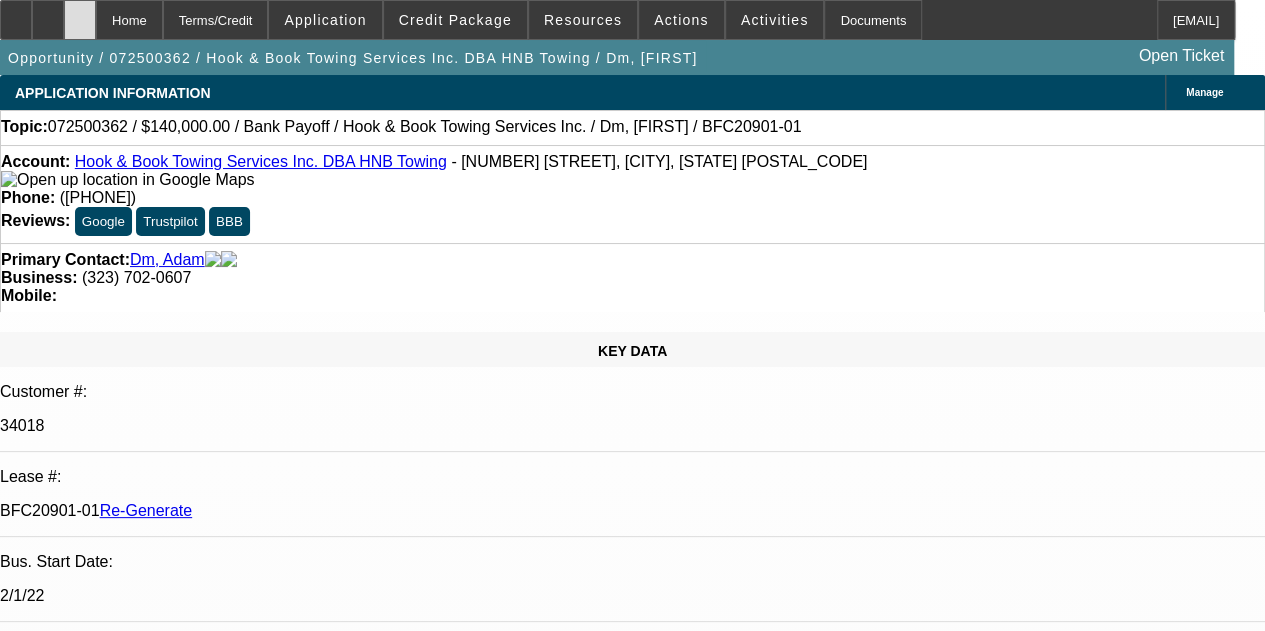 click at bounding box center (80, 13) 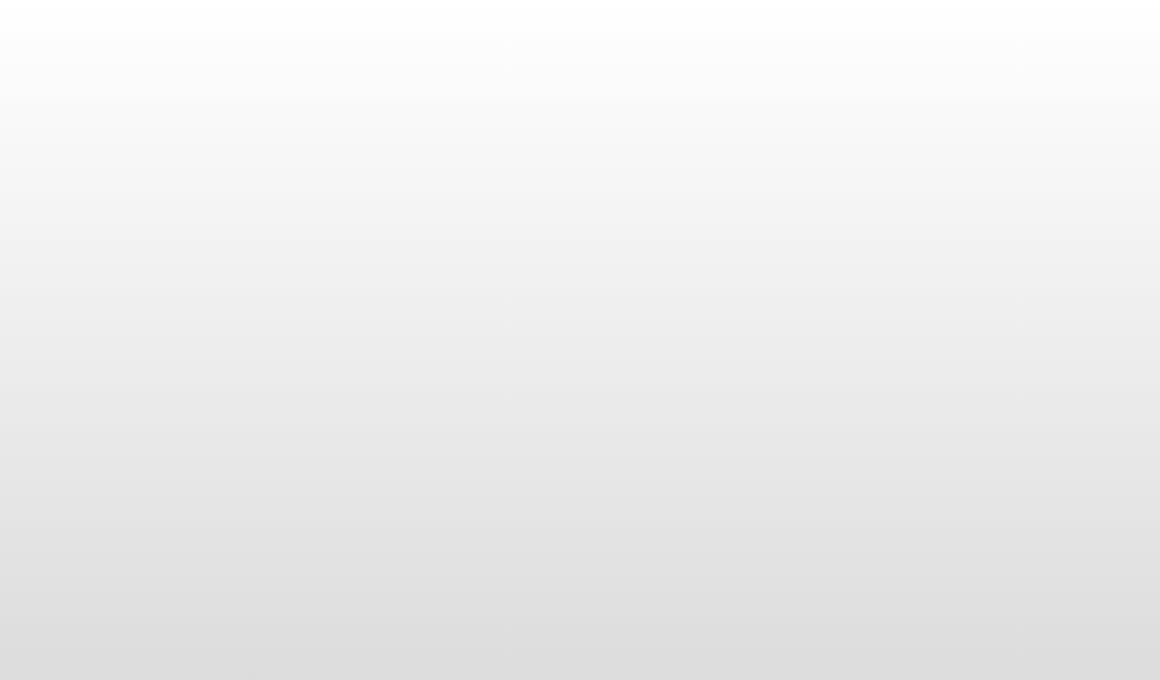 scroll, scrollTop: 0, scrollLeft: 0, axis: both 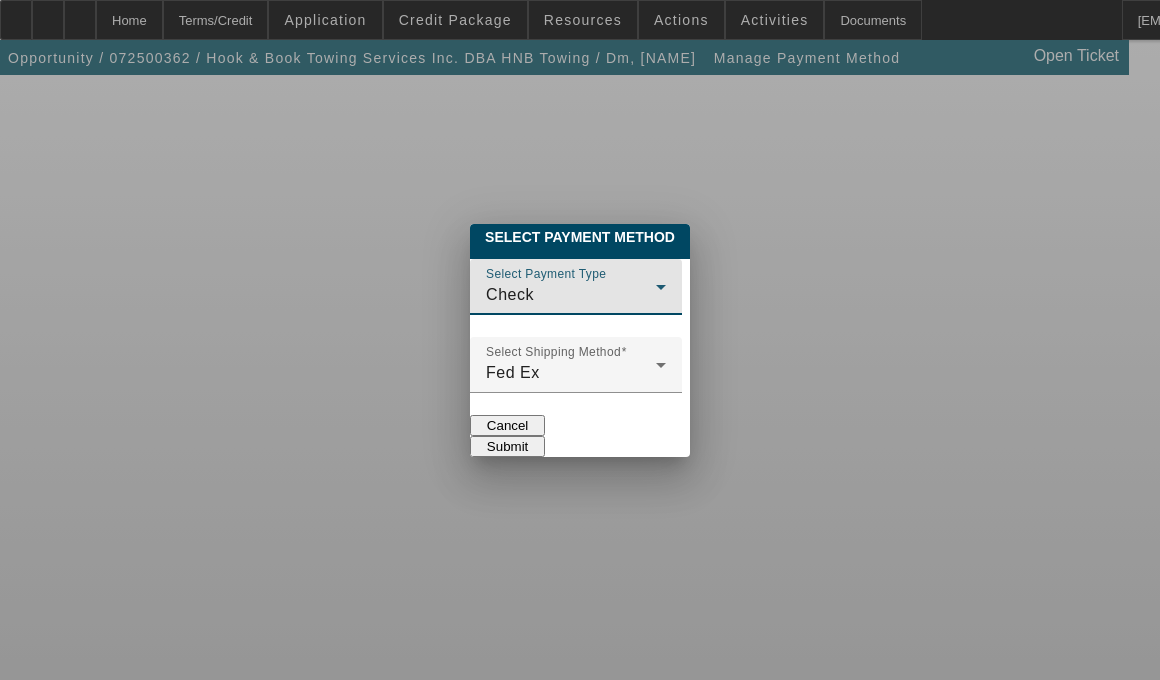 click on "Check" at bounding box center [571, 295] 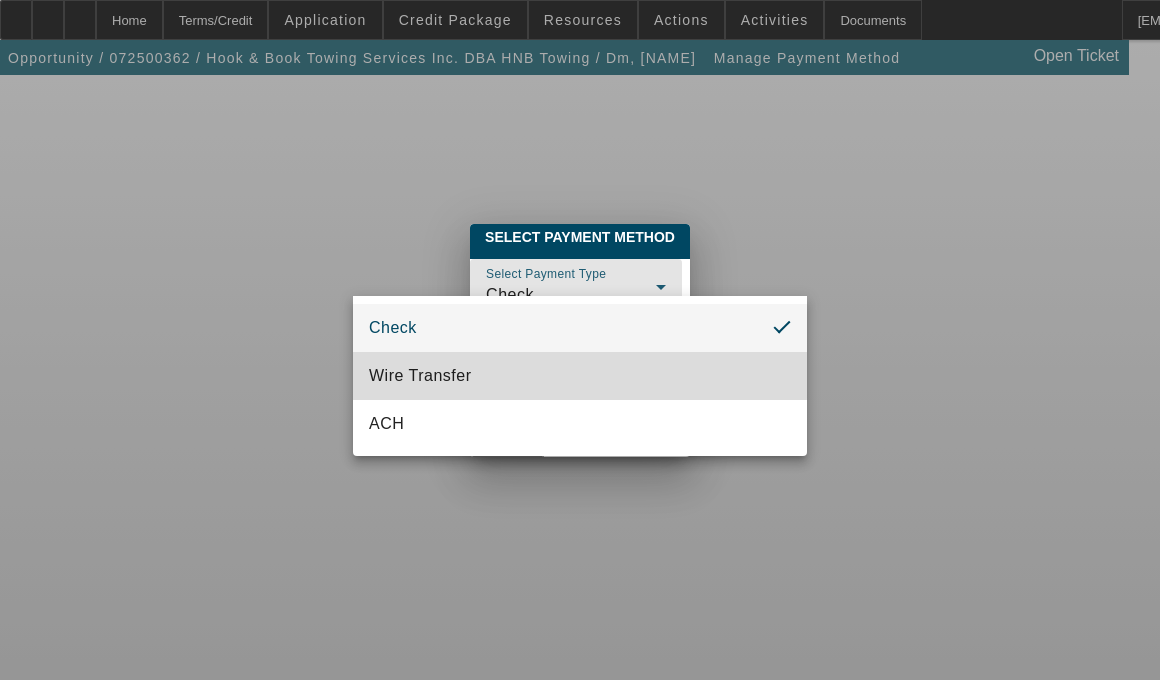 click on "Wire Transfer" at bounding box center [420, 376] 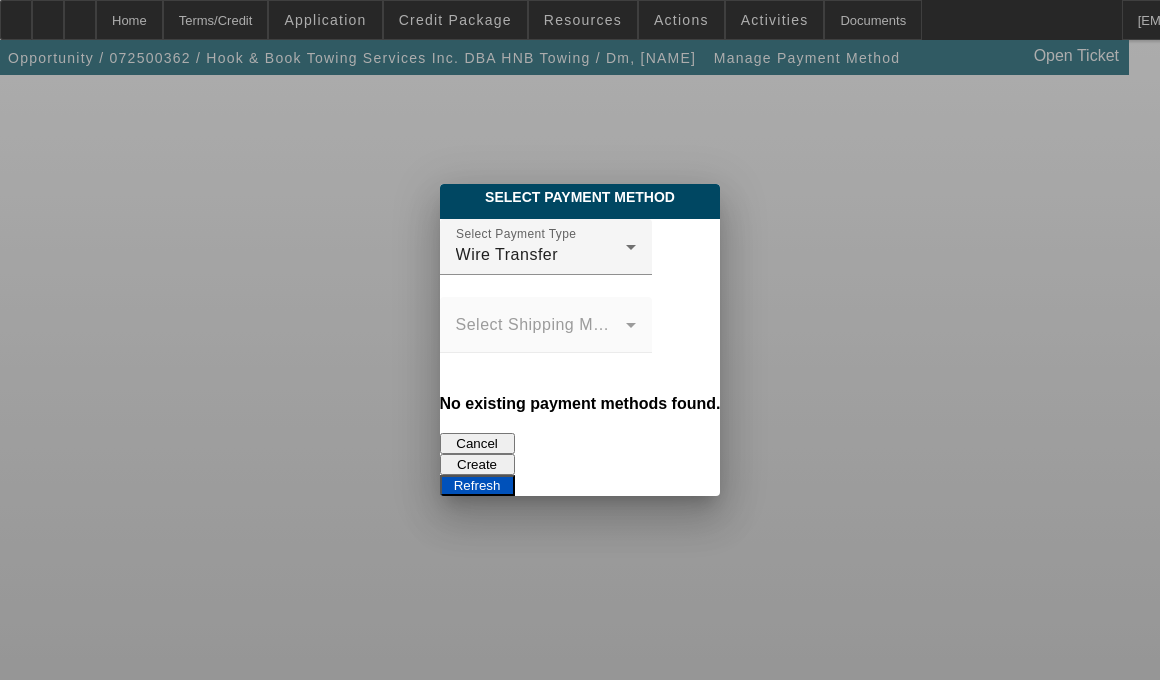 click on "Create" at bounding box center [477, 464] 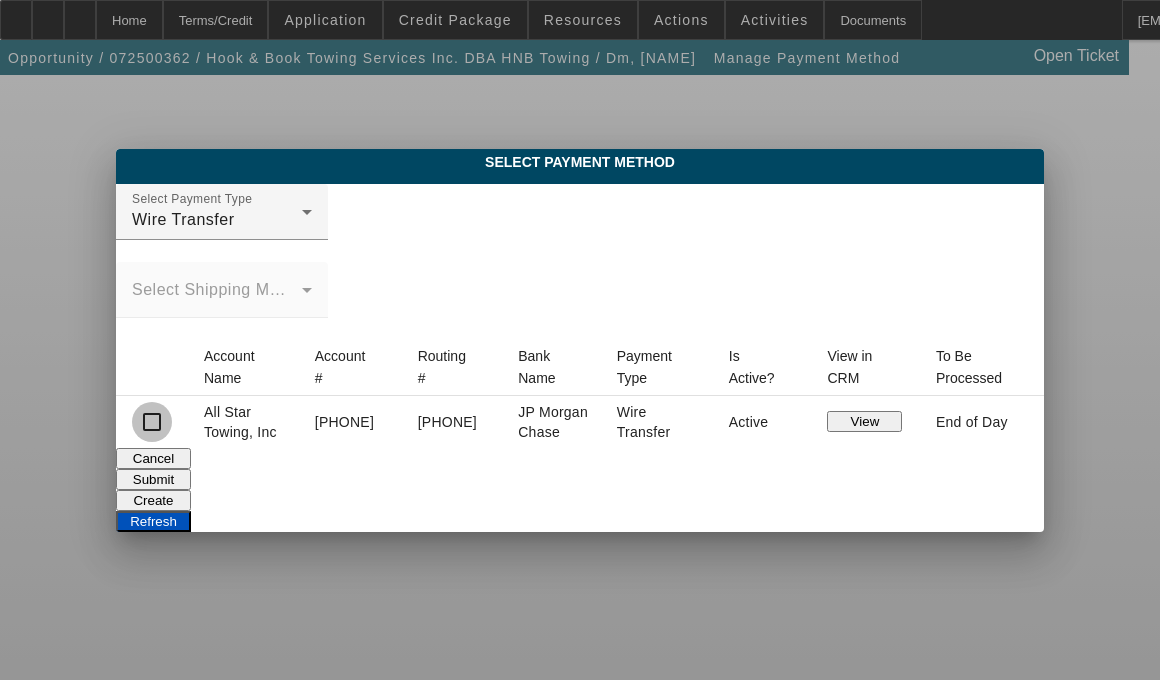 click at bounding box center (152, 422) 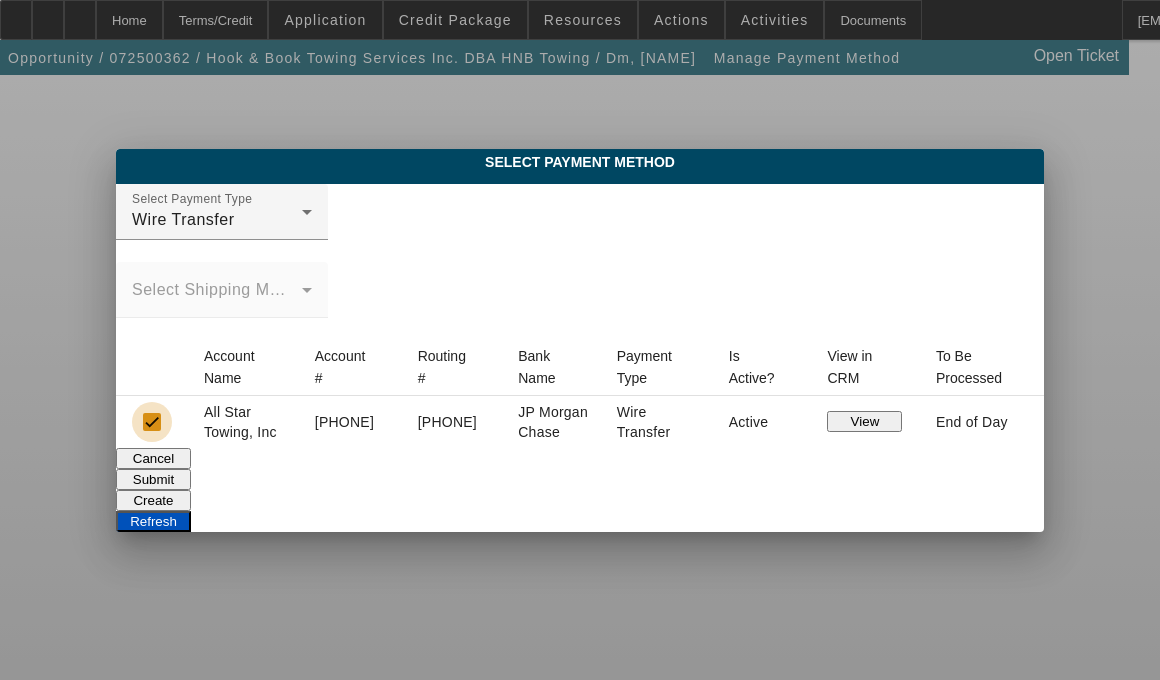 checkbox on "true" 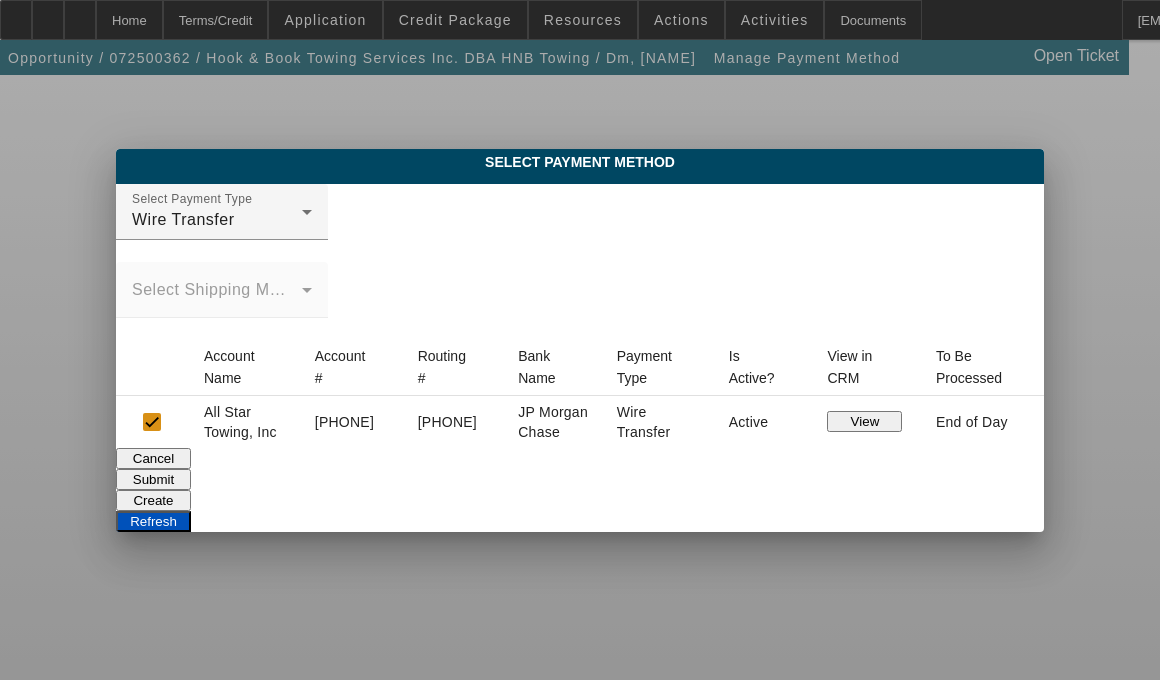 click on "Submit" at bounding box center [153, 479] 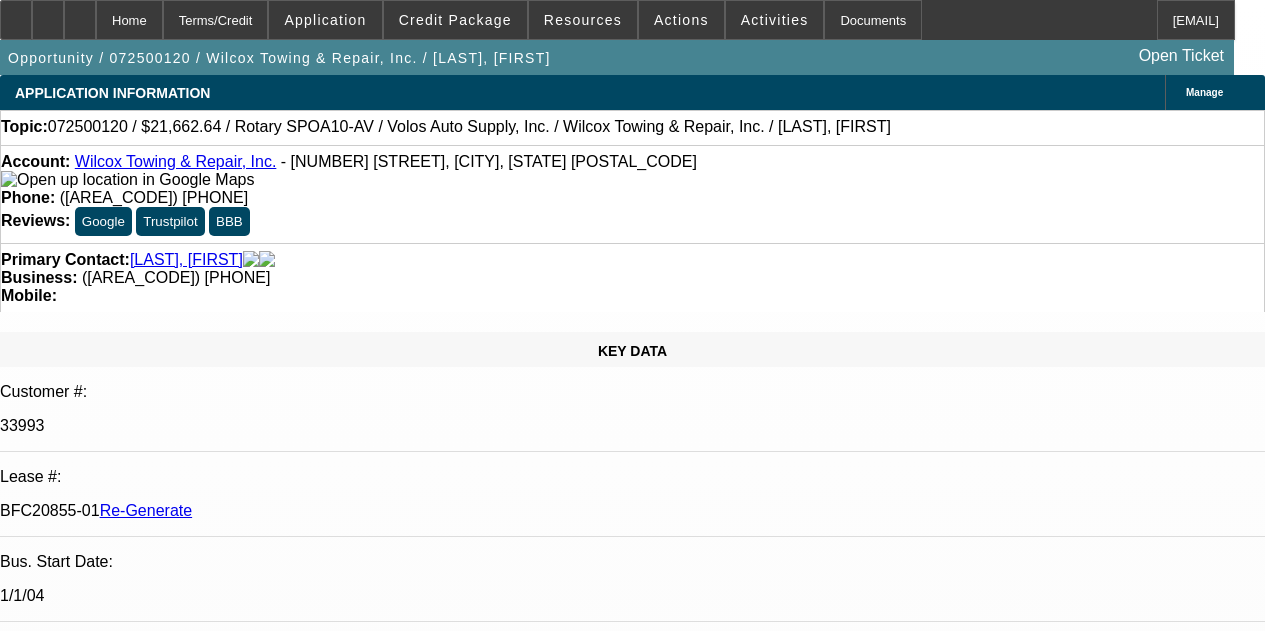 select on "3" 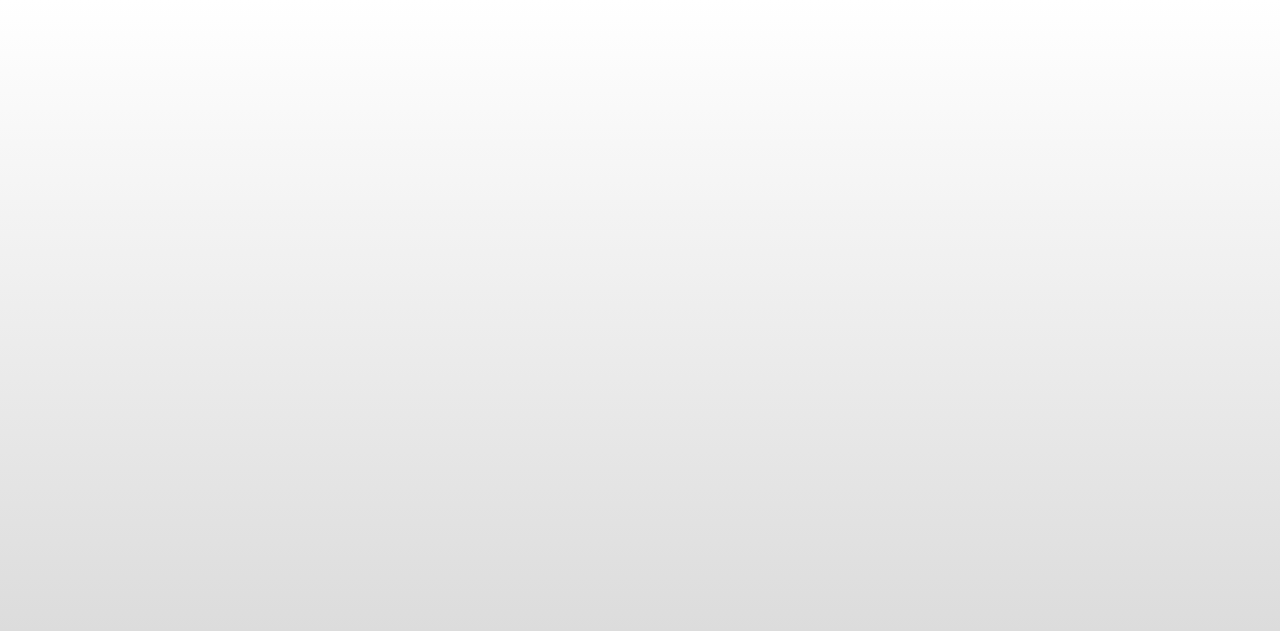 scroll, scrollTop: 0, scrollLeft: 0, axis: both 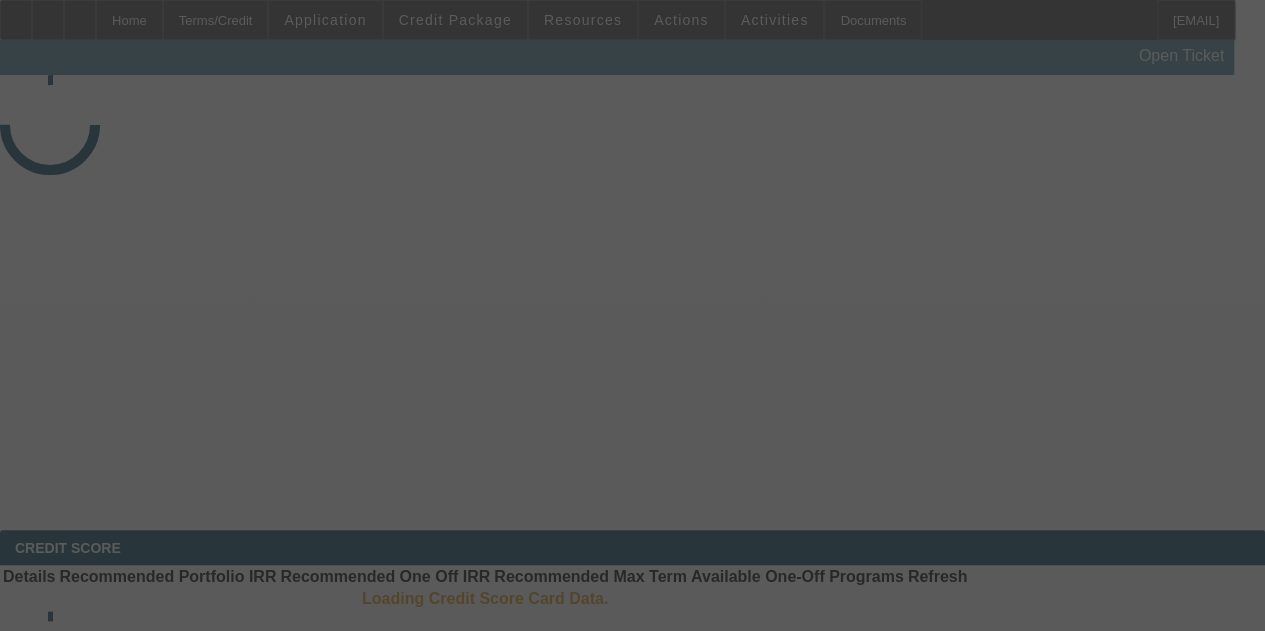 select on "4" 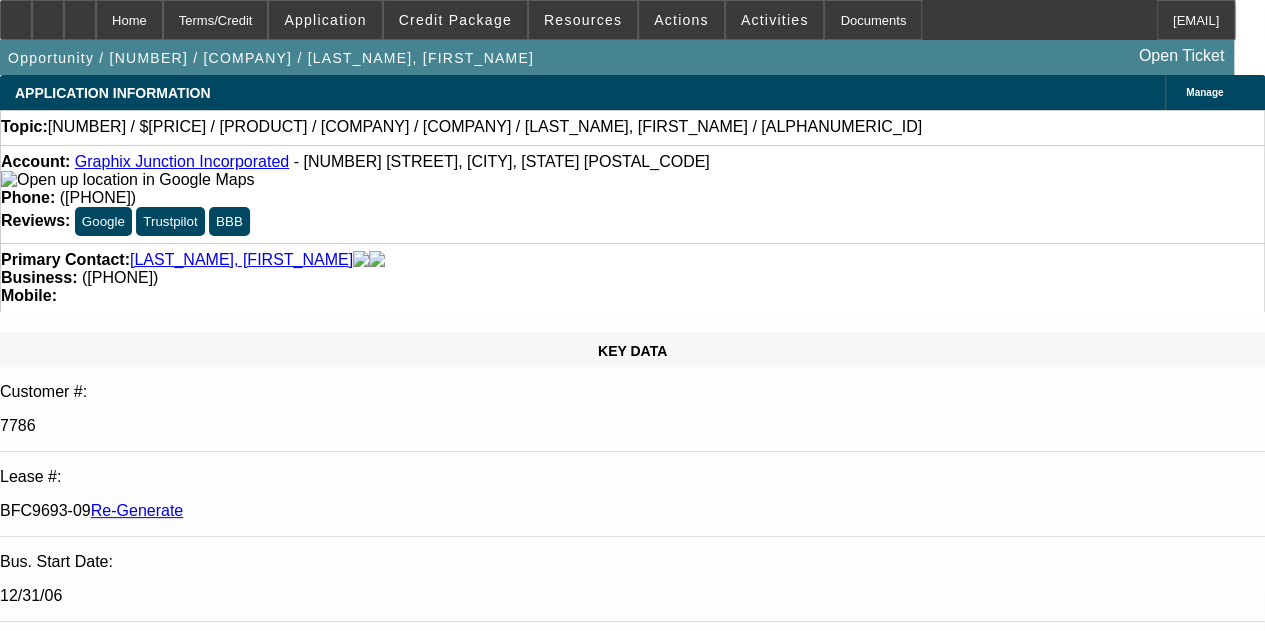 select on "0" 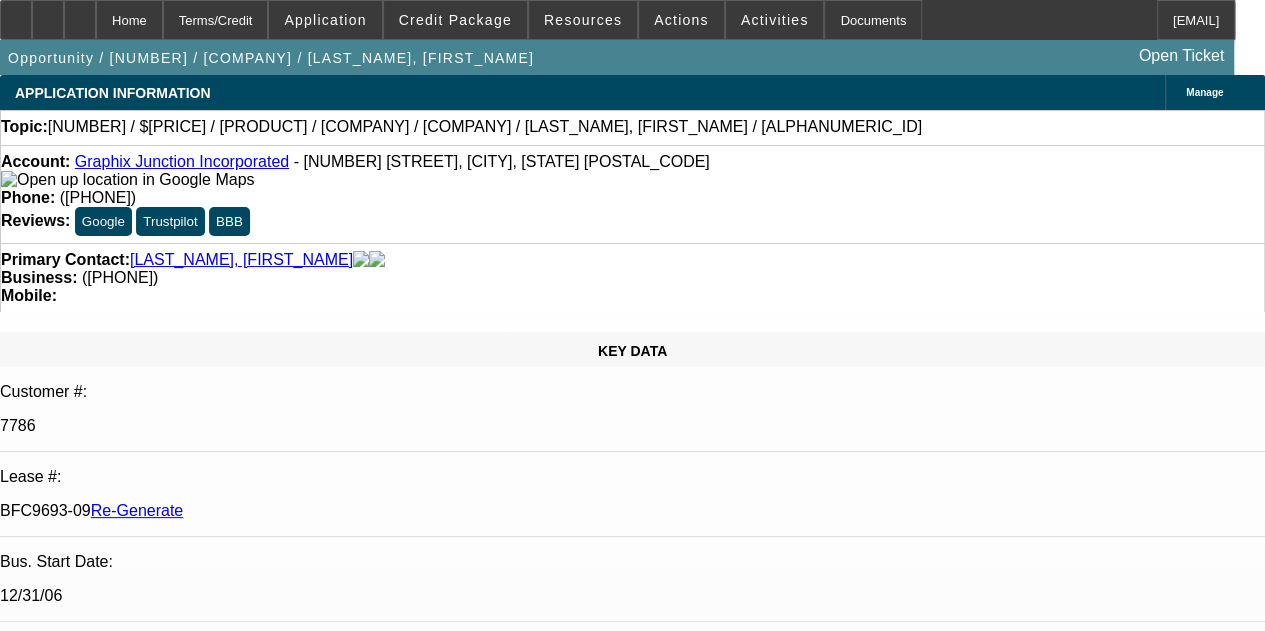 select on "2" 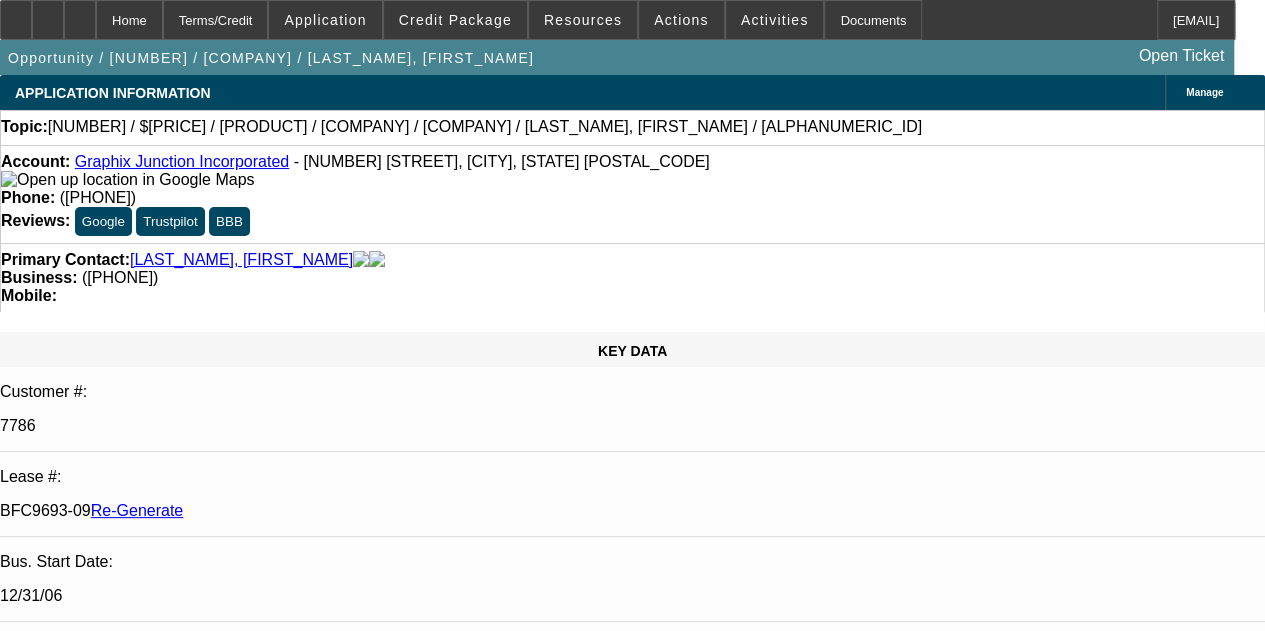 click on "Graphix Junction Incorporated" at bounding box center [182, 161] 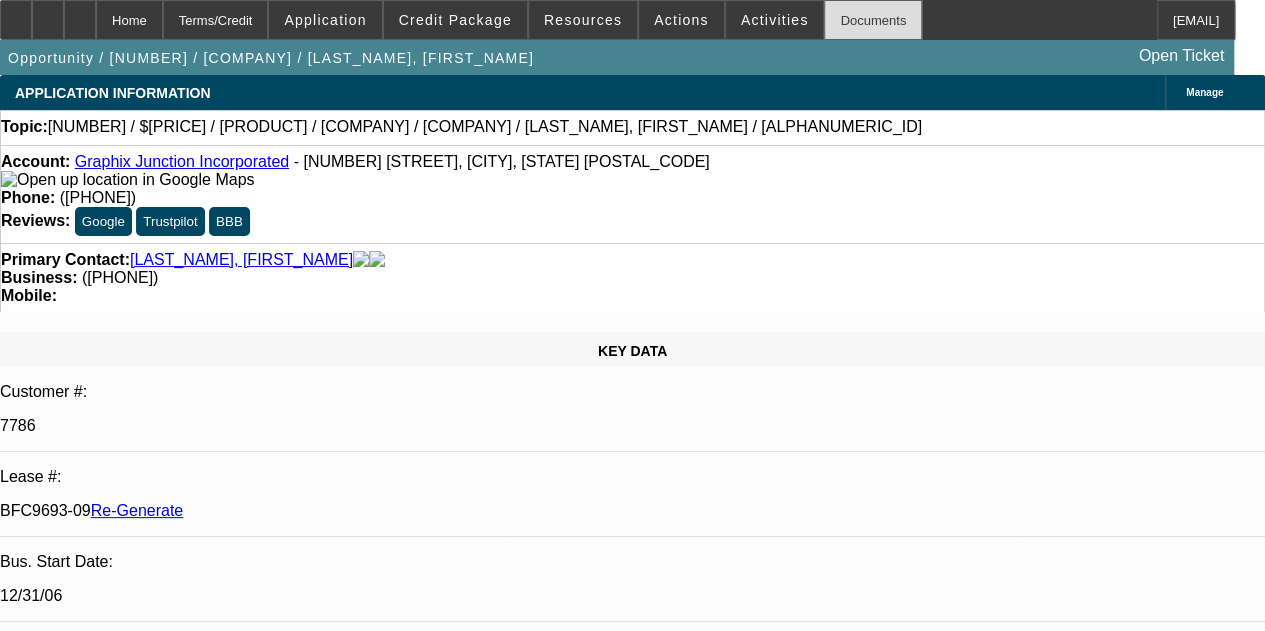 click on "Documents" at bounding box center (873, 20) 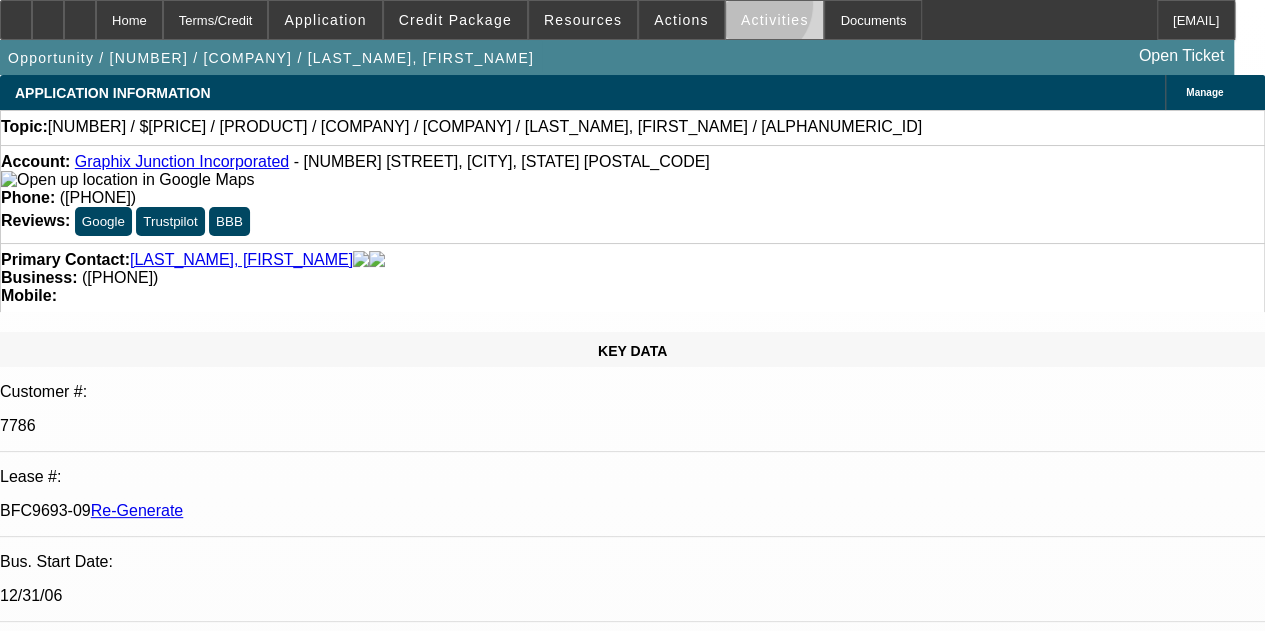 click at bounding box center (775, 20) 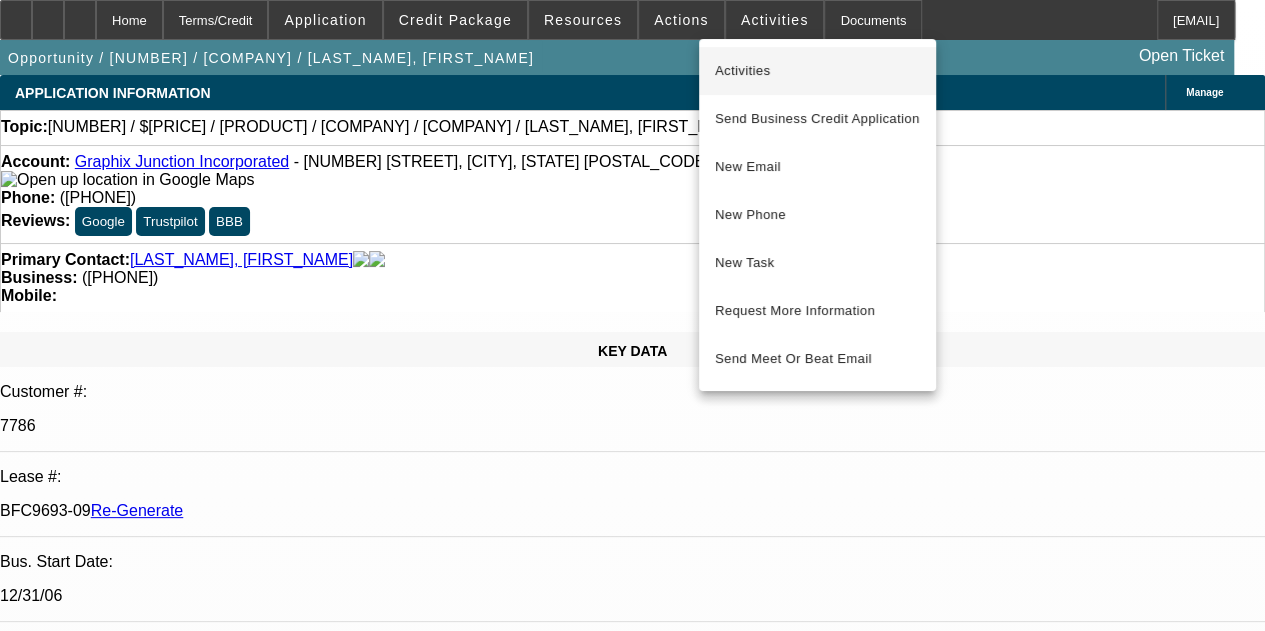 click on "Activities" at bounding box center [817, 71] 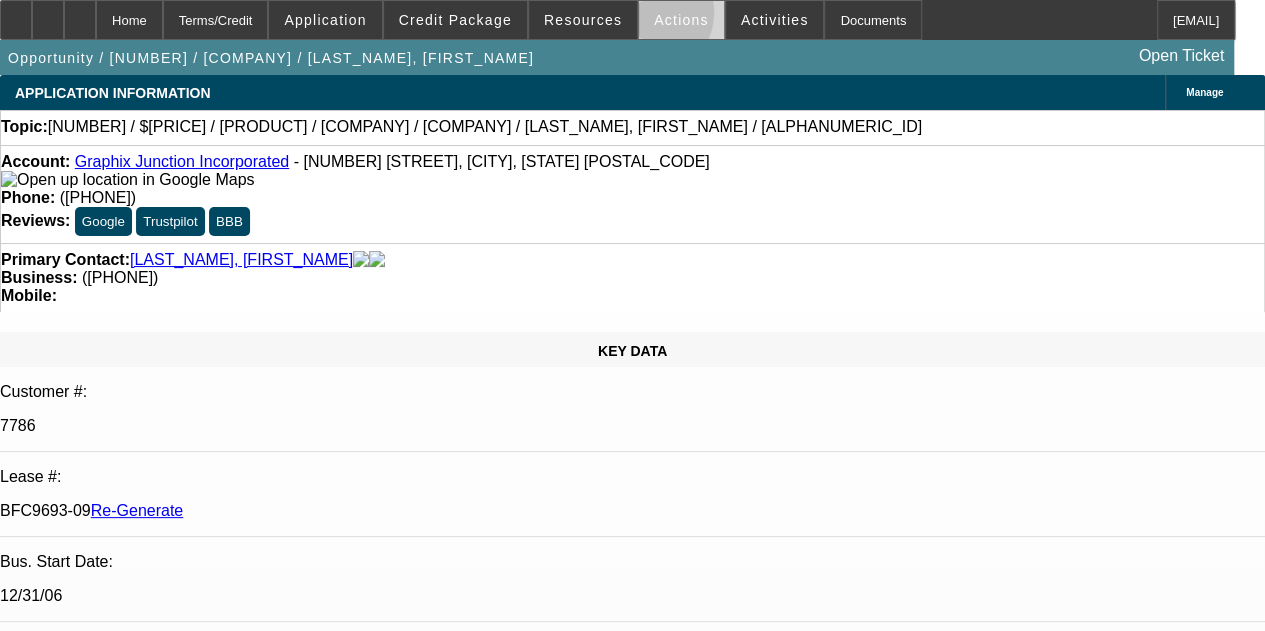 click at bounding box center [681, 20] 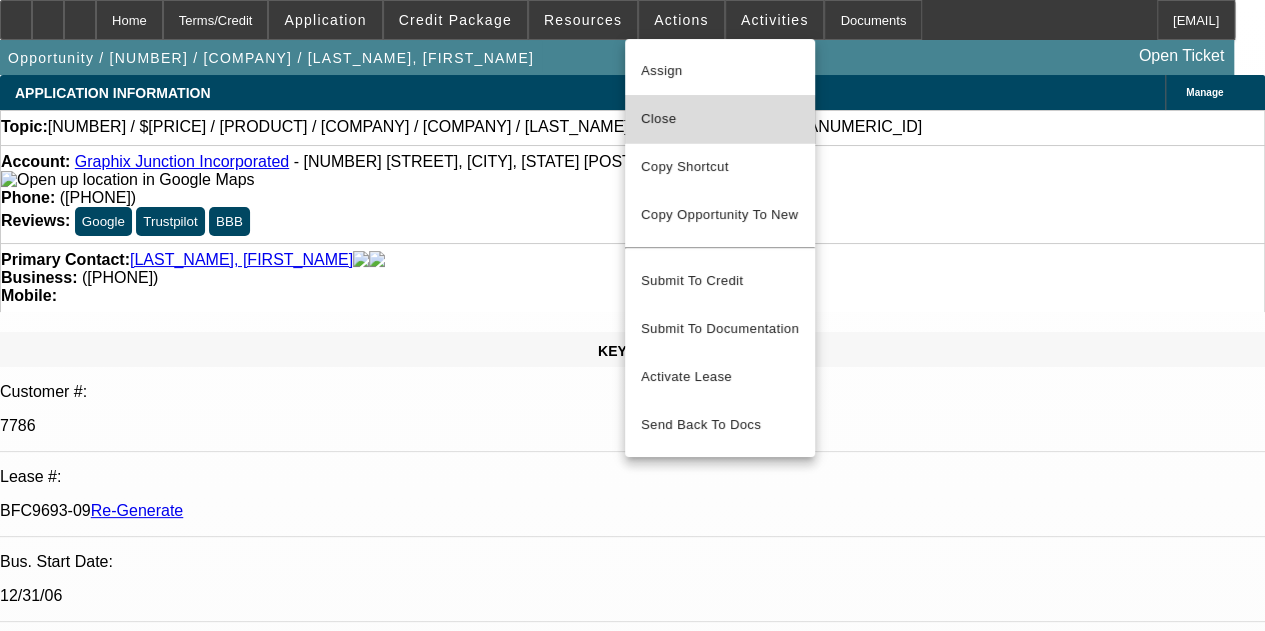 click on "Close" at bounding box center (720, 119) 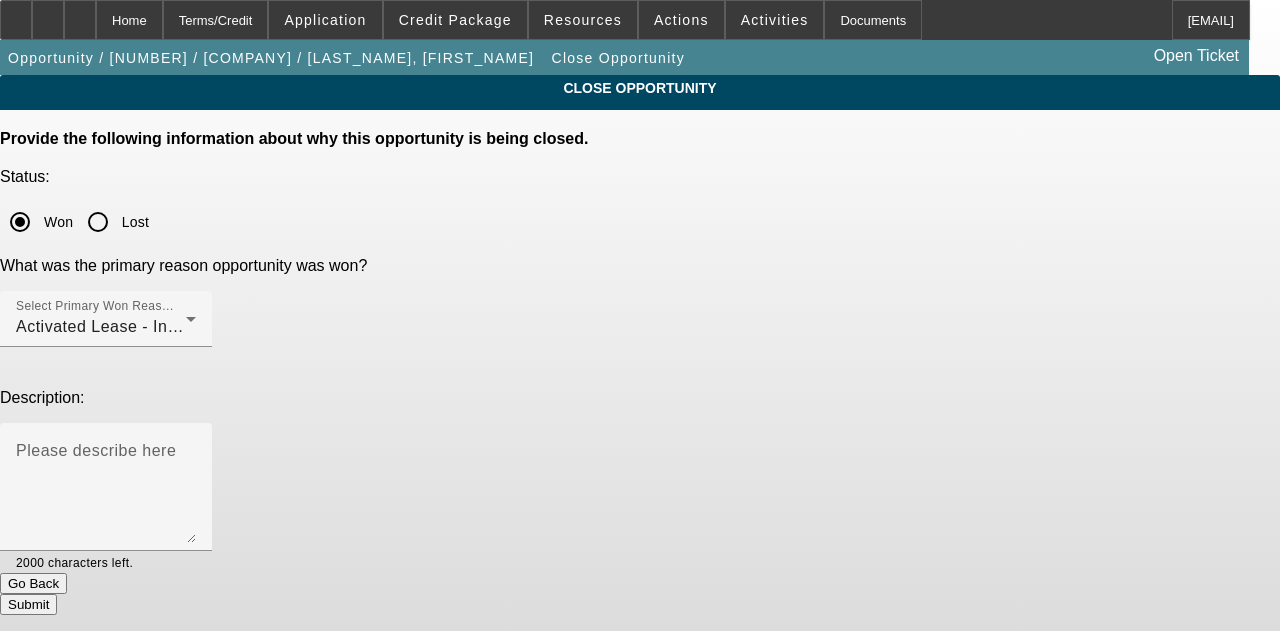 click on "Submit" 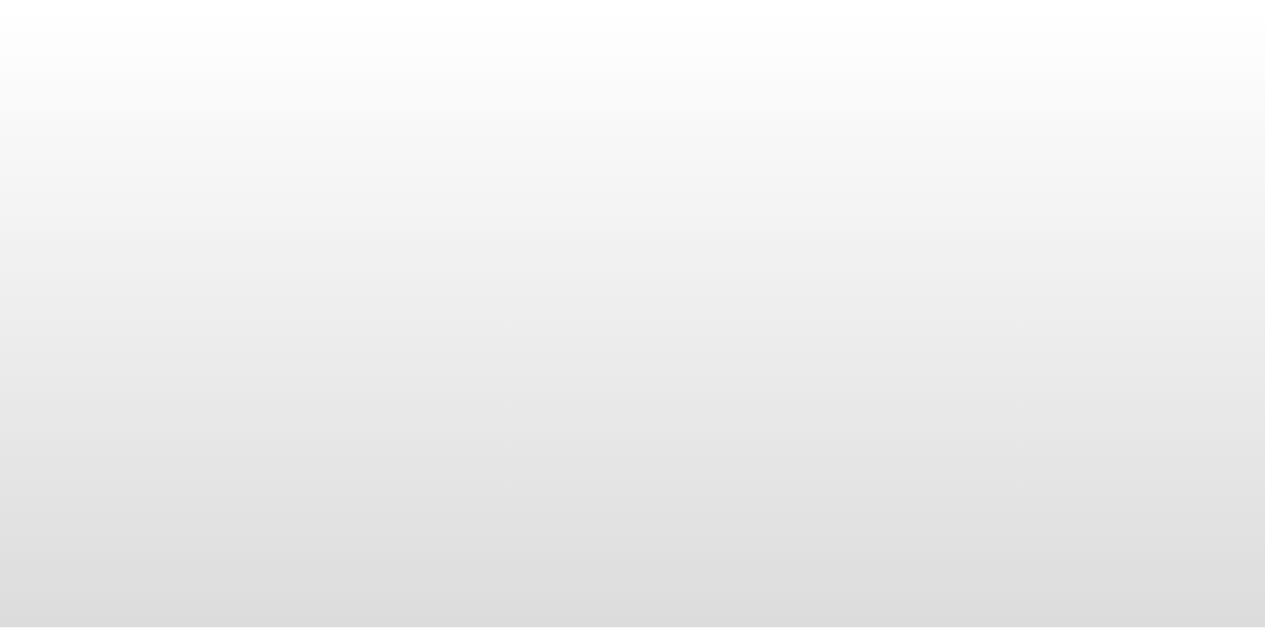 scroll, scrollTop: 0, scrollLeft: 0, axis: both 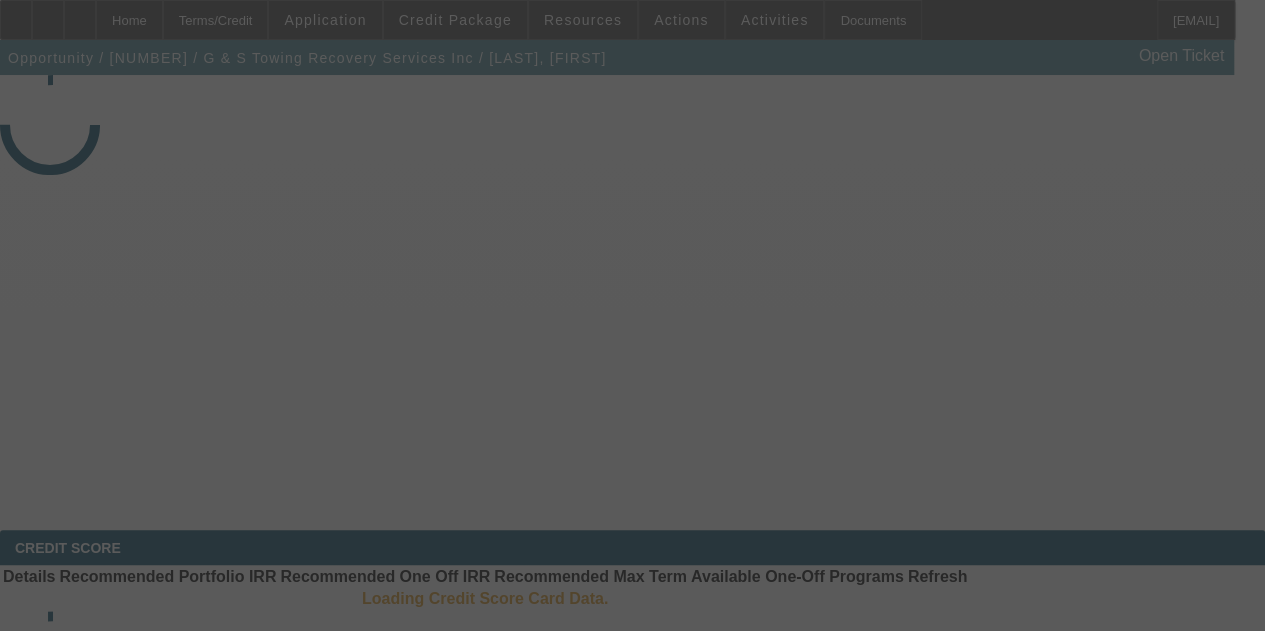 select on "3" 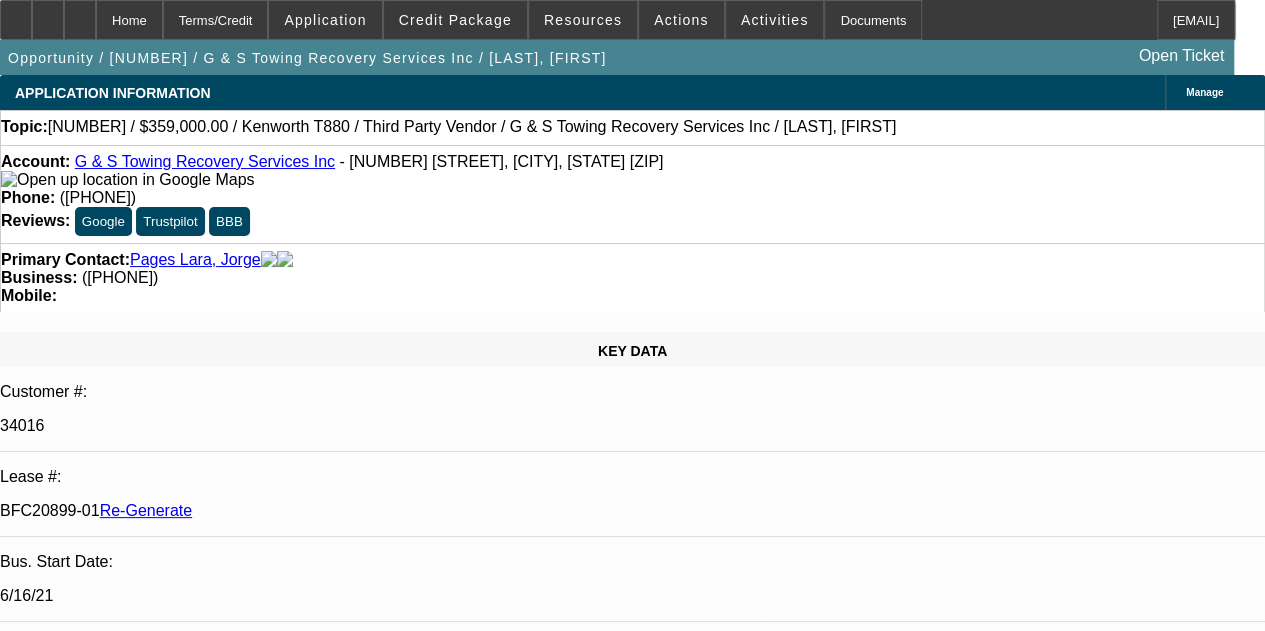 select on "0" 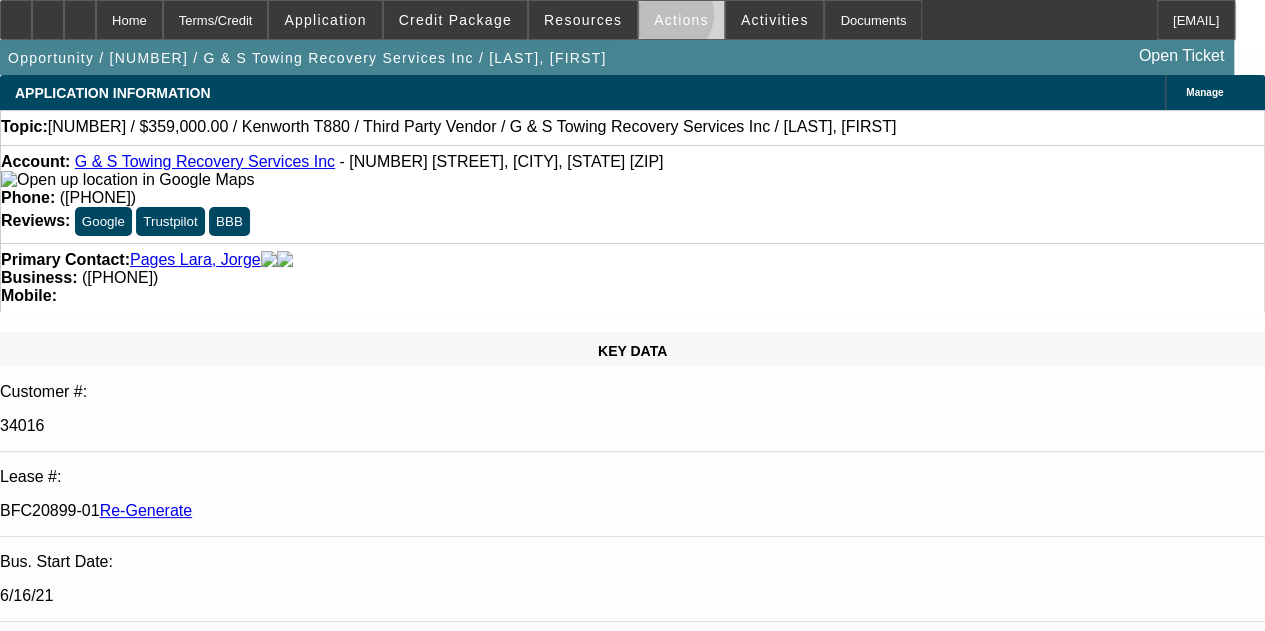 click on "Actions" at bounding box center [681, 20] 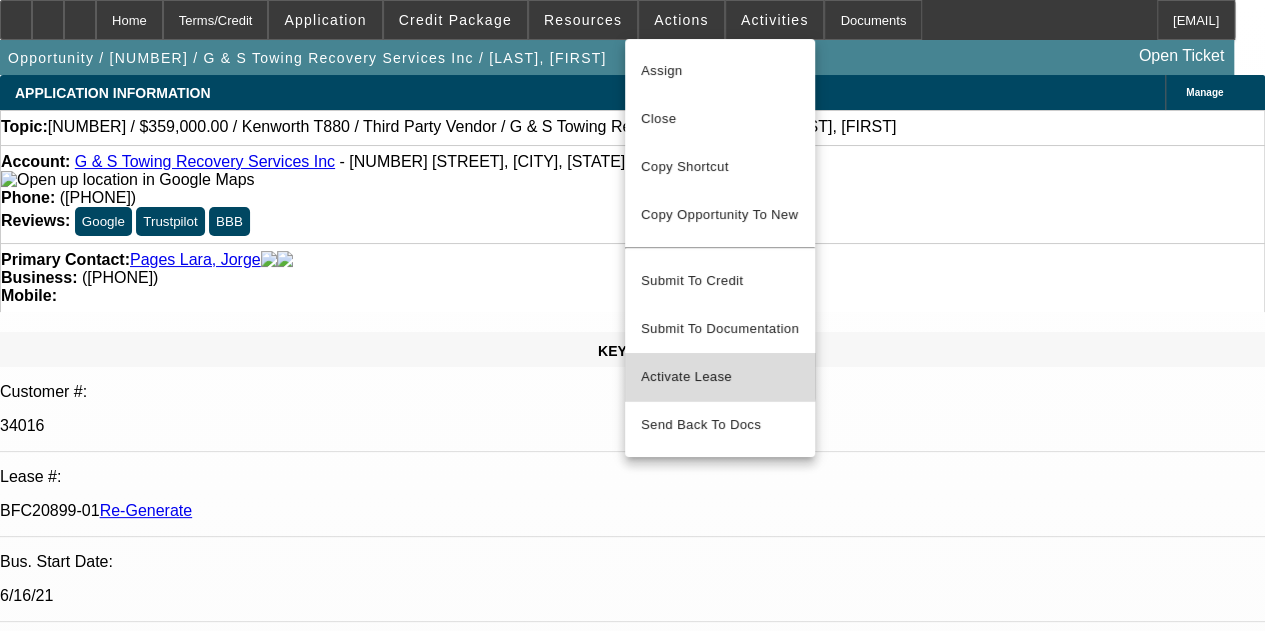 click on "Activate Lease" at bounding box center [720, 377] 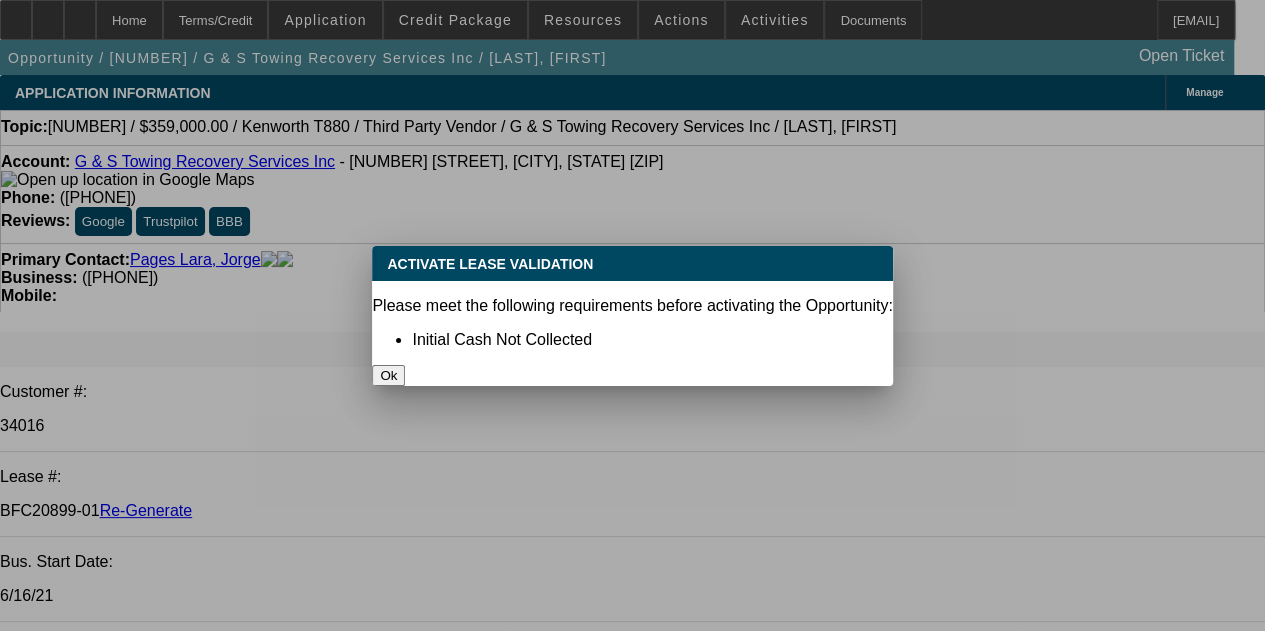 click on "Ok" at bounding box center (388, 375) 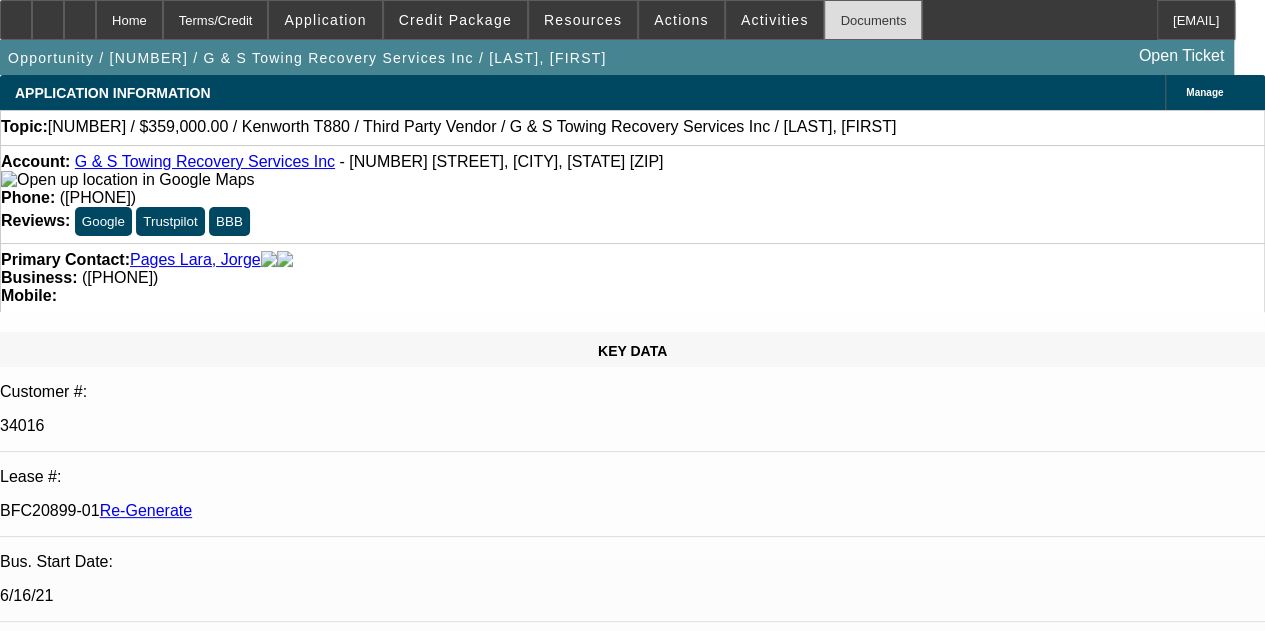 click on "Documents" at bounding box center (873, 20) 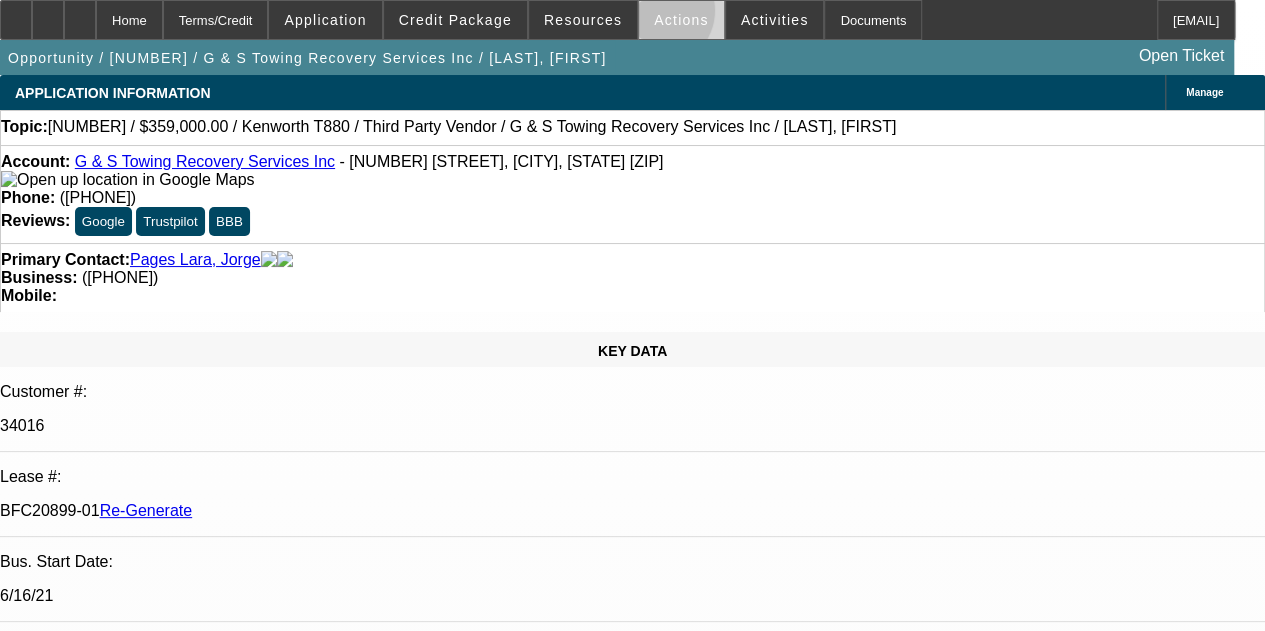 click on "Actions" at bounding box center (681, 20) 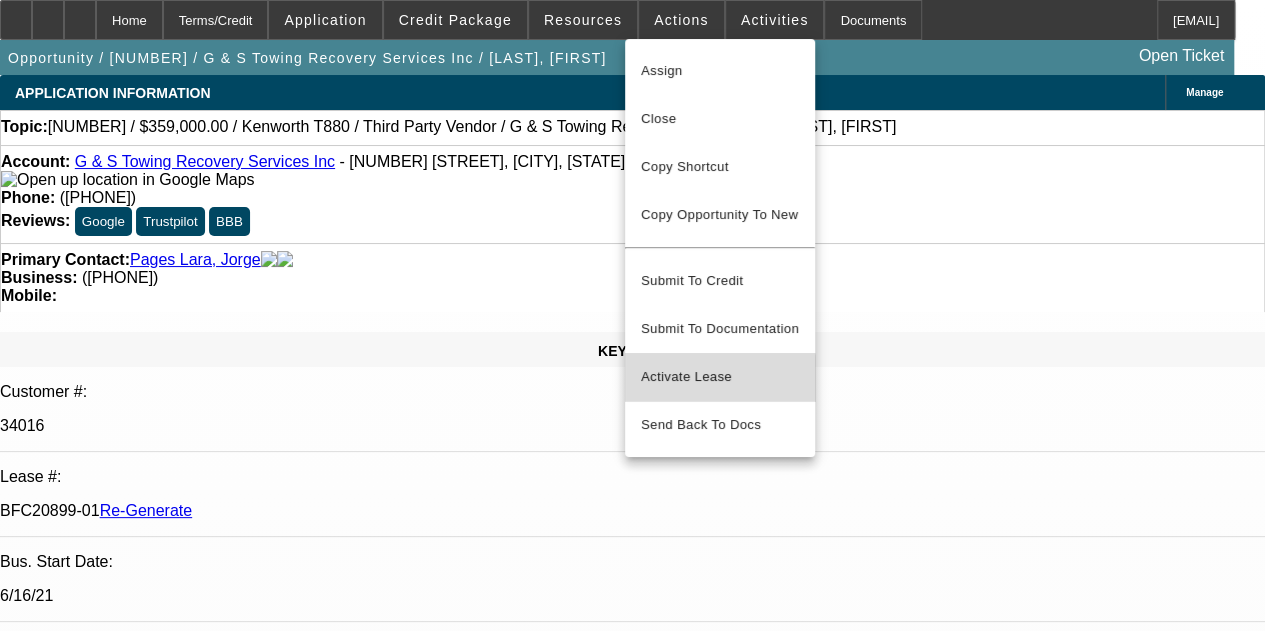 click on "Activate Lease" at bounding box center [720, 377] 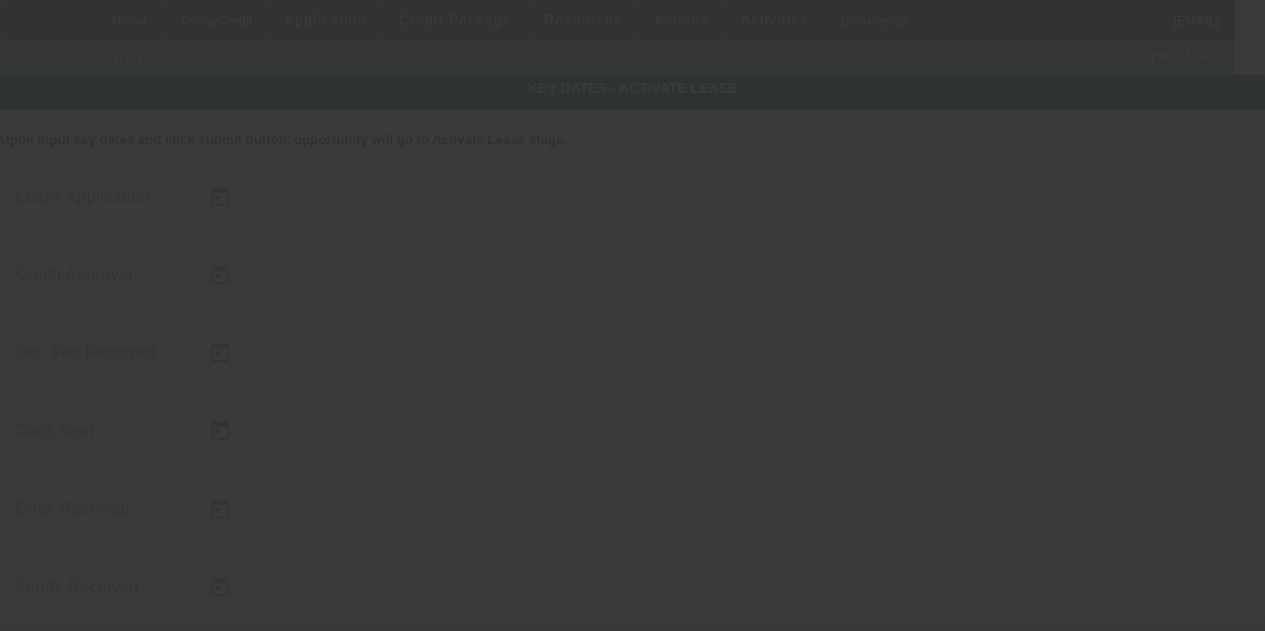 type on "7/22/2025" 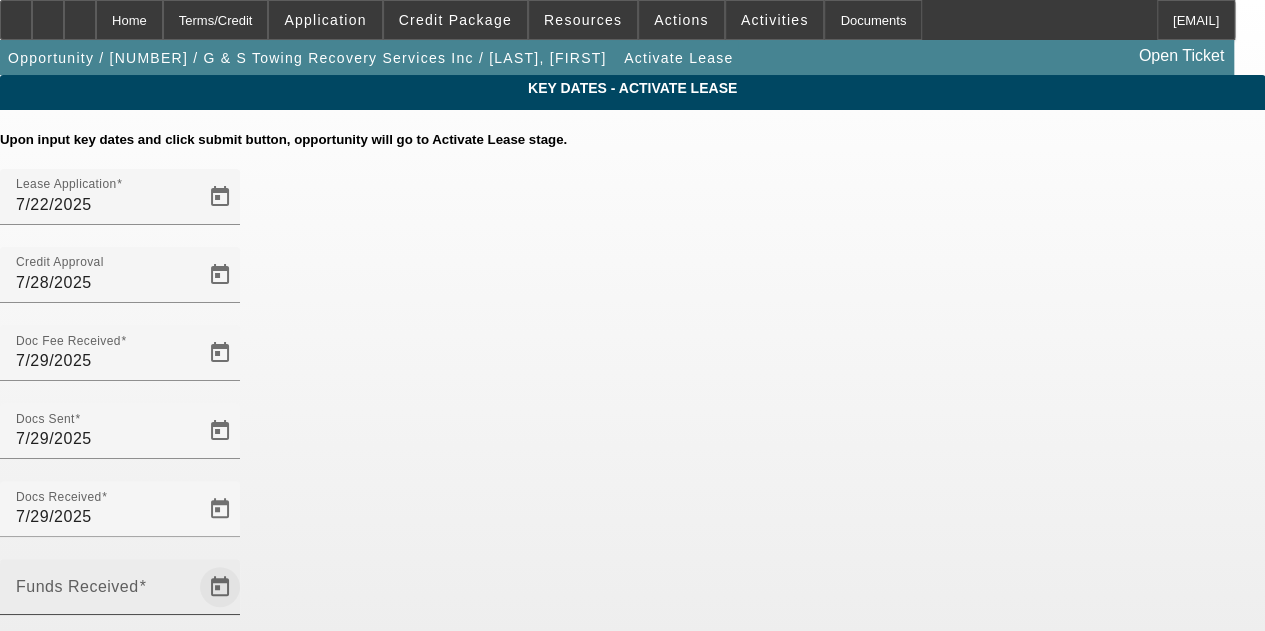 click 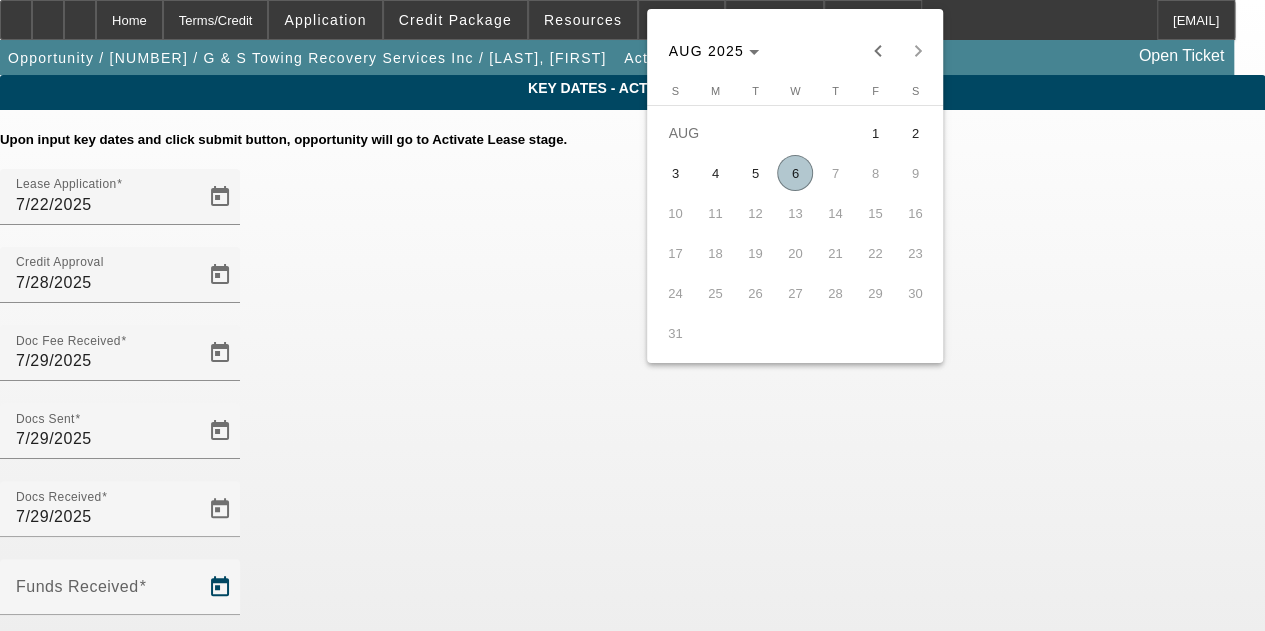 click on "6" at bounding box center [795, 173] 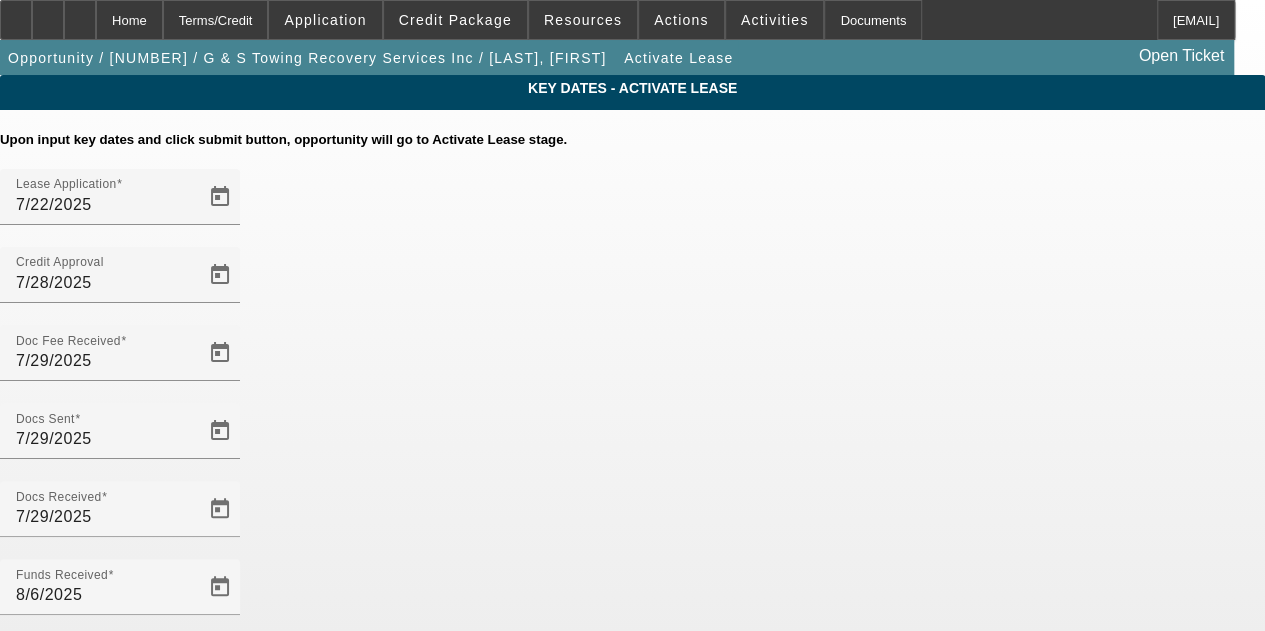 click 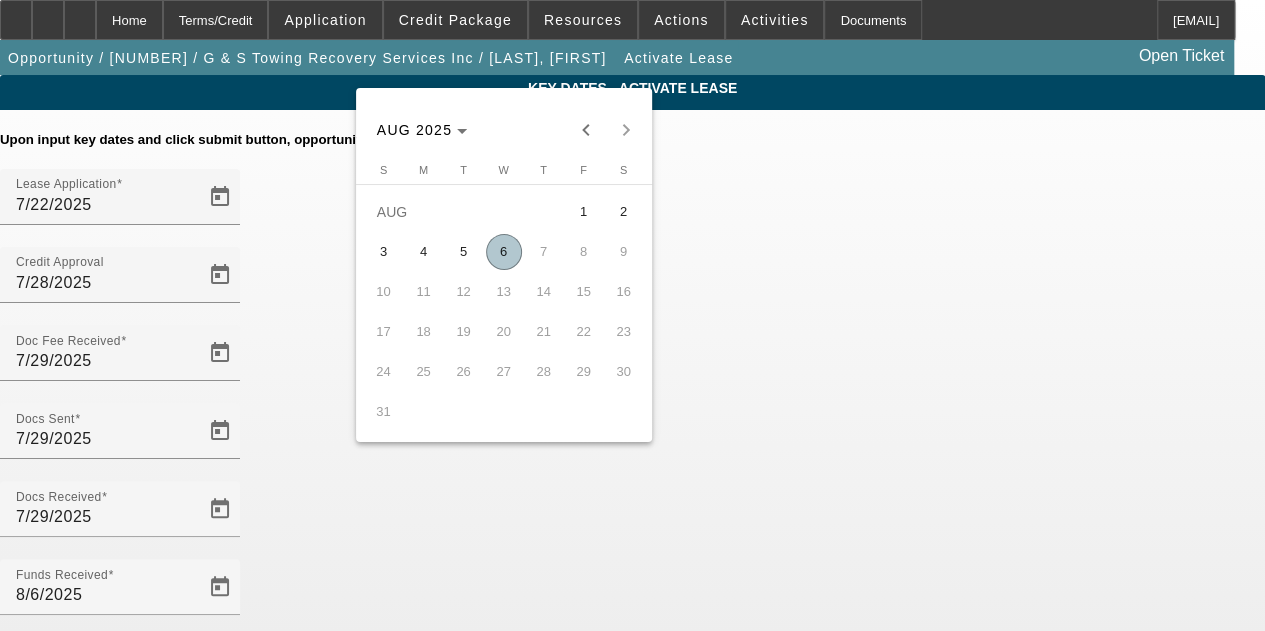 click on "6" at bounding box center (504, 252) 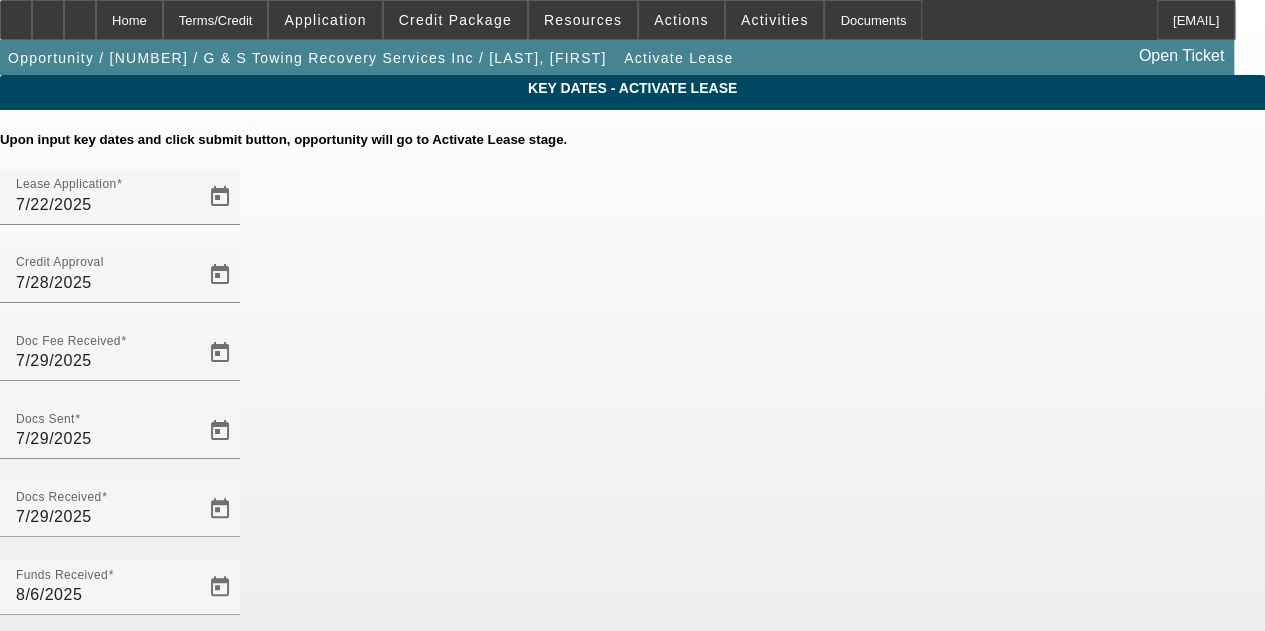 click 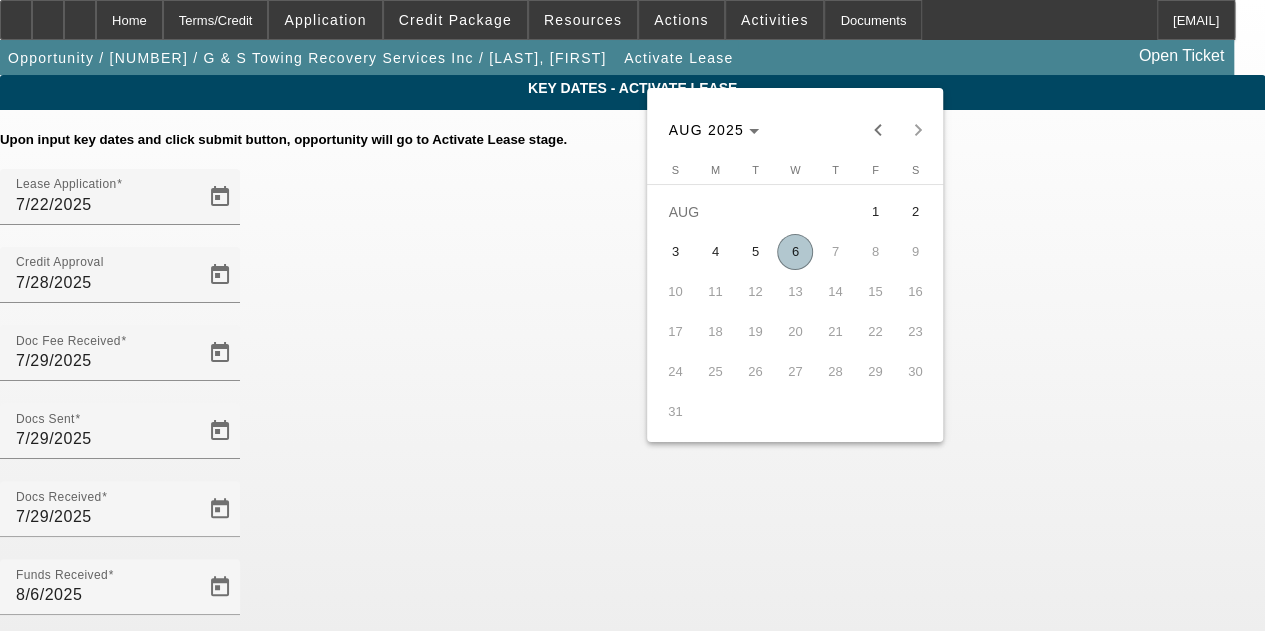 click on "6" at bounding box center [795, 252] 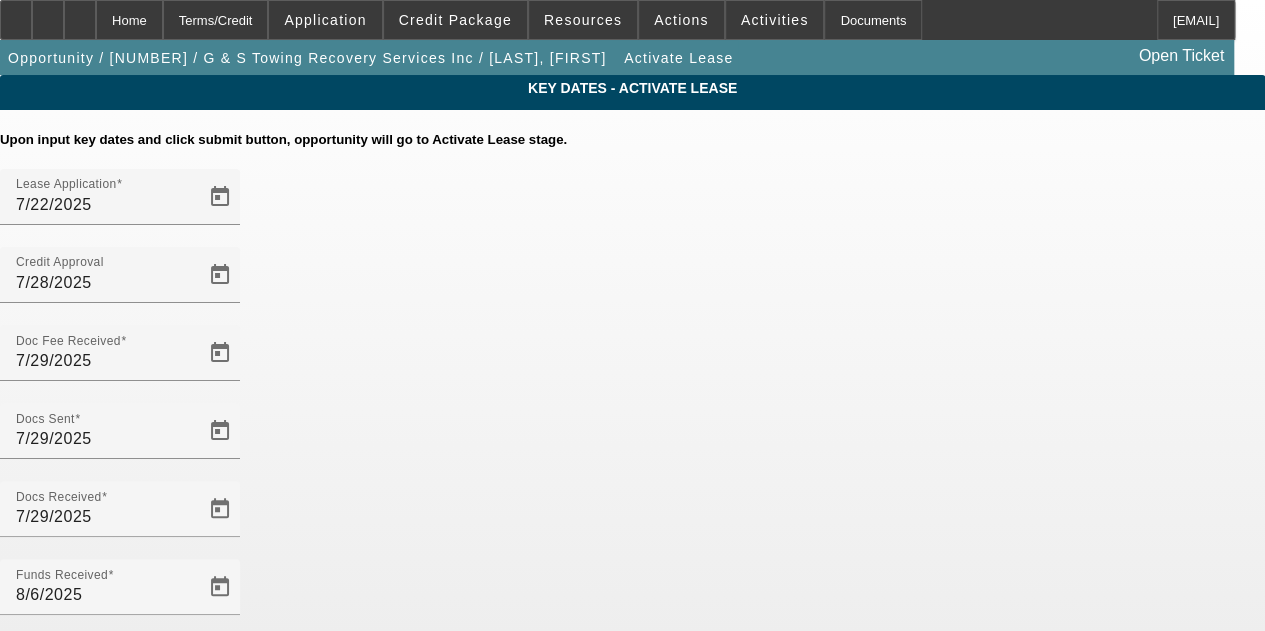 click 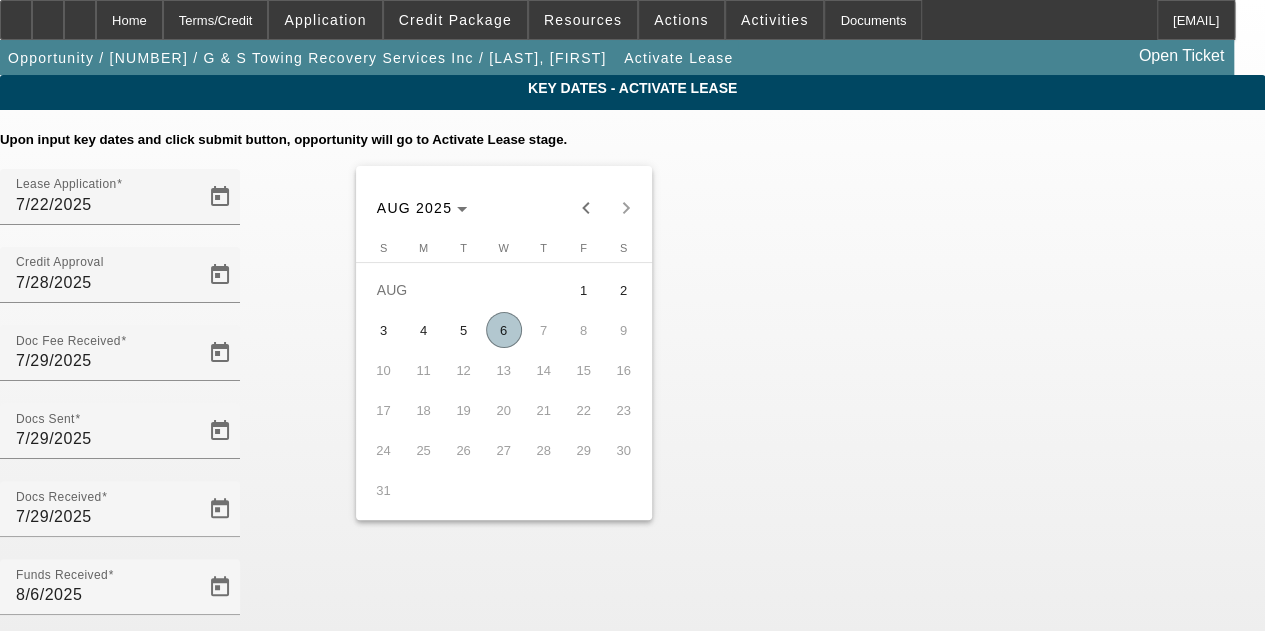click on "6" at bounding box center (504, 330) 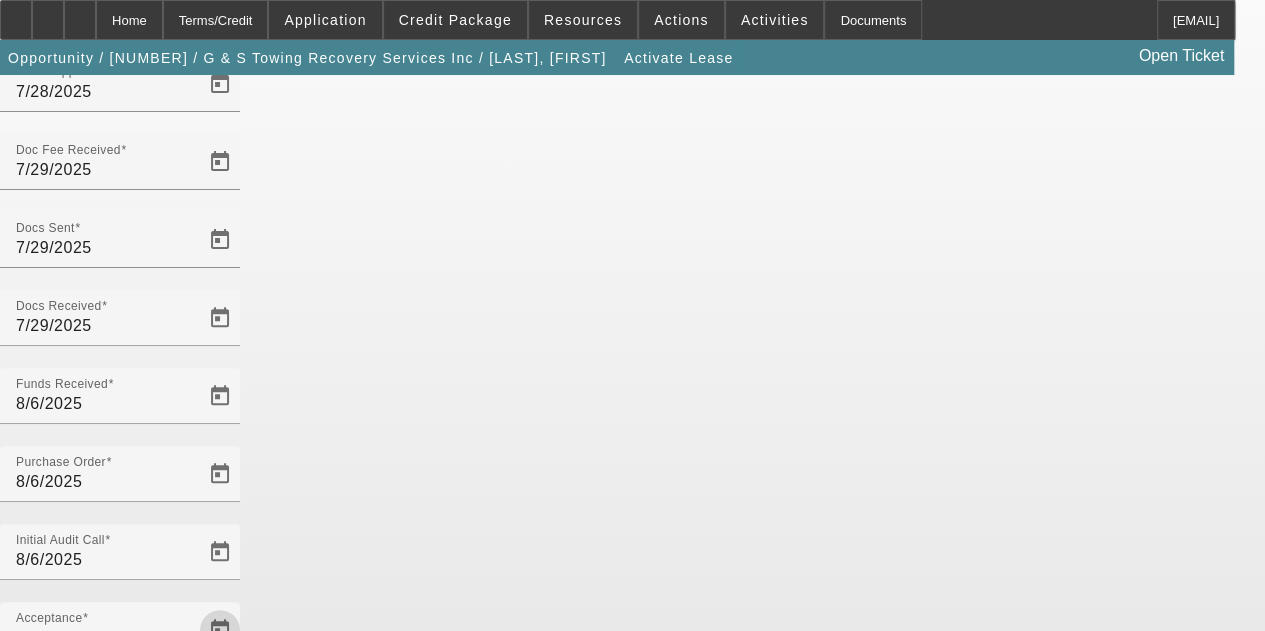 scroll, scrollTop: 206, scrollLeft: 0, axis: vertical 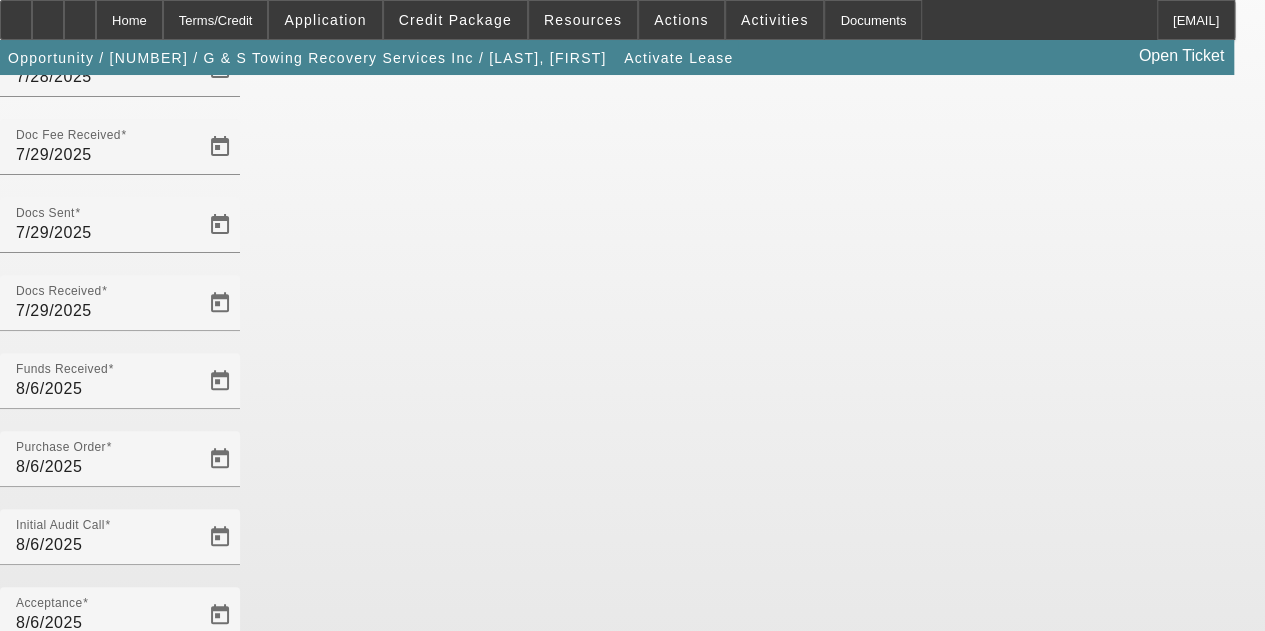 click on "Save" 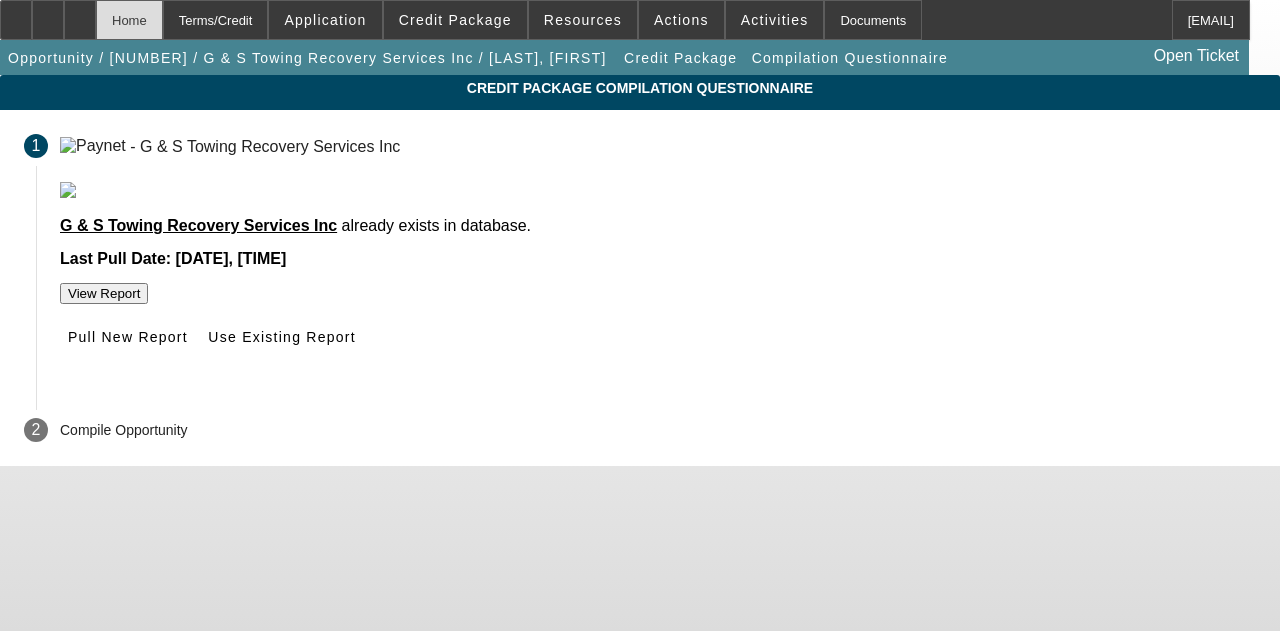 click on "Home" at bounding box center (129, 20) 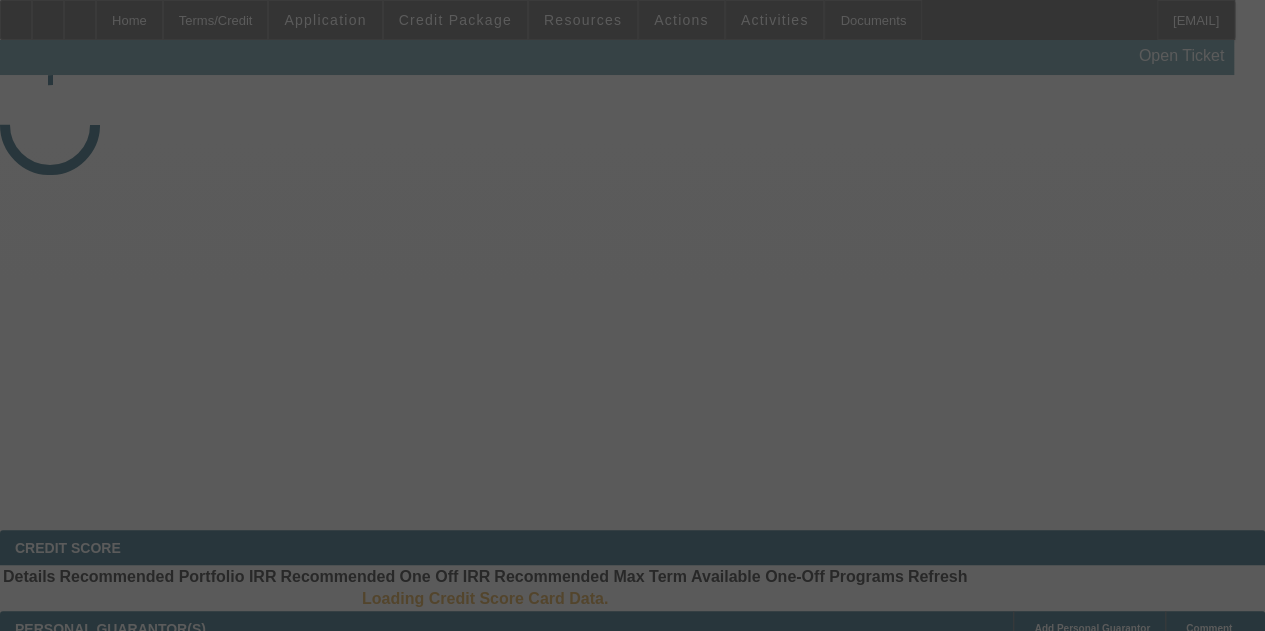 select on "4" 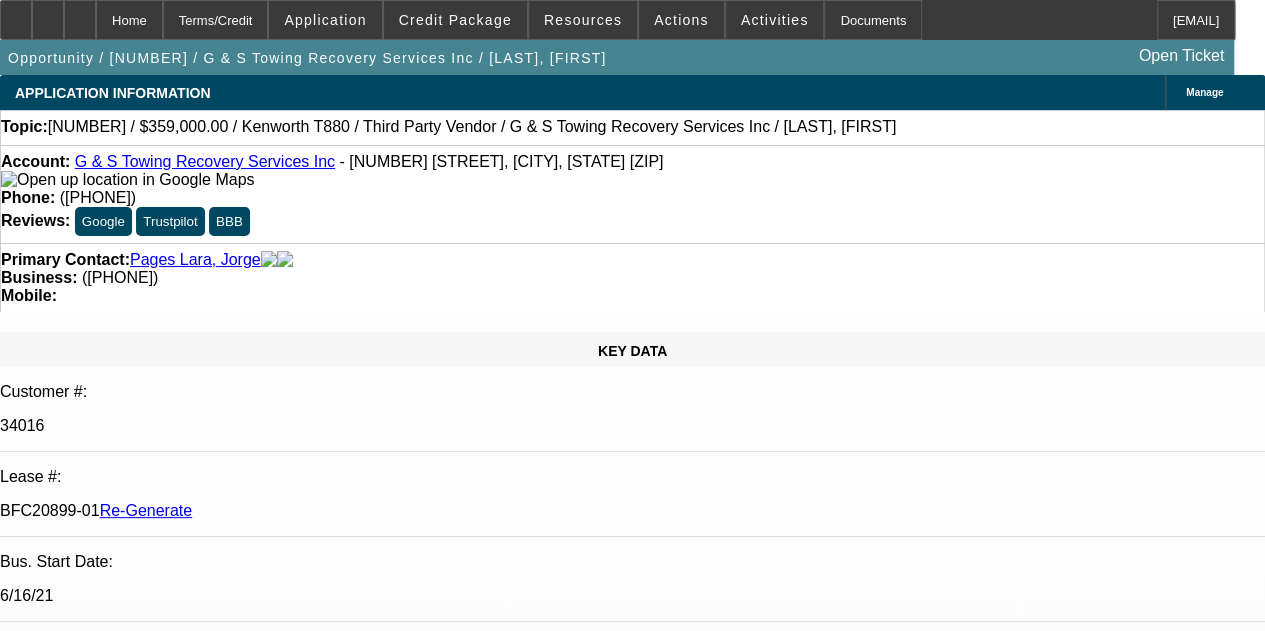 select on "0" 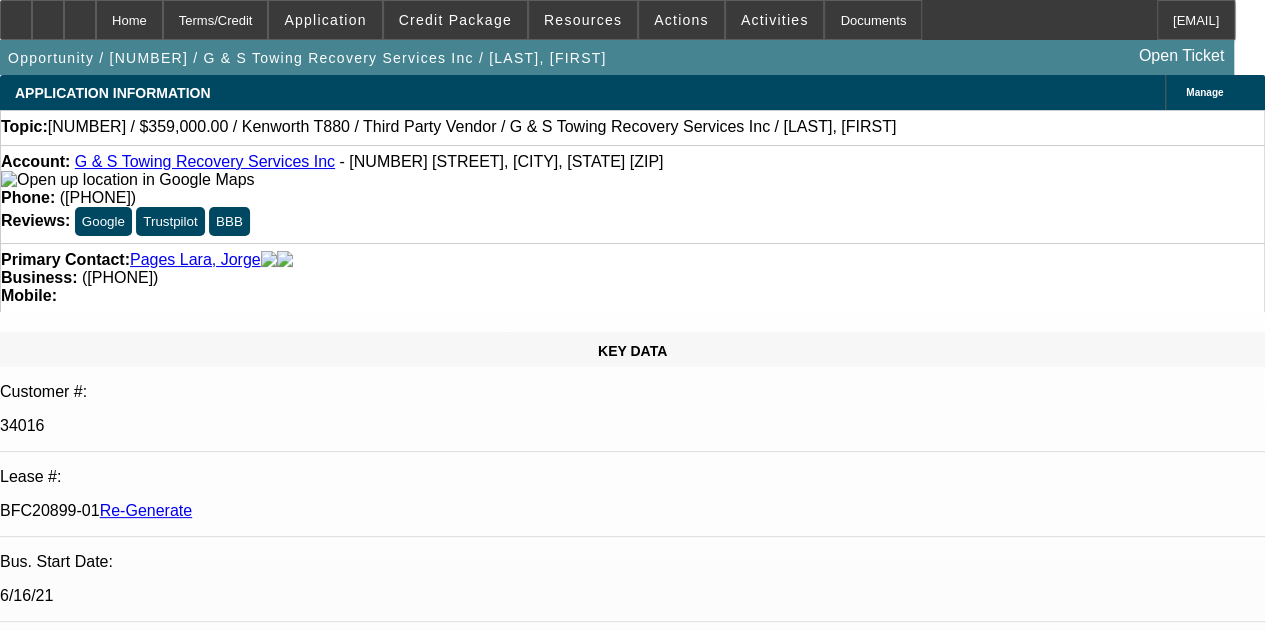 click on "Documents" at bounding box center [873, 20] 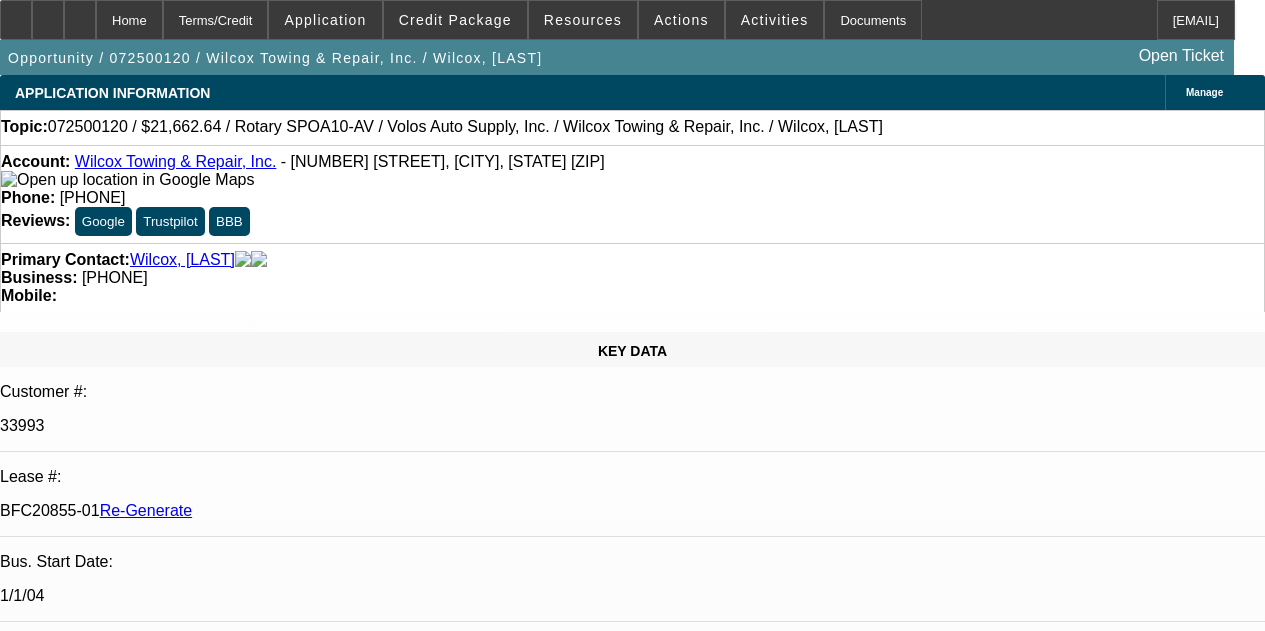 select on "3" 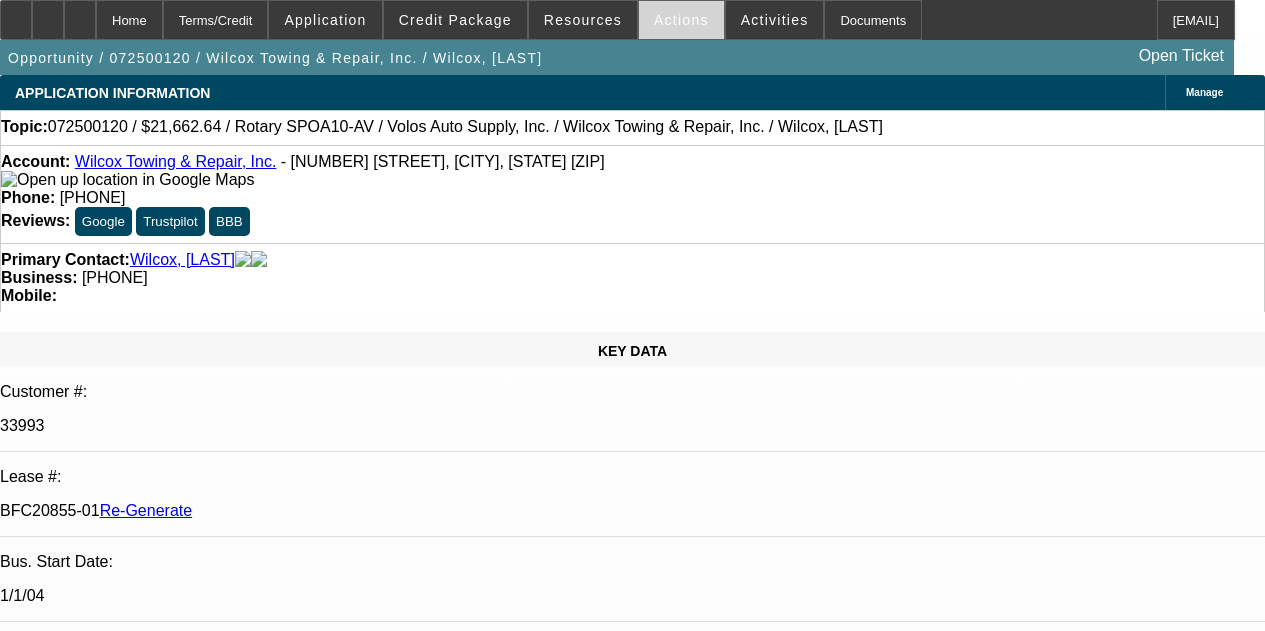 scroll, scrollTop: 0, scrollLeft: 0, axis: both 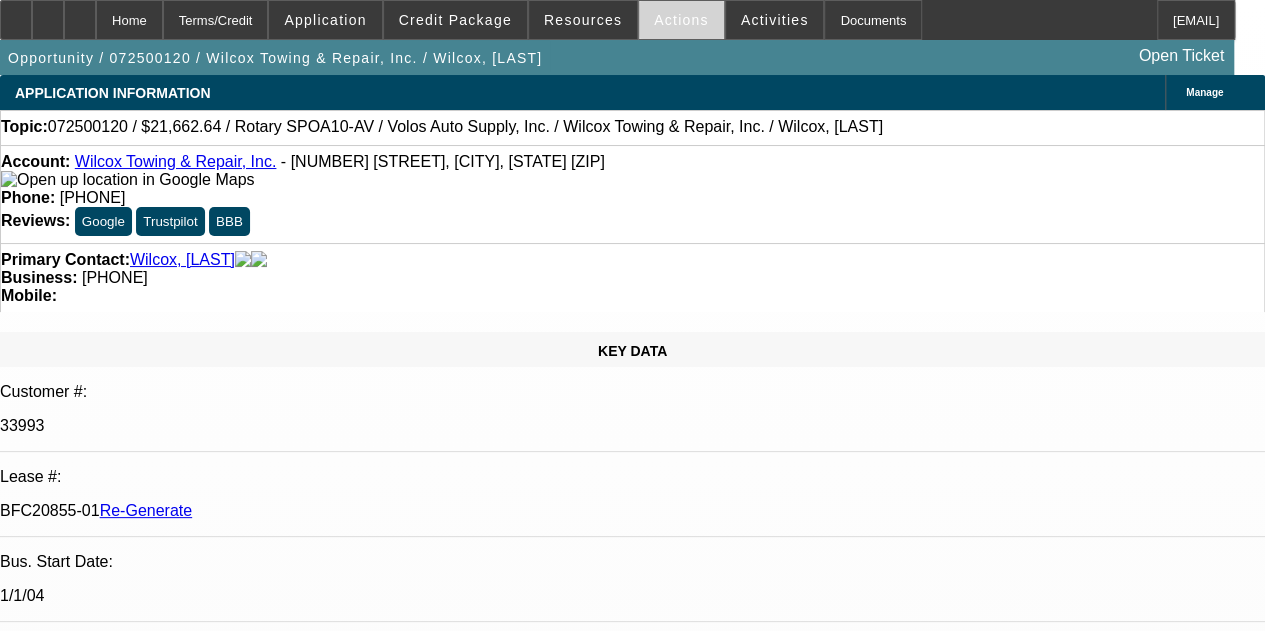 click on "Actions" at bounding box center [681, 20] 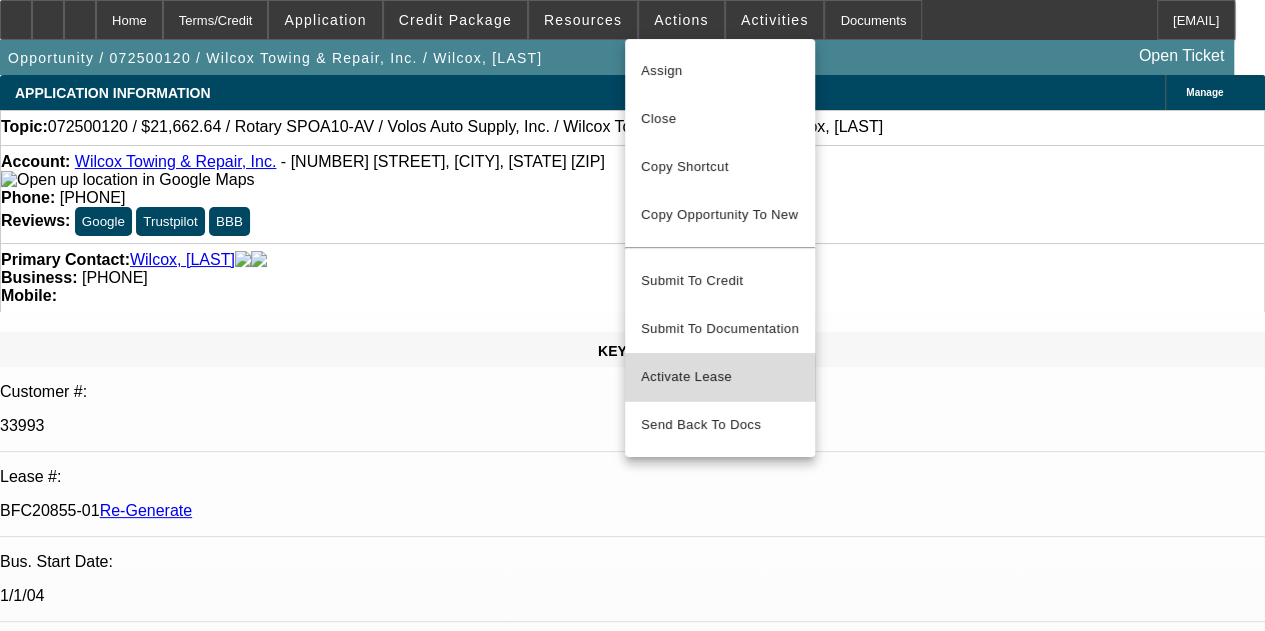 click on "Activate Lease" at bounding box center (720, 377) 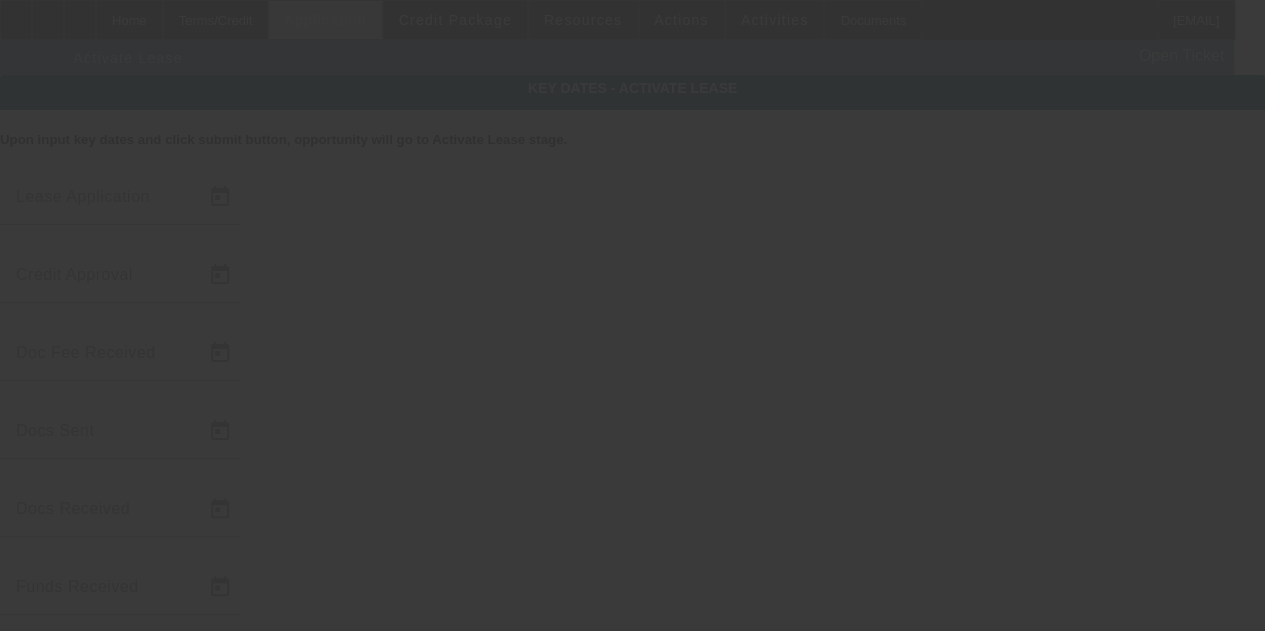 type on "[DATE]" 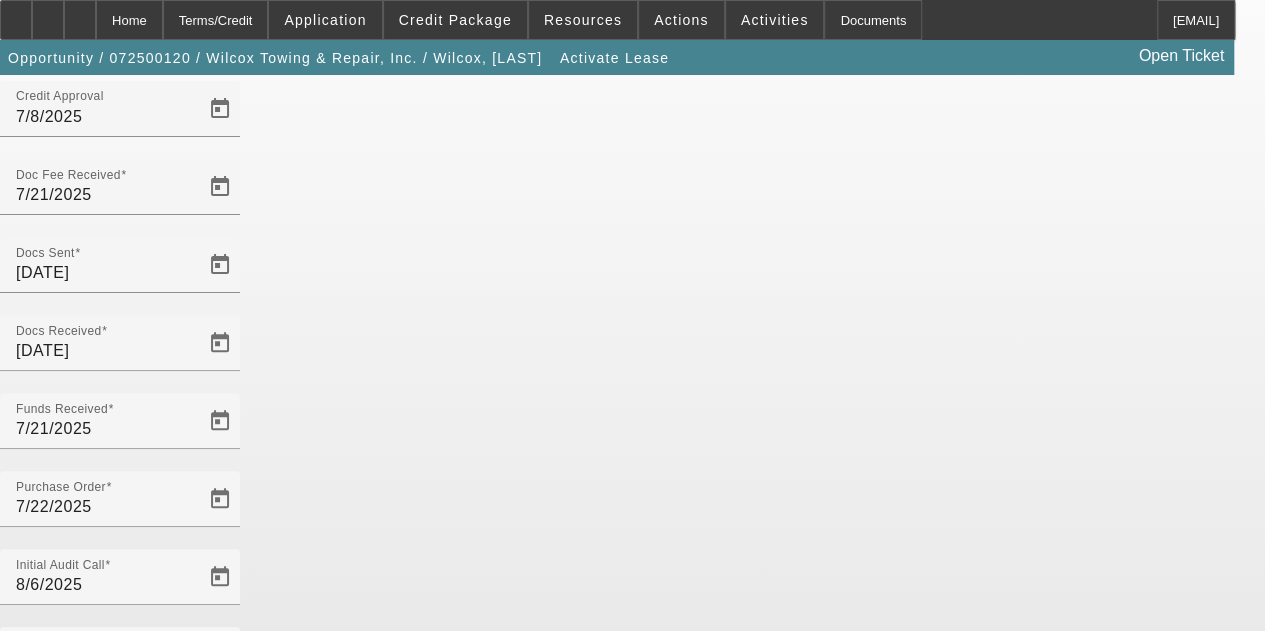 scroll, scrollTop: 186, scrollLeft: 0, axis: vertical 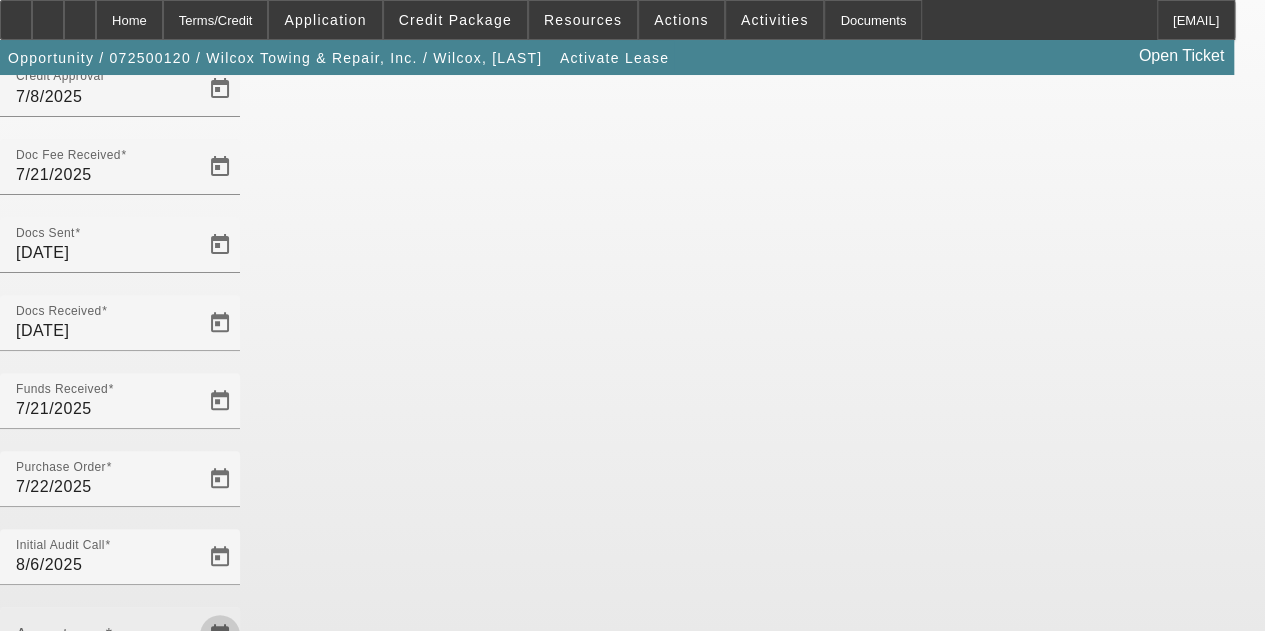 click 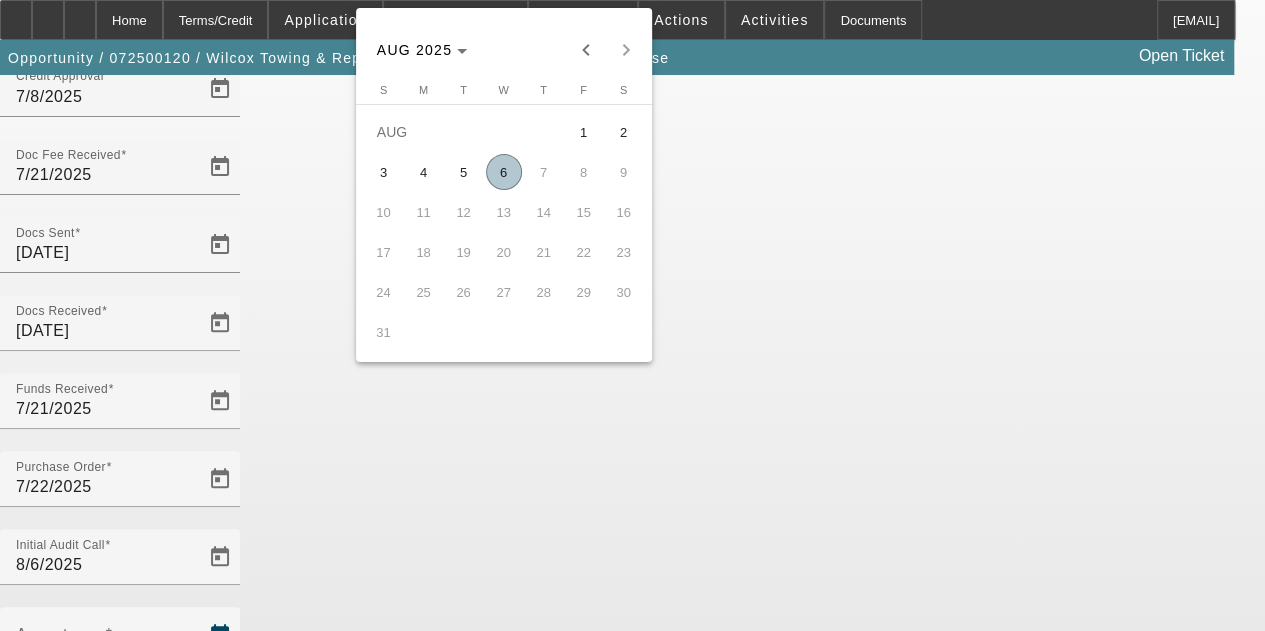 click on "6" at bounding box center (504, 172) 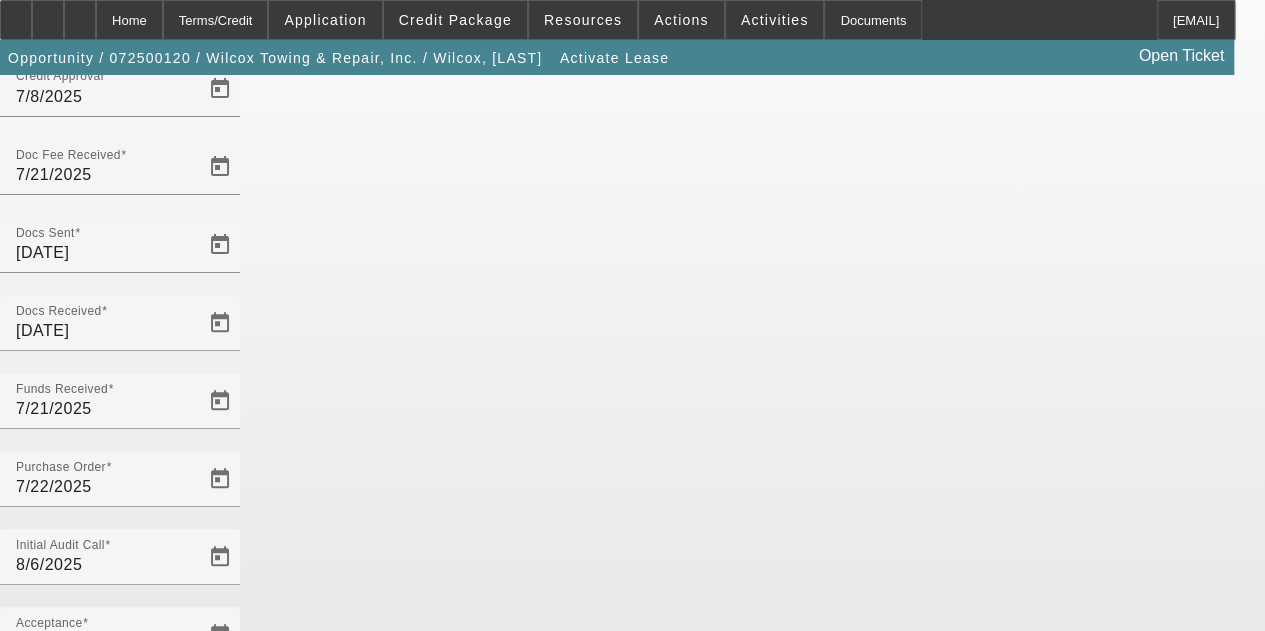 click 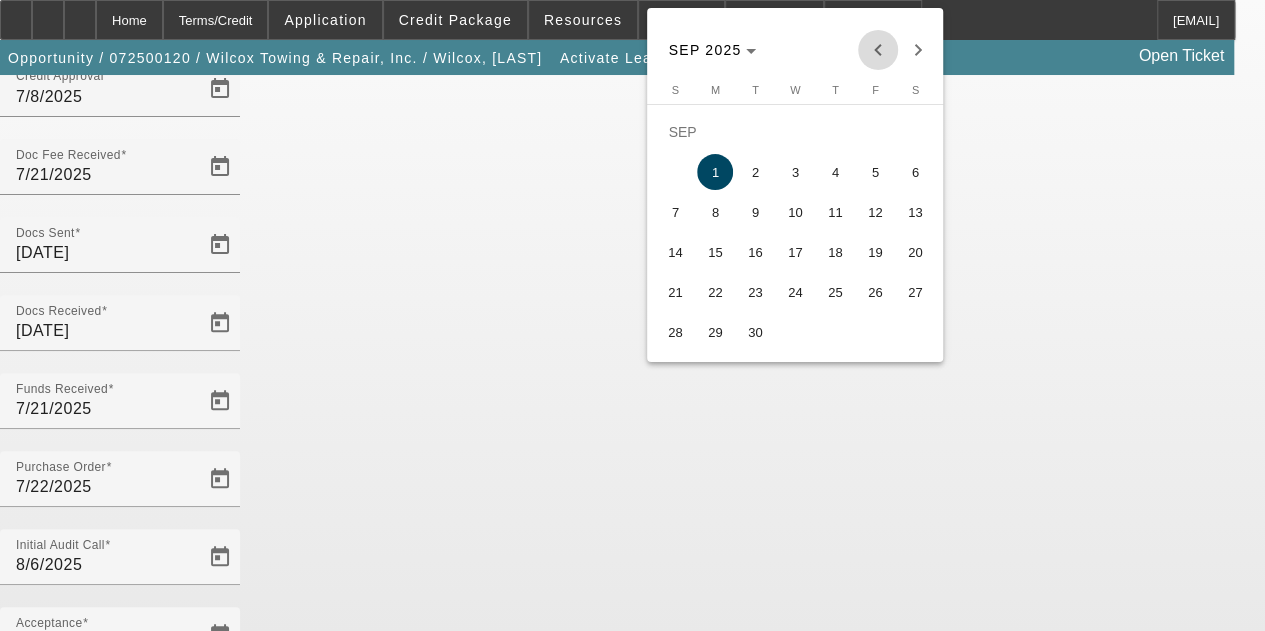 click at bounding box center (878, 50) 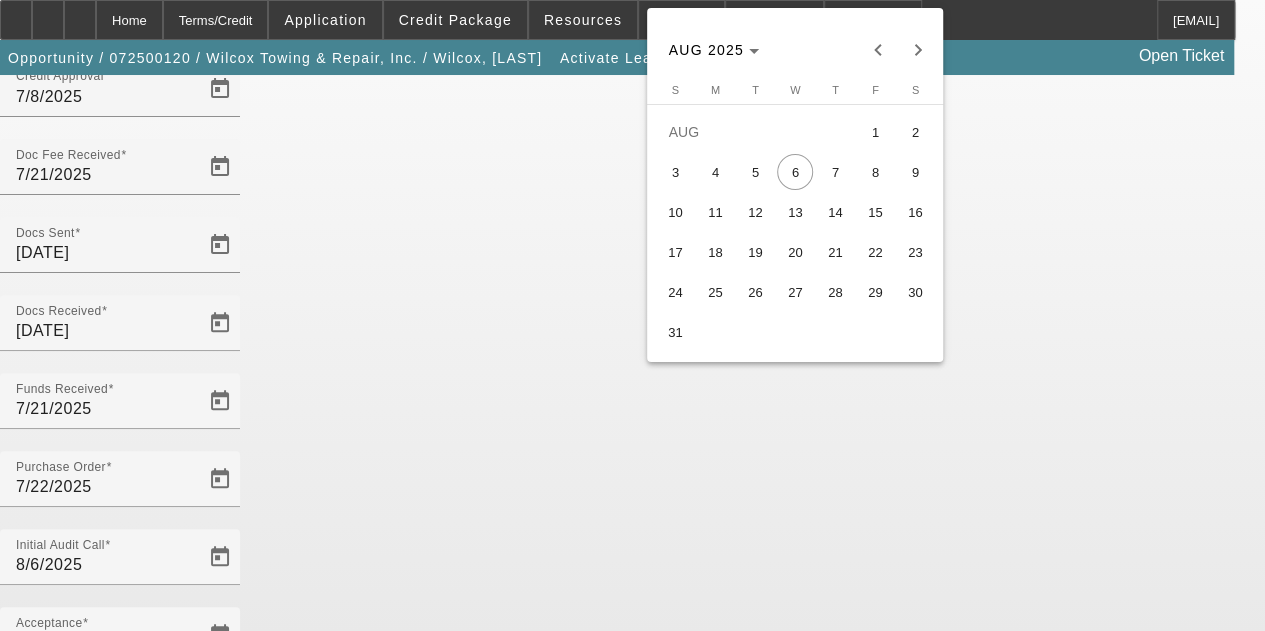 click on "15" at bounding box center (875, 212) 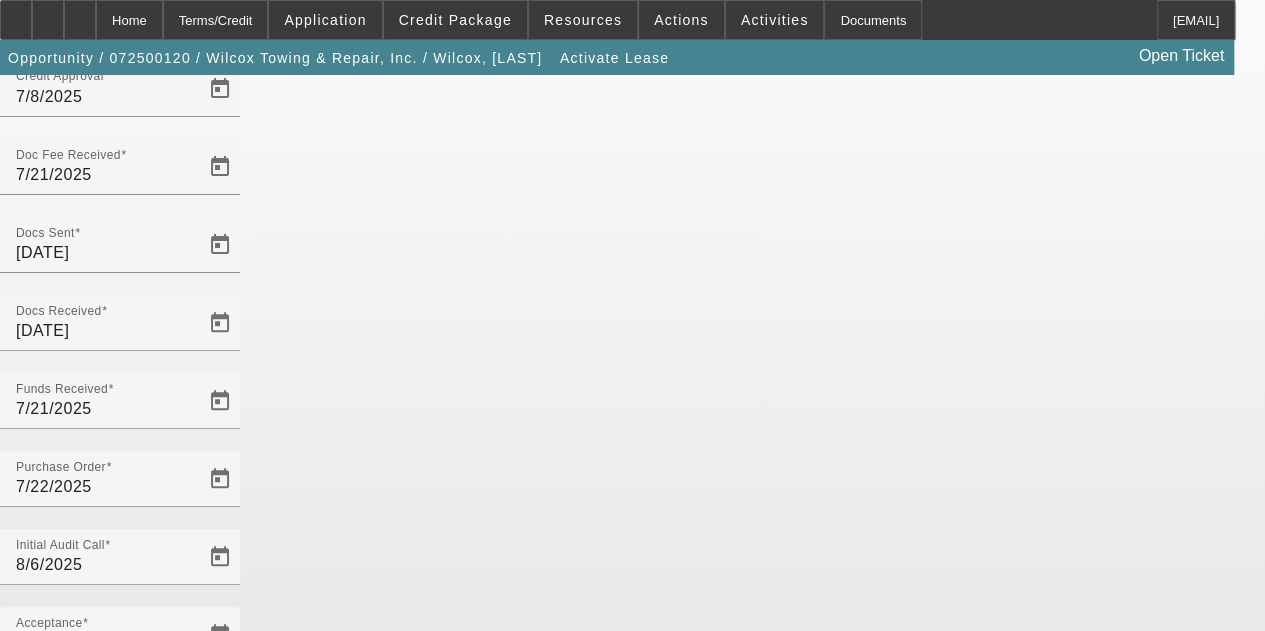 click 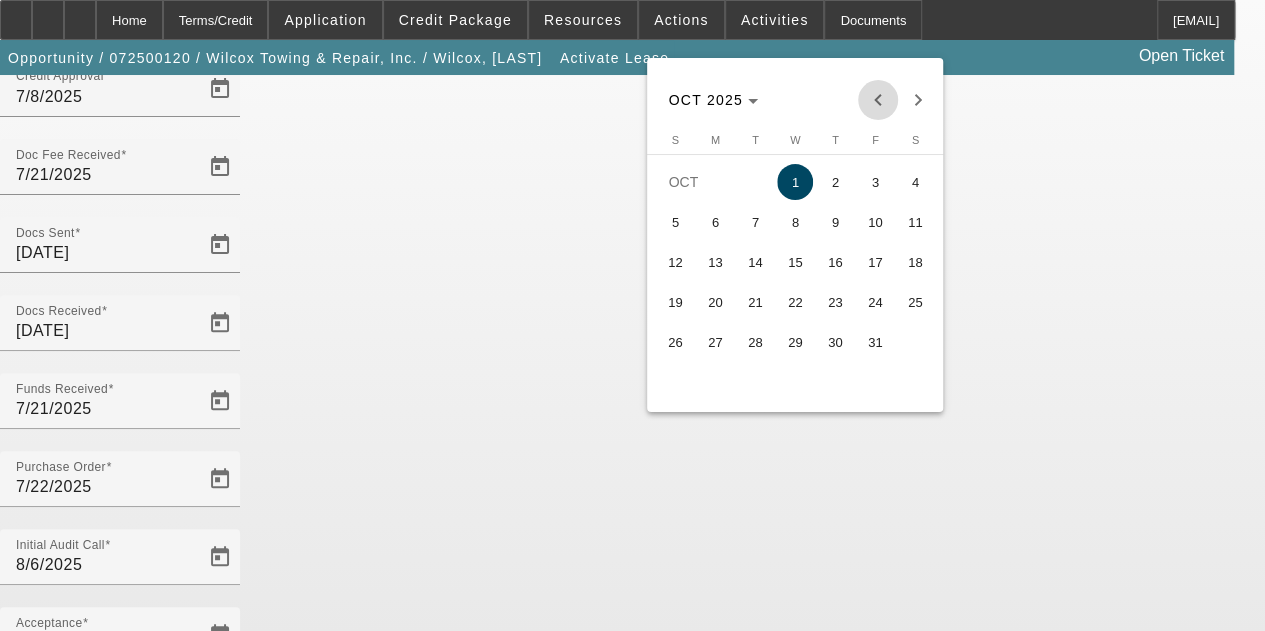 click at bounding box center [878, 100] 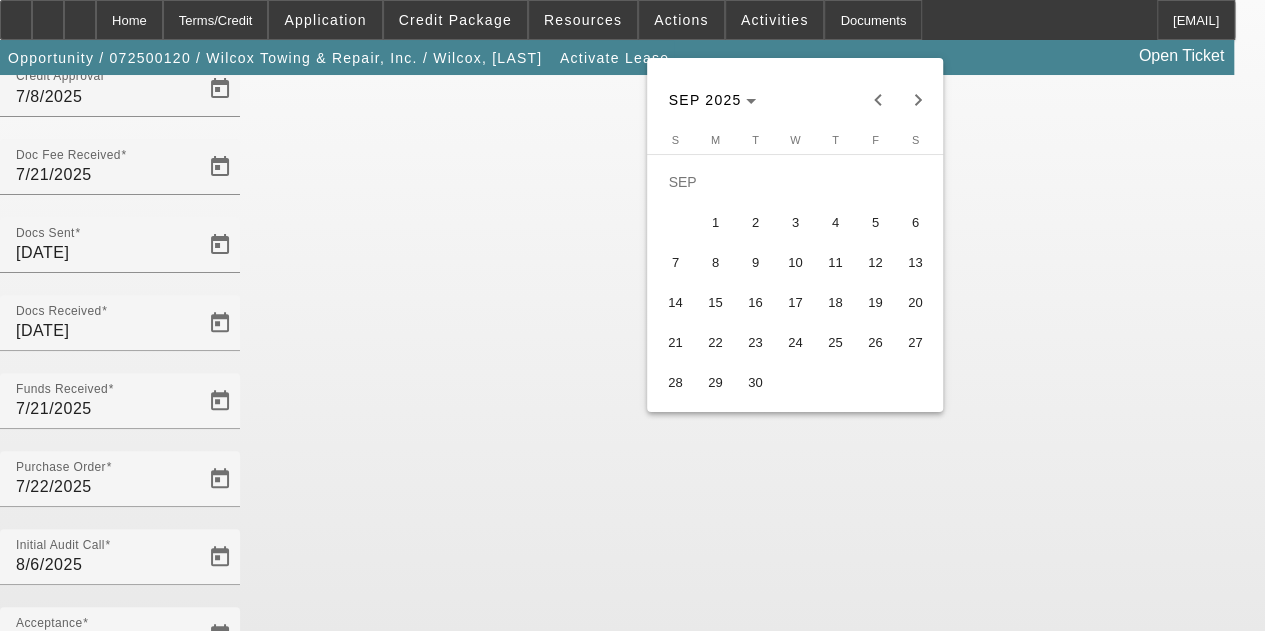 click on "15" at bounding box center (715, 302) 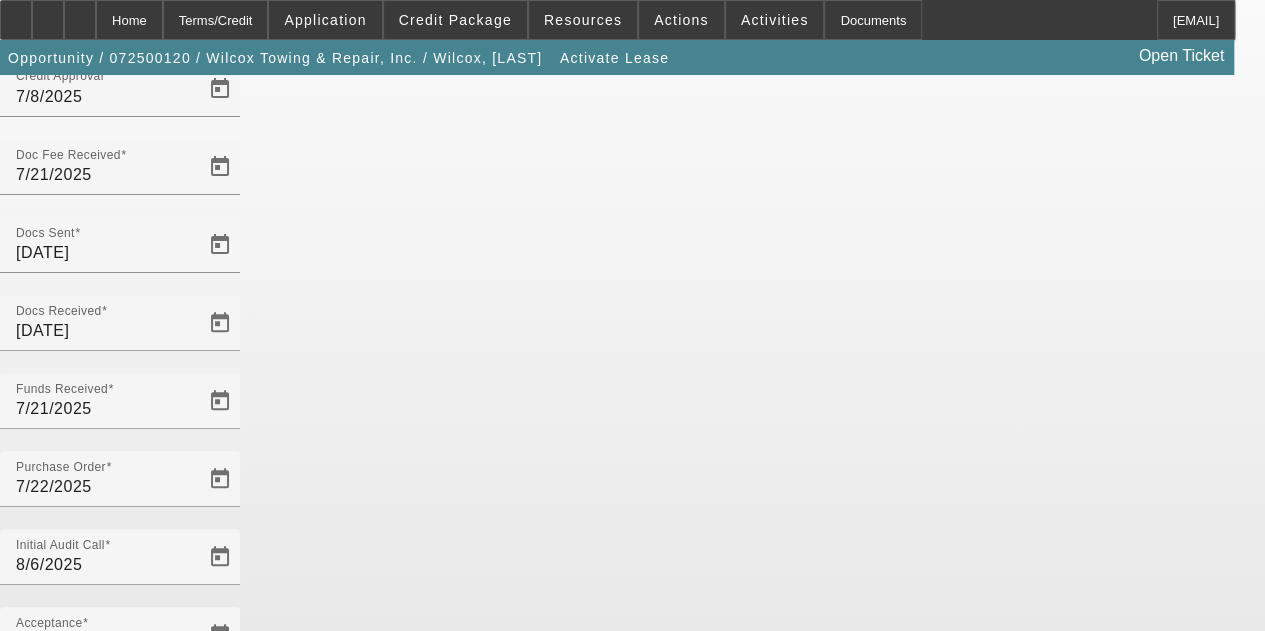 click 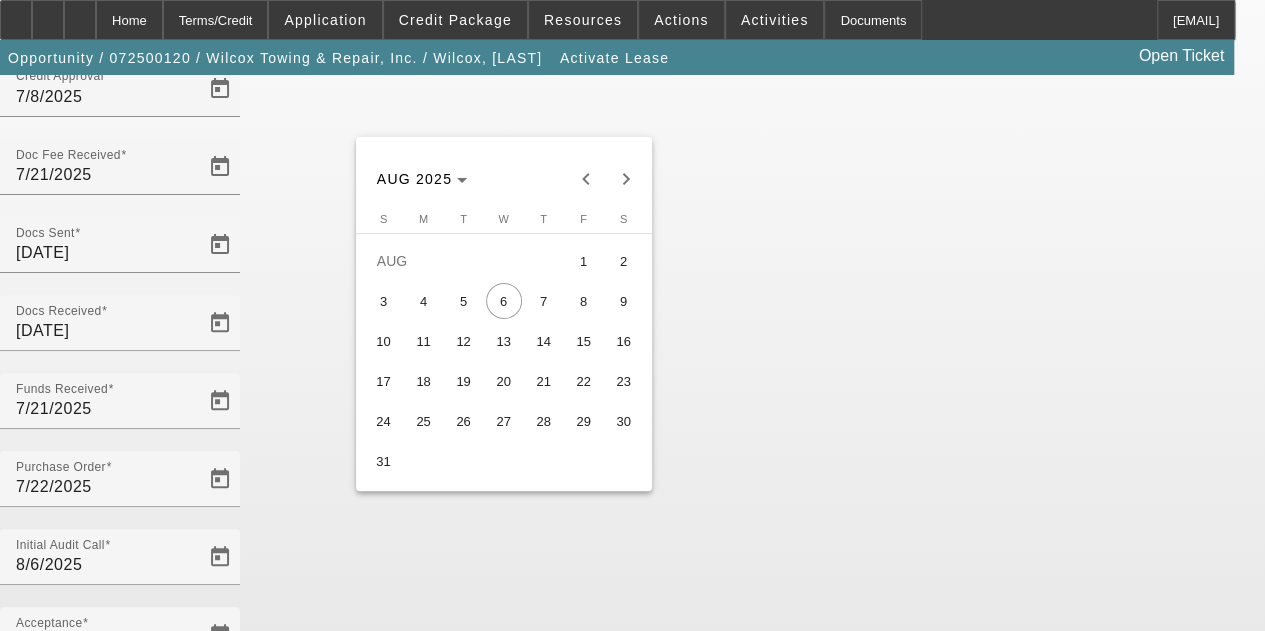 click on "12" at bounding box center (464, 341) 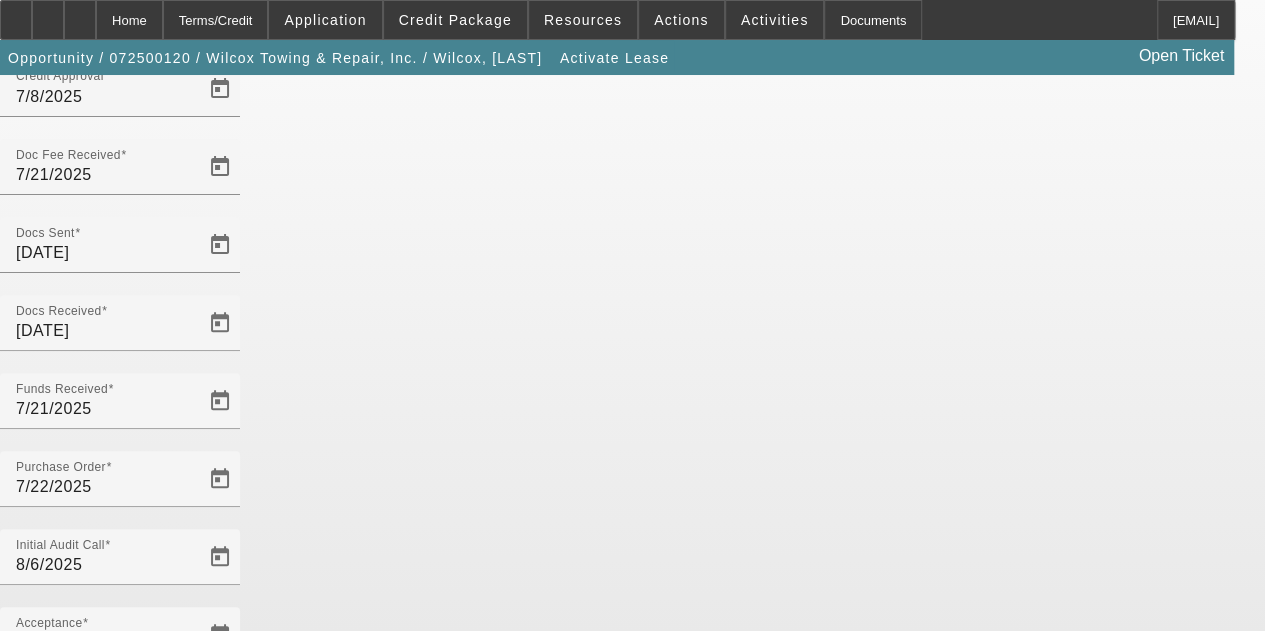 click on "Save" 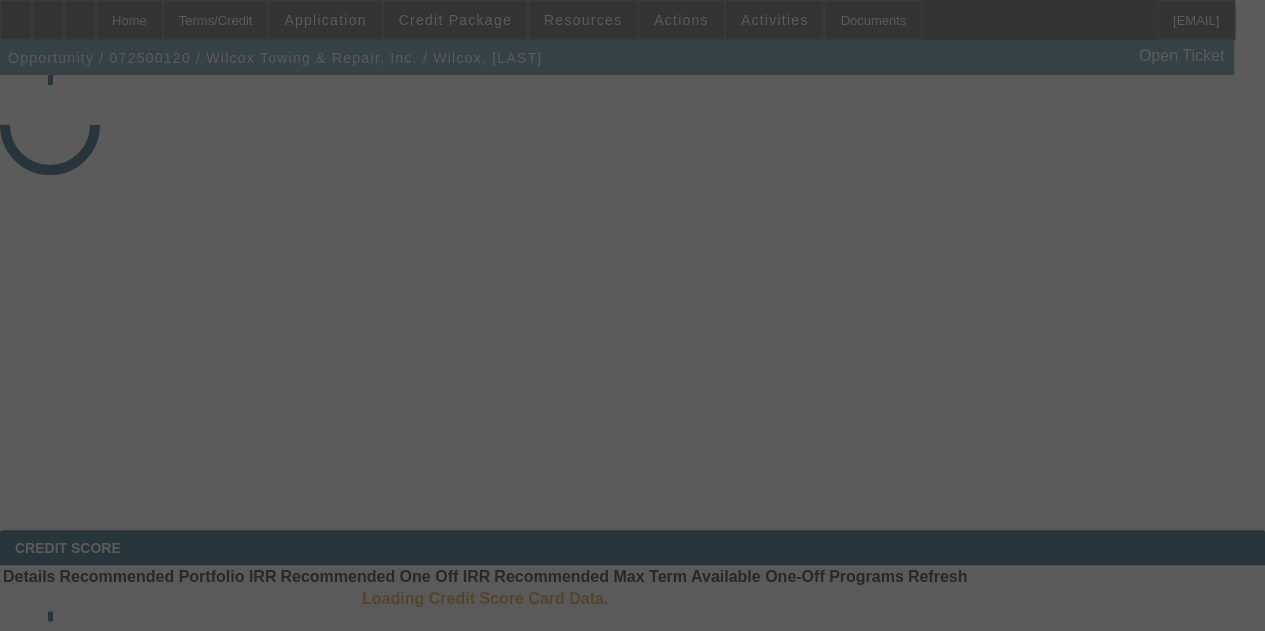 select on "4" 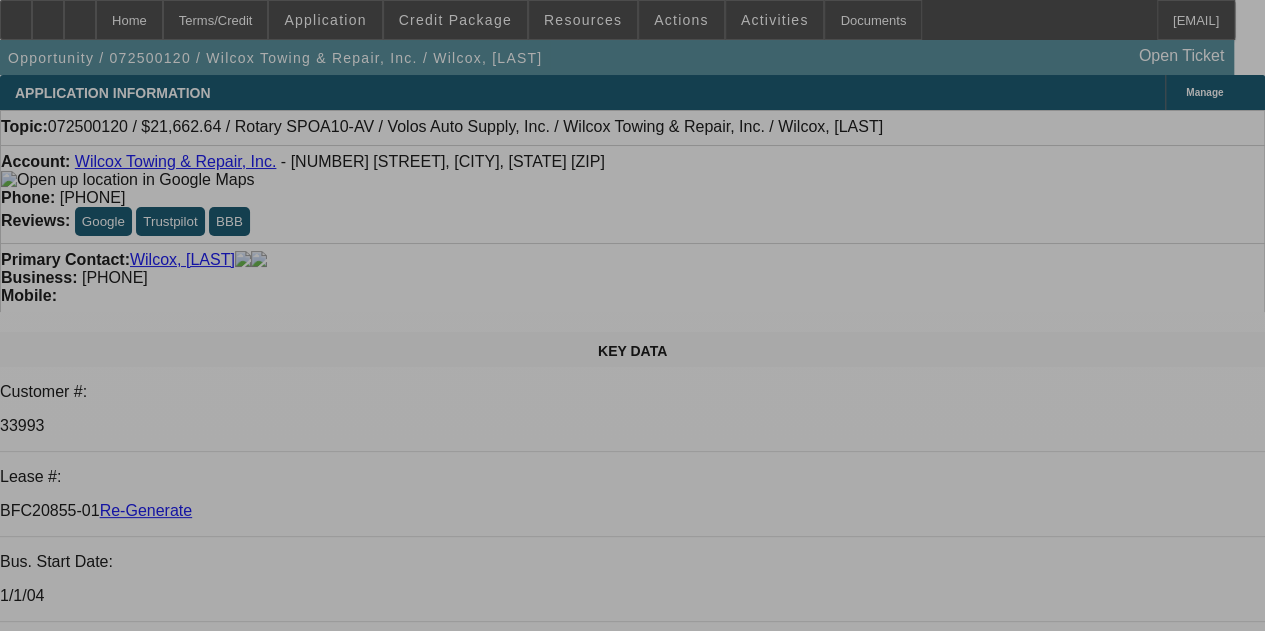 select on "0" 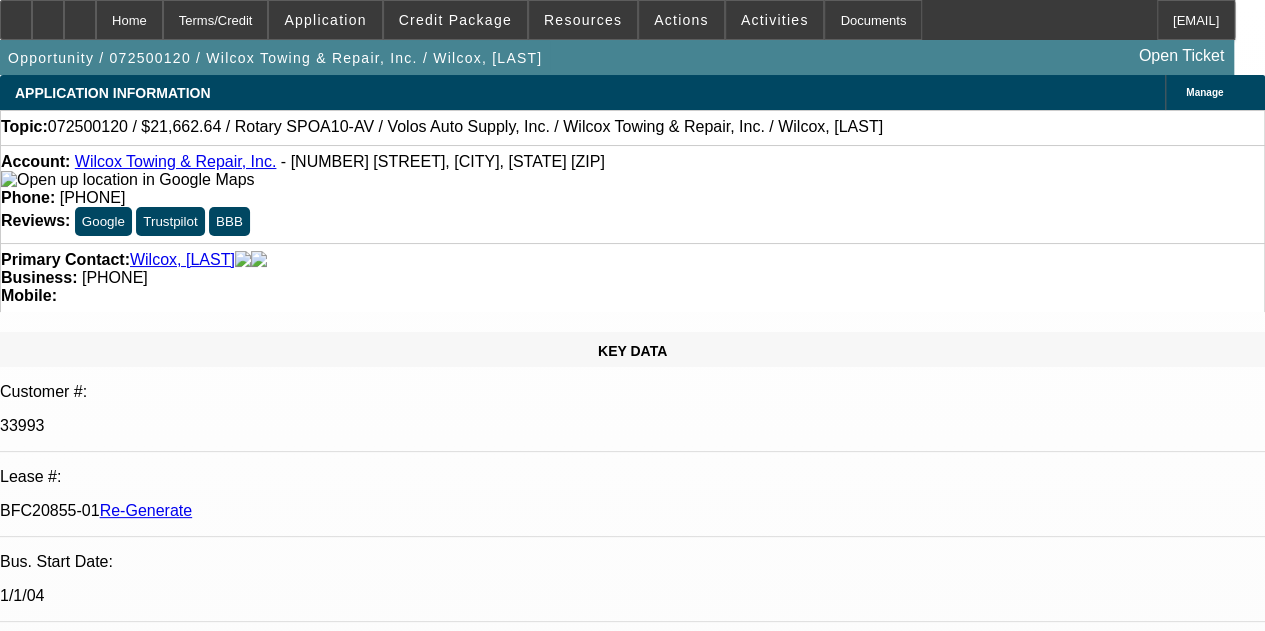 select on "0" 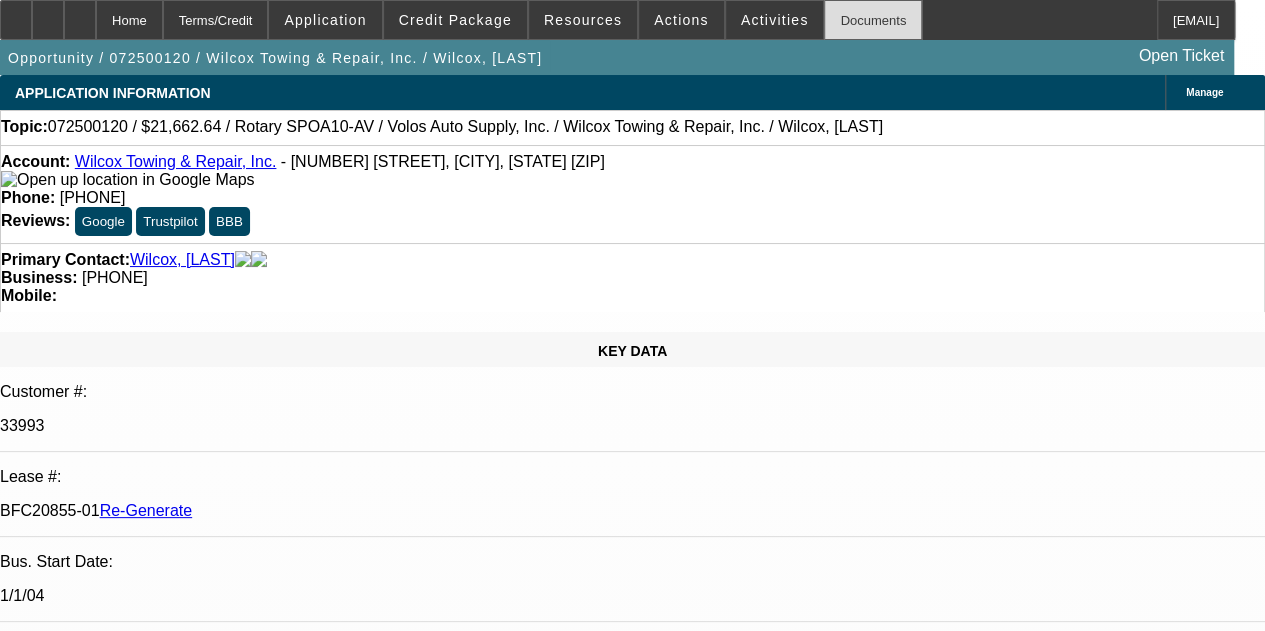 click on "Documents" at bounding box center [873, 20] 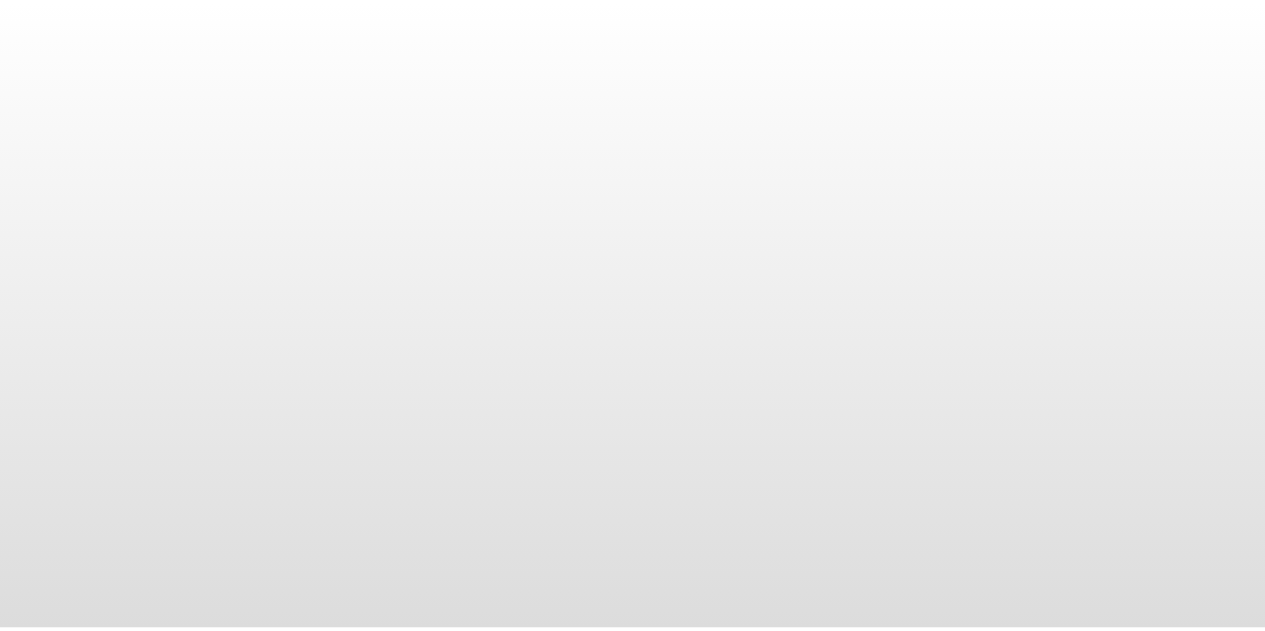 scroll, scrollTop: 0, scrollLeft: 0, axis: both 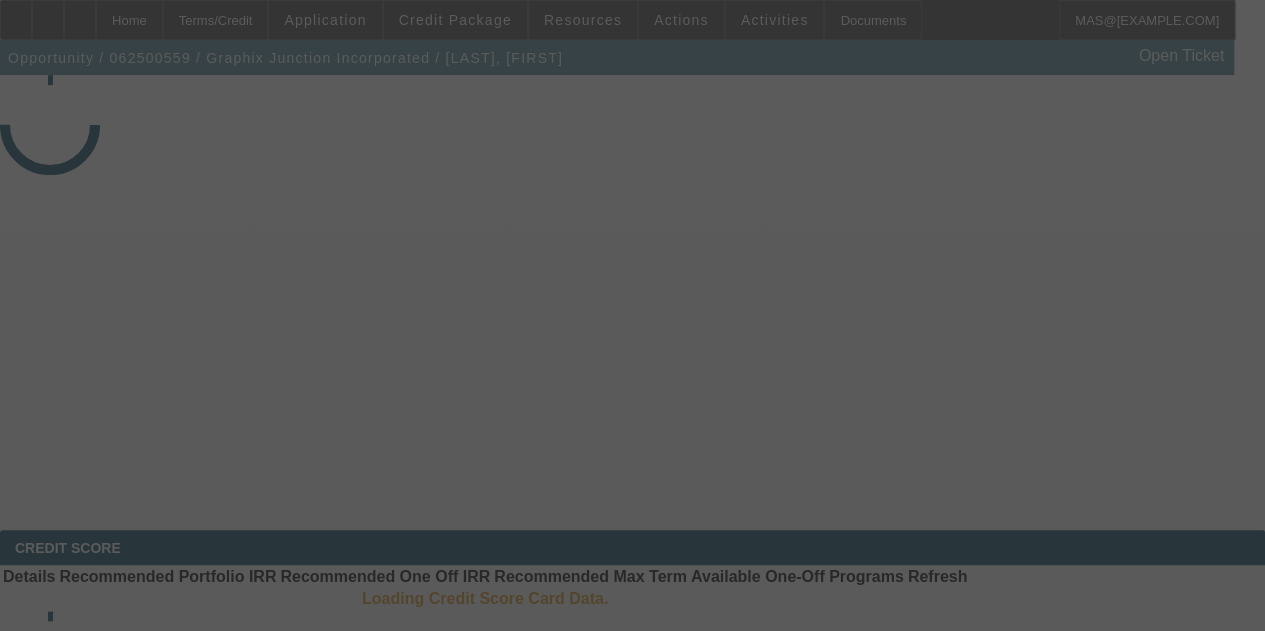 select on "4" 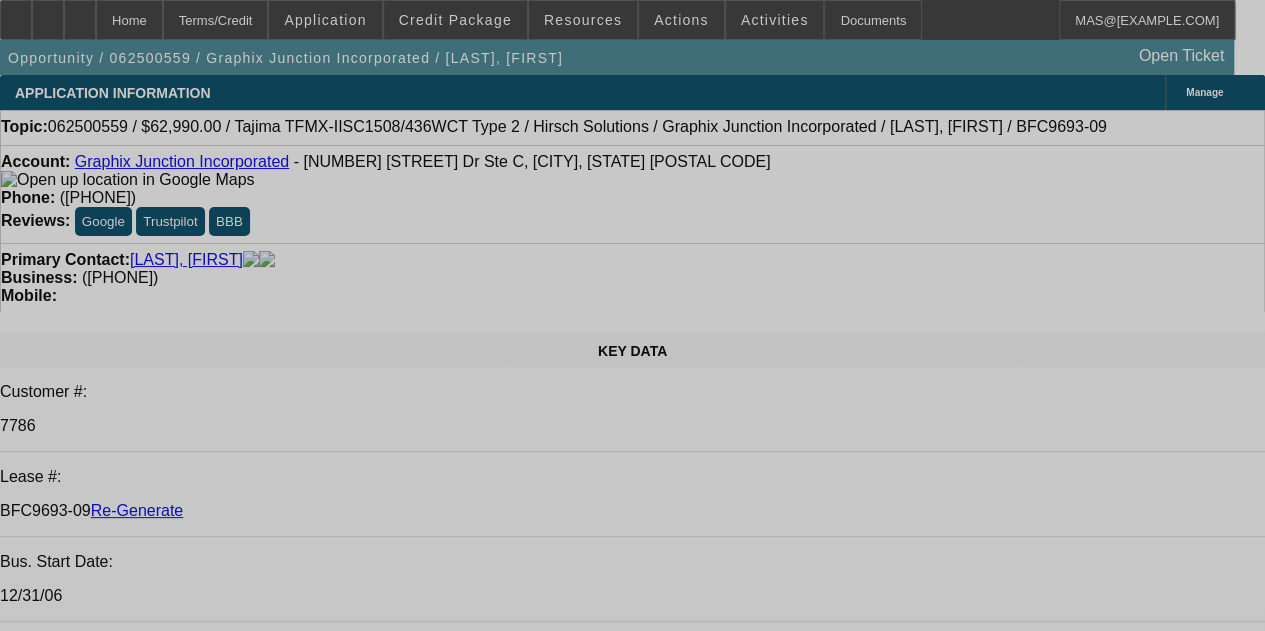 select on "0" 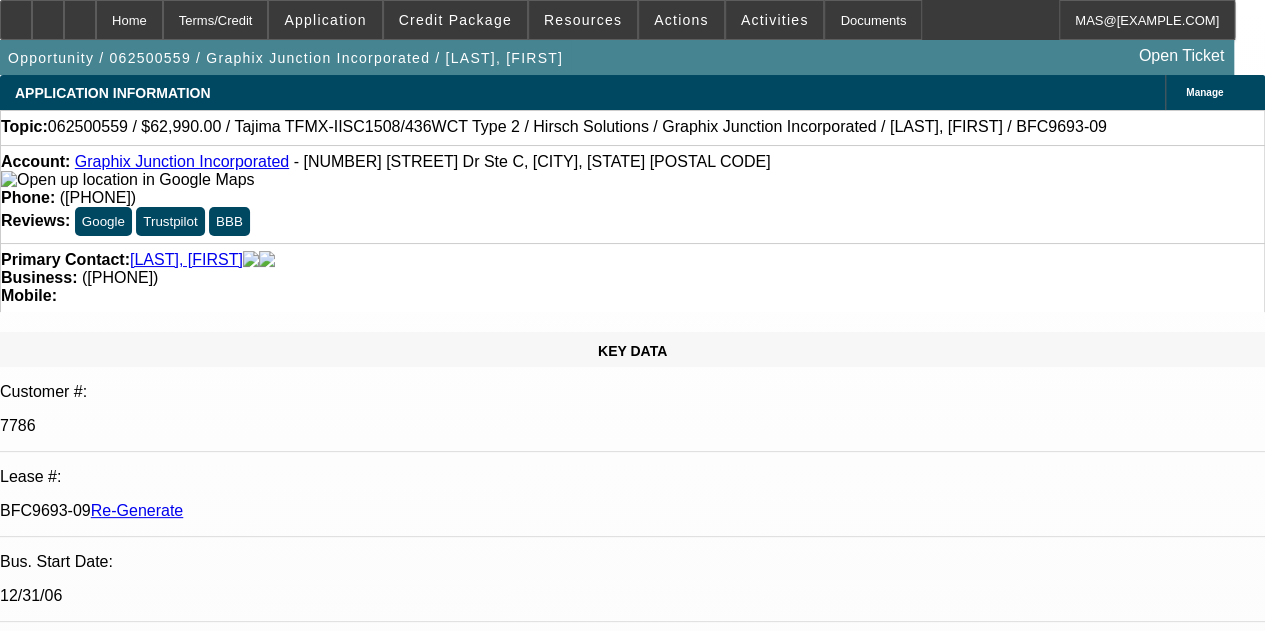 select on "2" 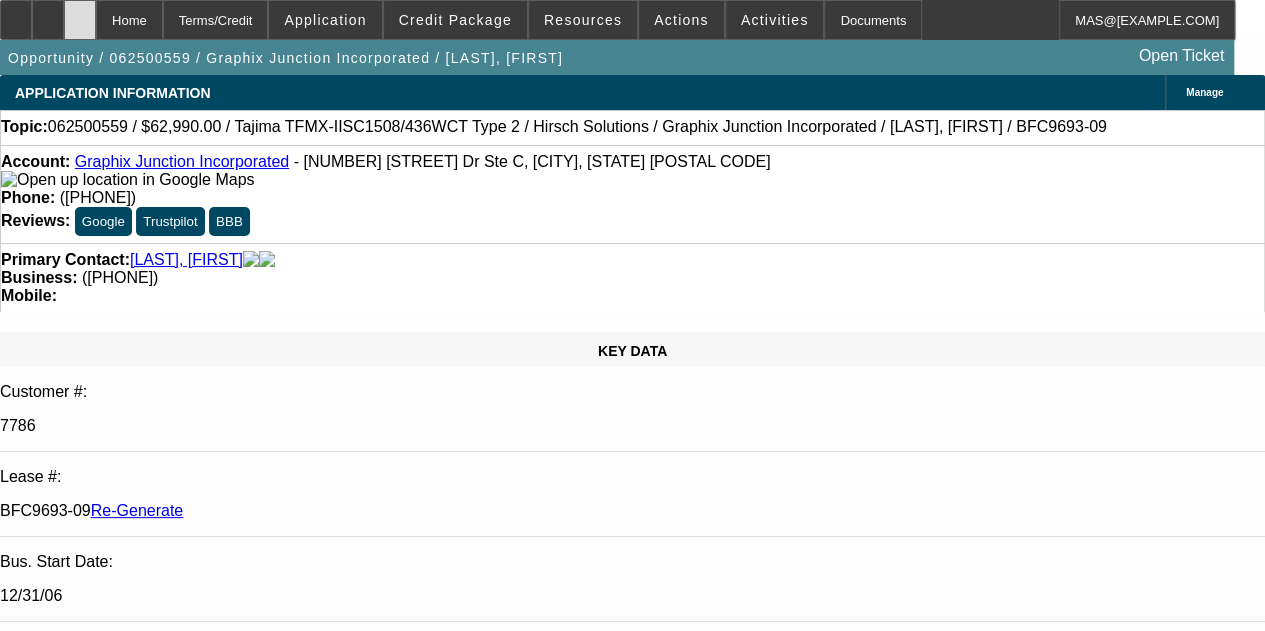 click at bounding box center (80, 20) 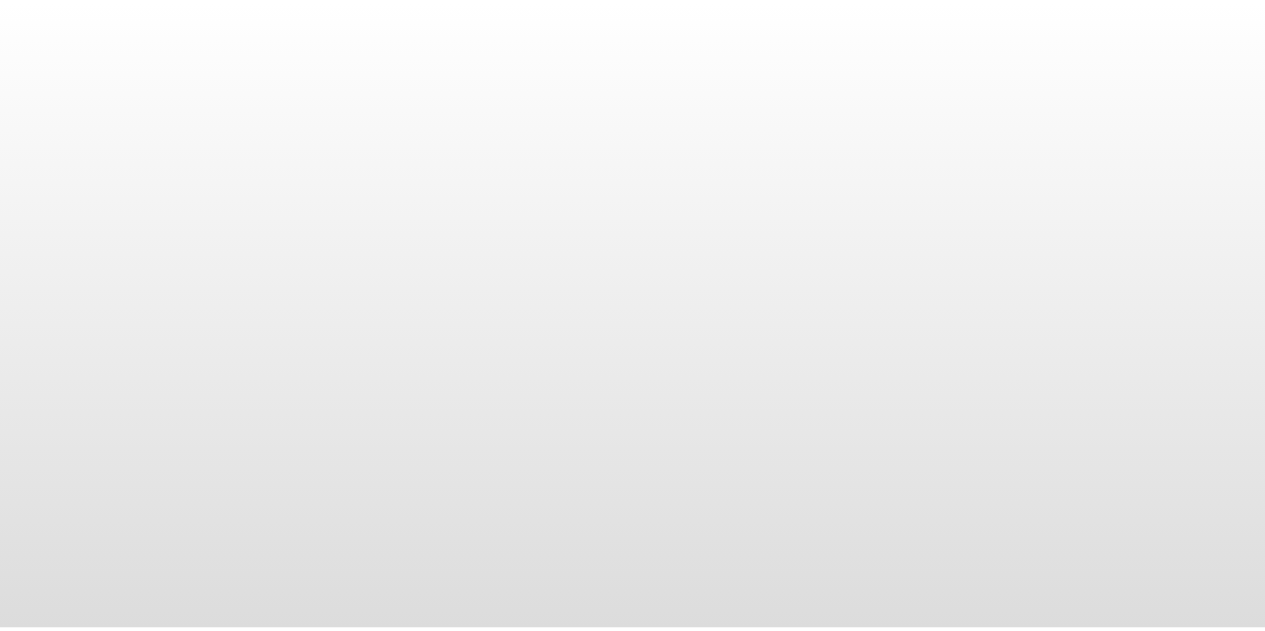 scroll, scrollTop: 0, scrollLeft: 0, axis: both 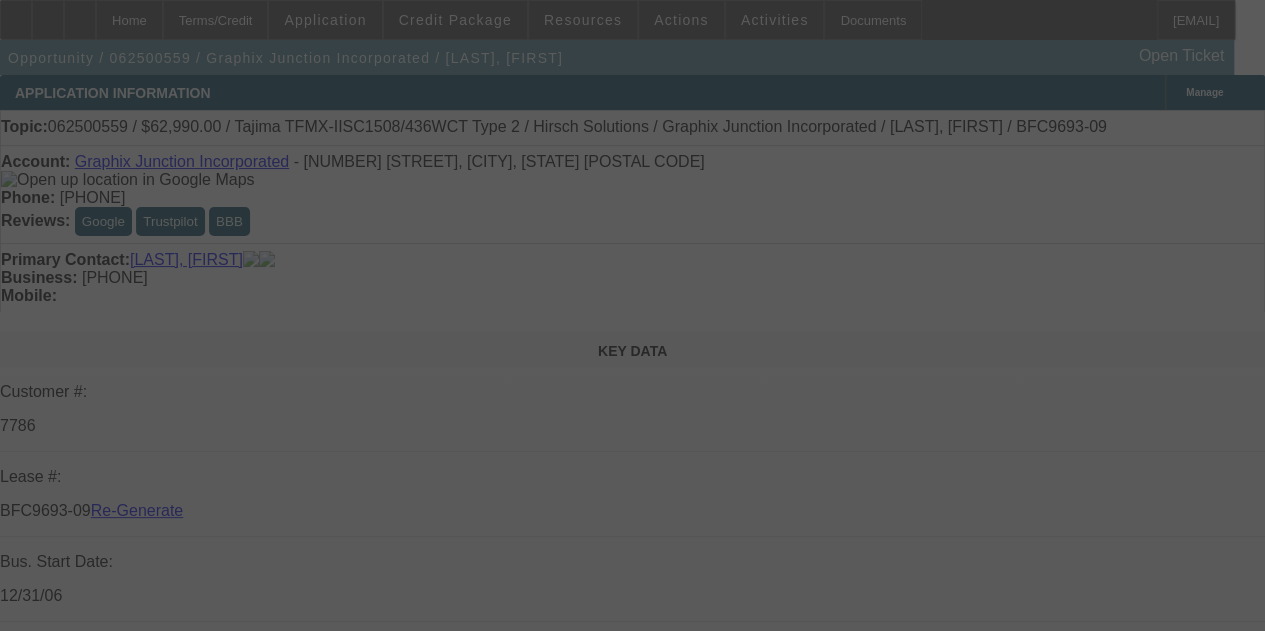 select on "4" 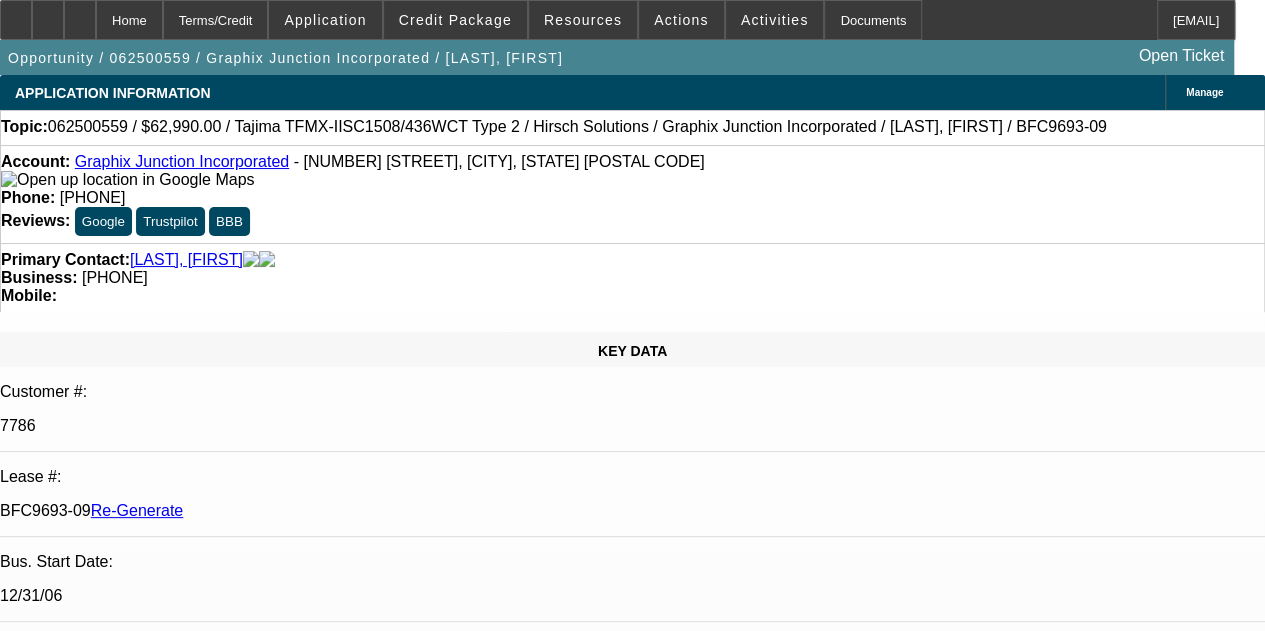 select on "0" 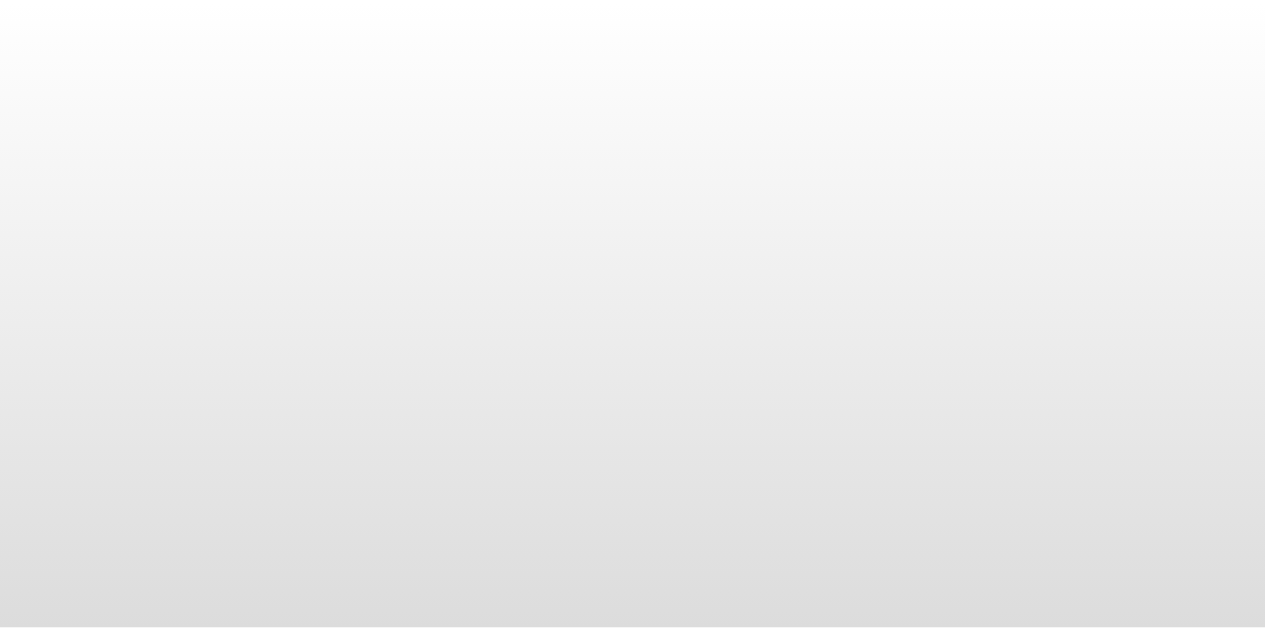 scroll, scrollTop: 0, scrollLeft: 0, axis: both 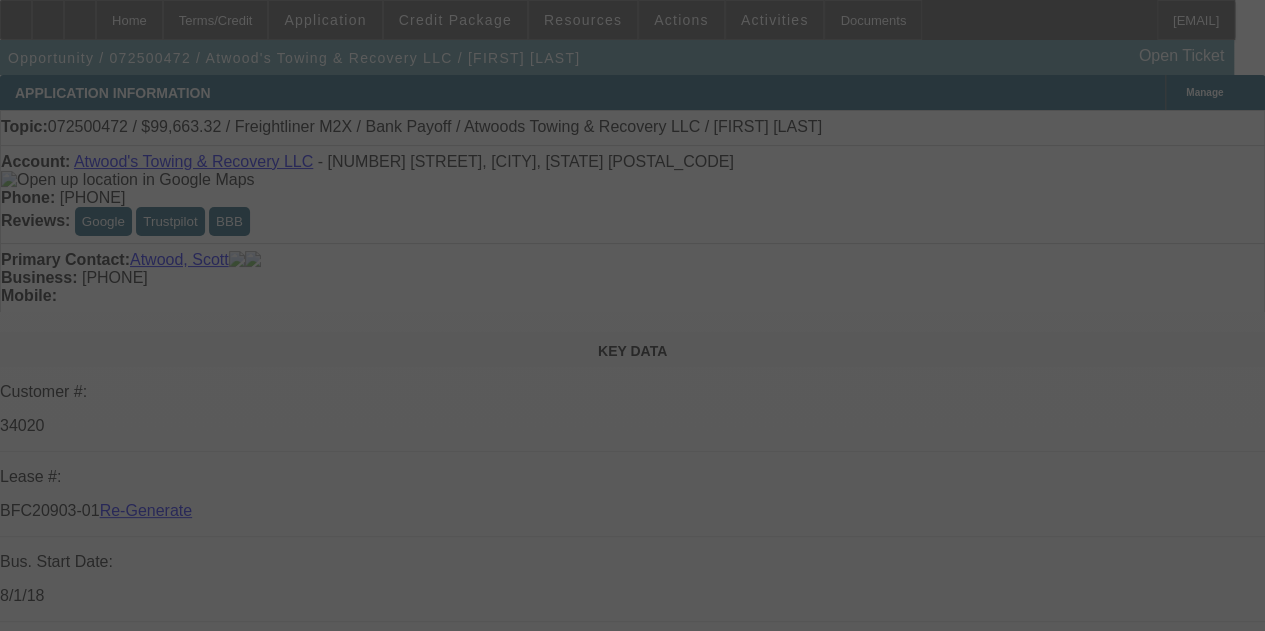 select on "4" 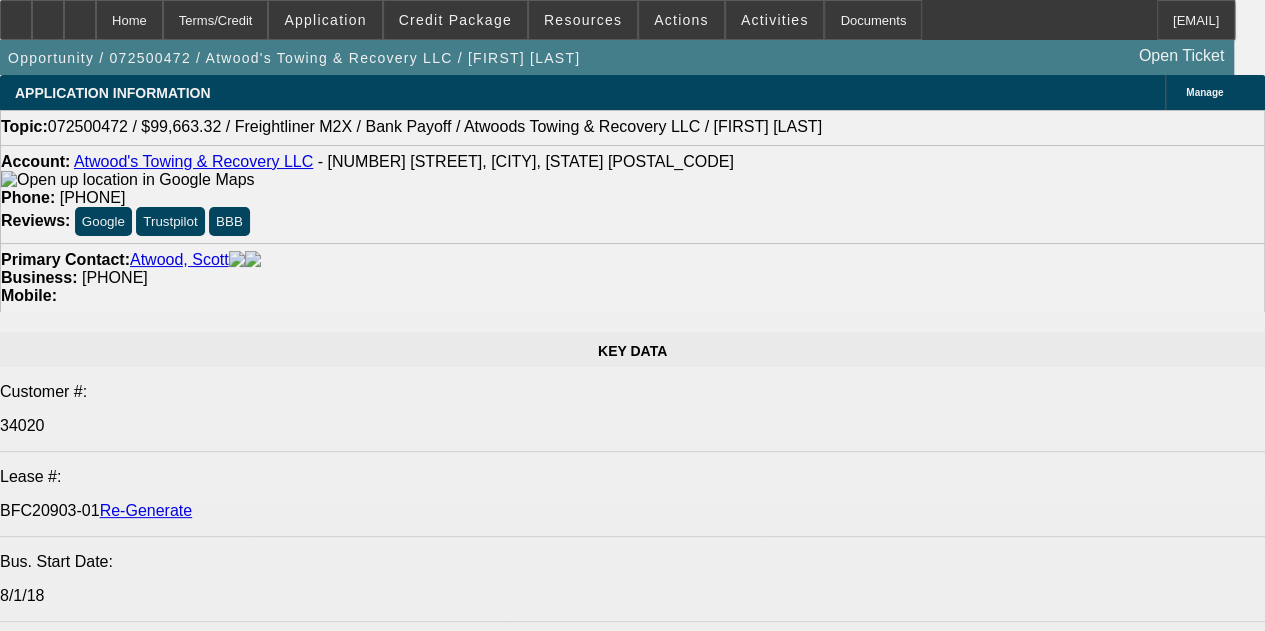 select on "0" 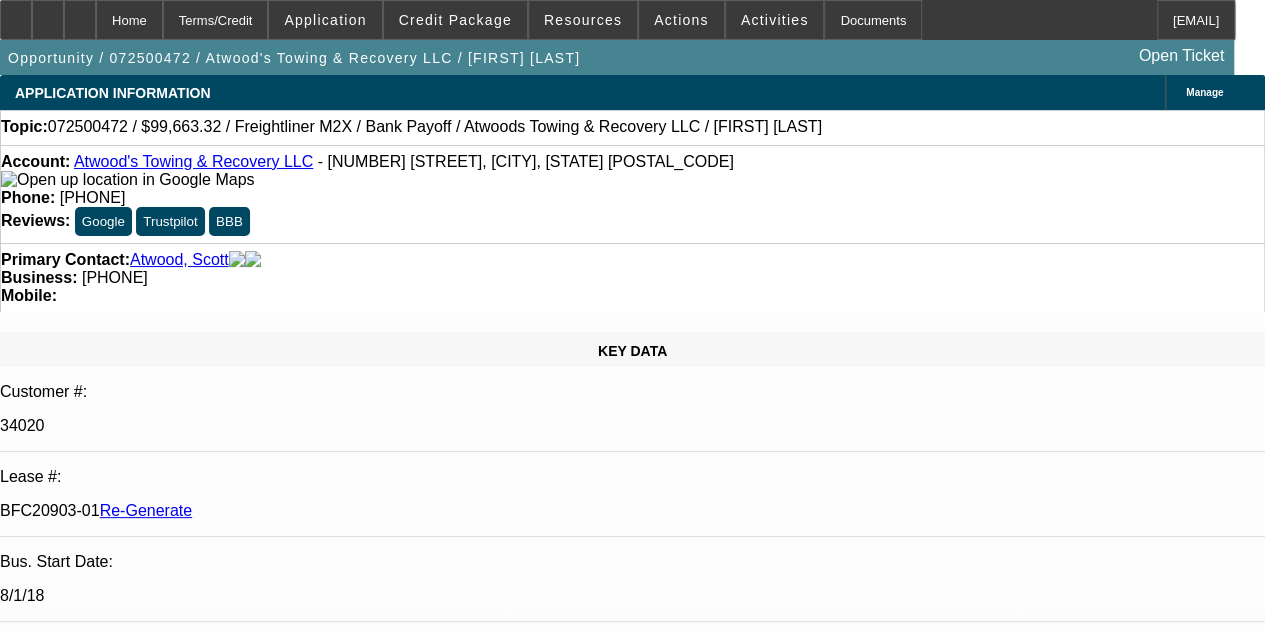 select on "2" 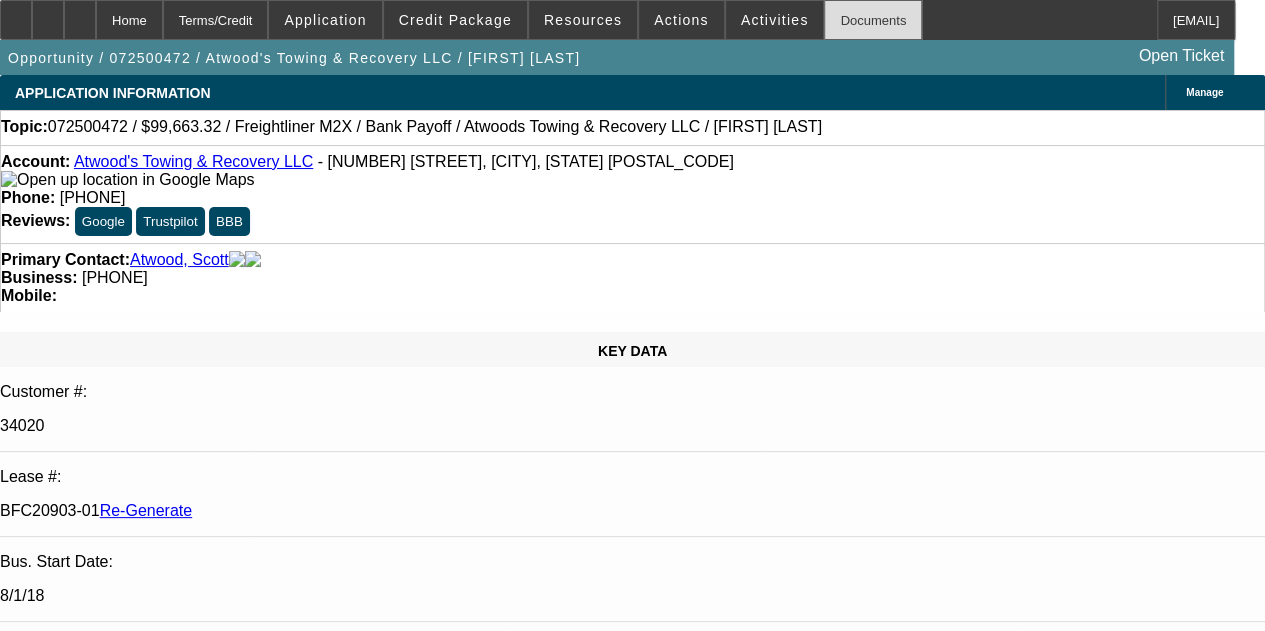 click on "Documents" at bounding box center [873, 20] 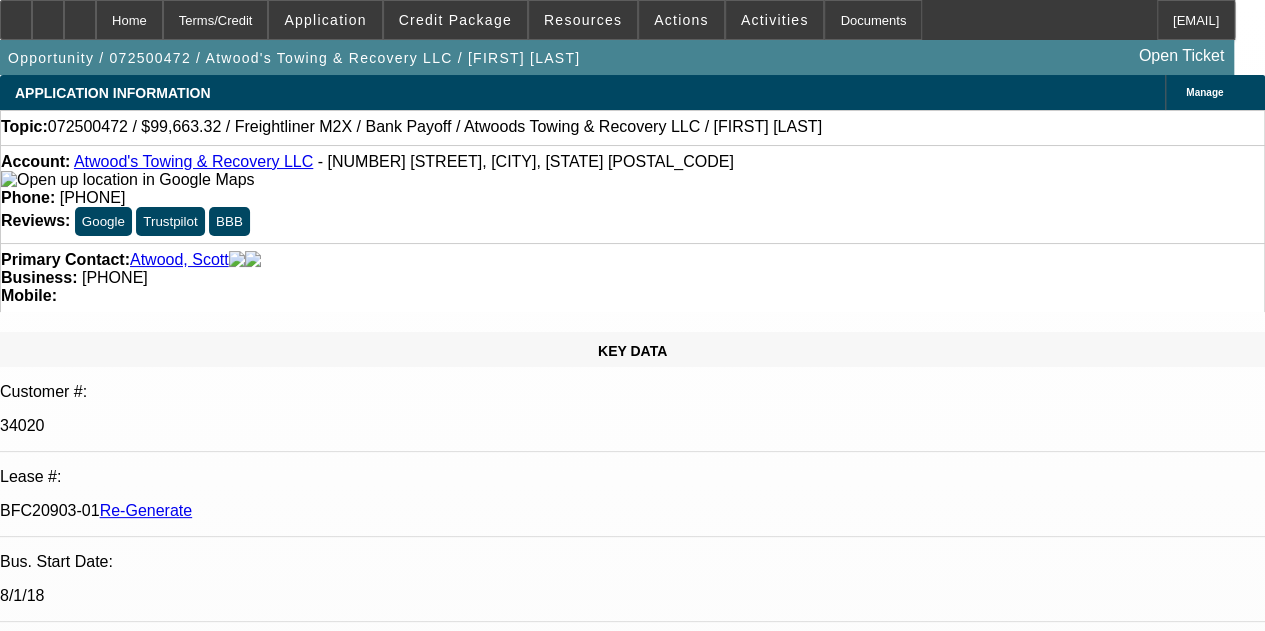 click on "FW:RE:Vendor Payment Approved - Falcon Equipment Finance - $112,488.32 - 072500472 / $99,663.32 / Freightliner  M2X / Bank Payoff / Atwoods Towing & Recovery LLC / Atwood, Scott" at bounding box center [567, 8063] 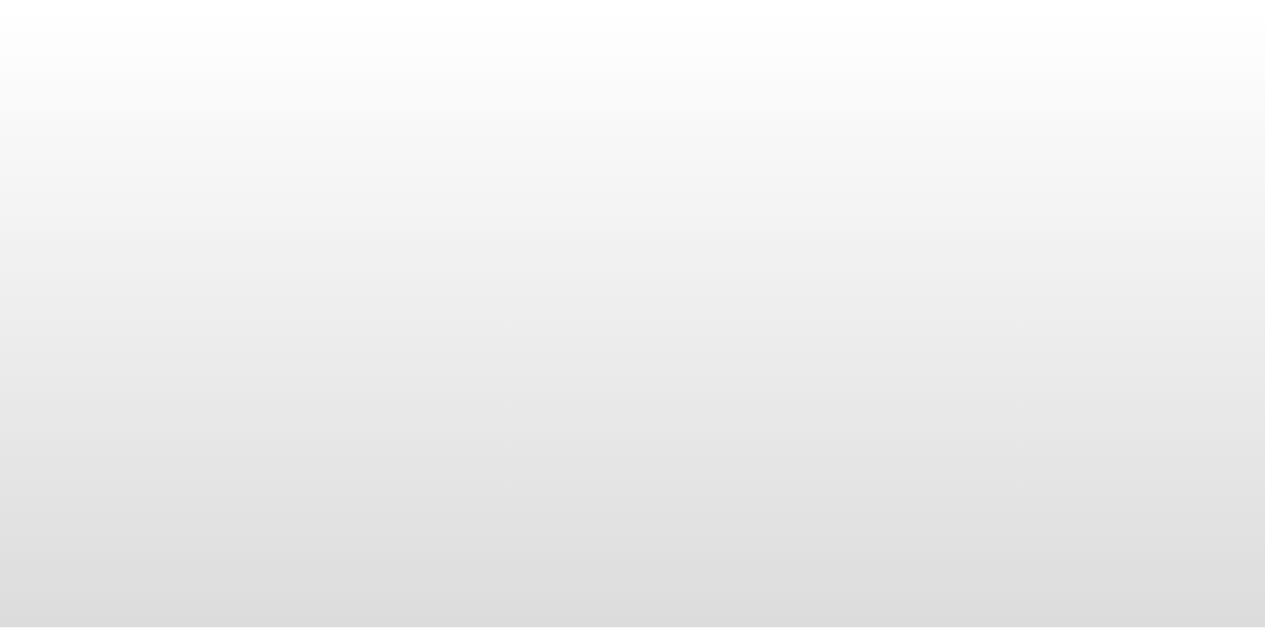 scroll, scrollTop: 0, scrollLeft: 0, axis: both 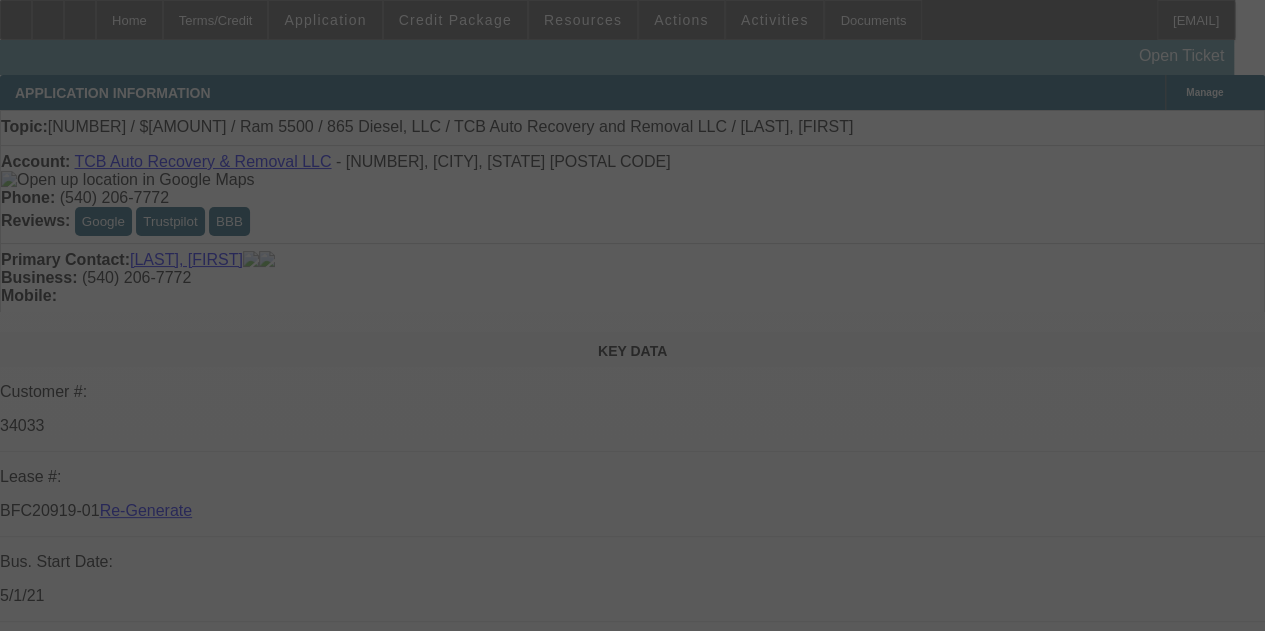 select on "3" 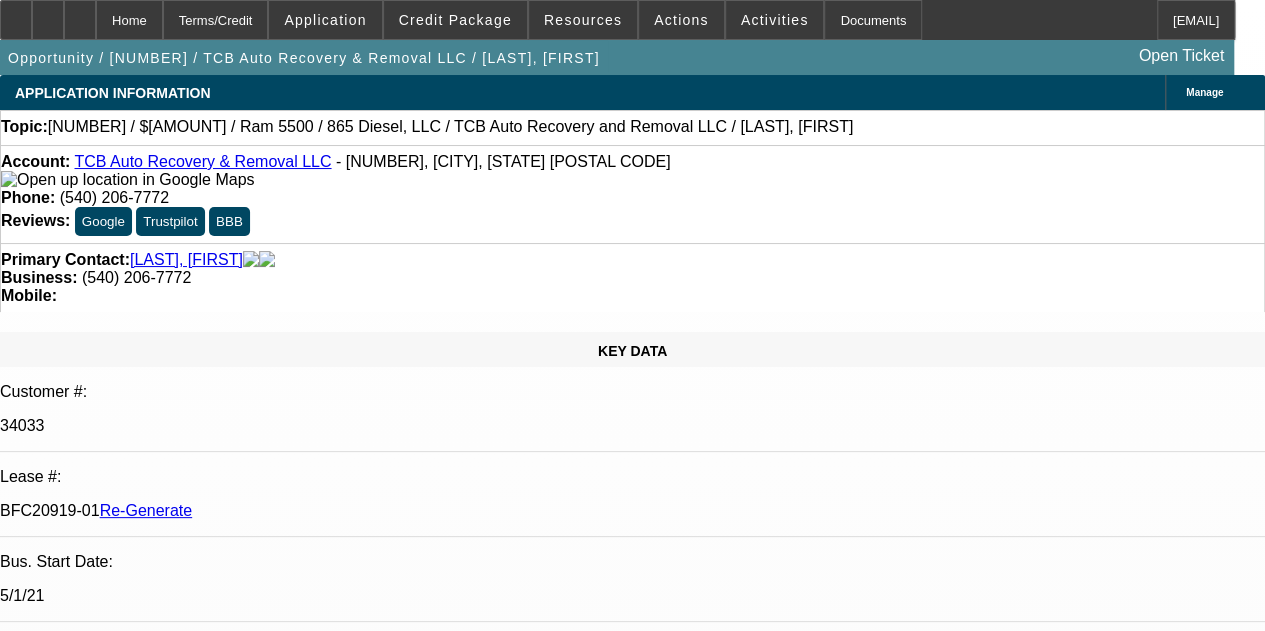 select on "0.1" 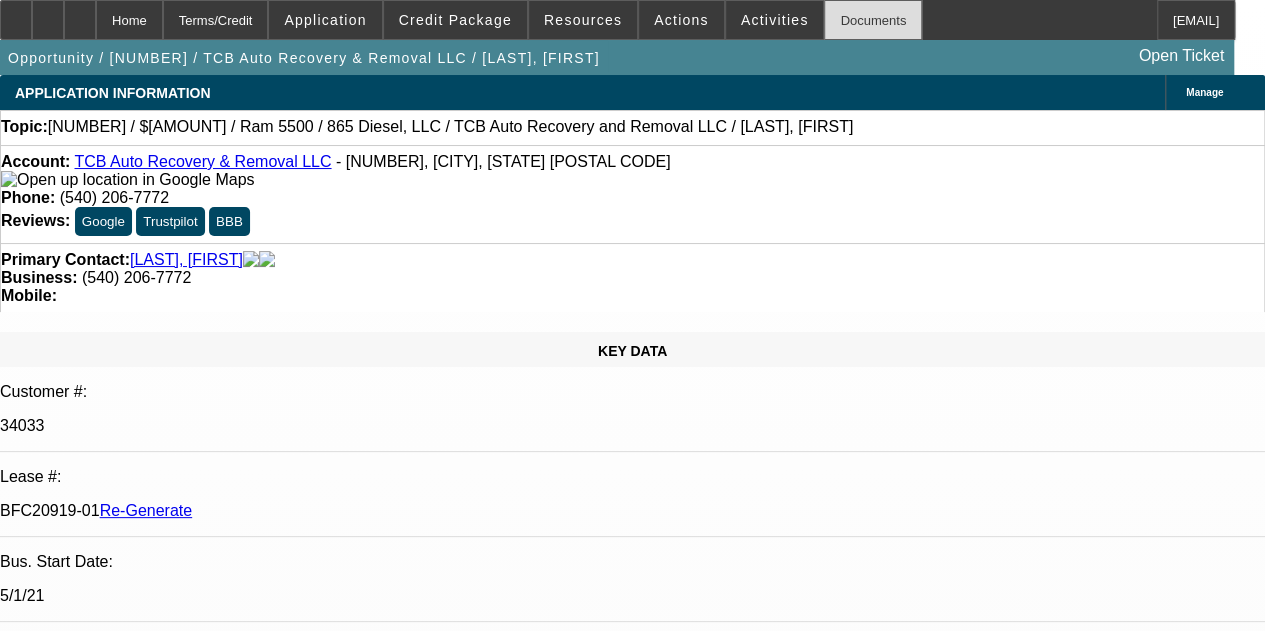 click on "Documents" at bounding box center [873, 20] 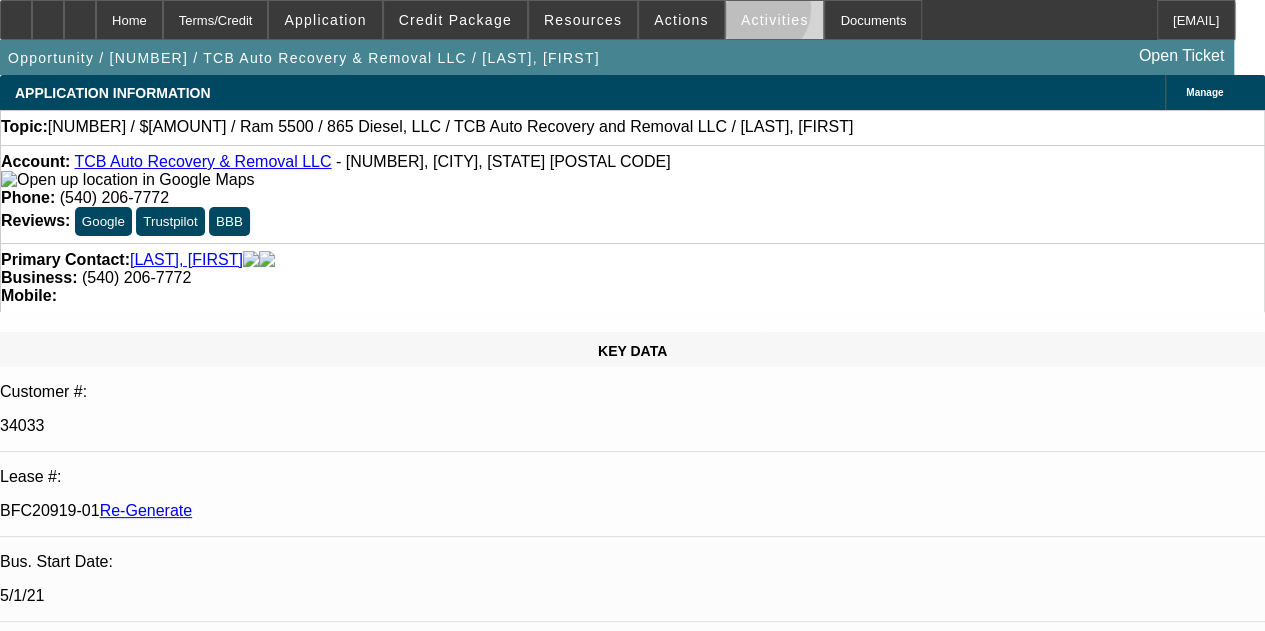 click on "Activities" at bounding box center (775, 20) 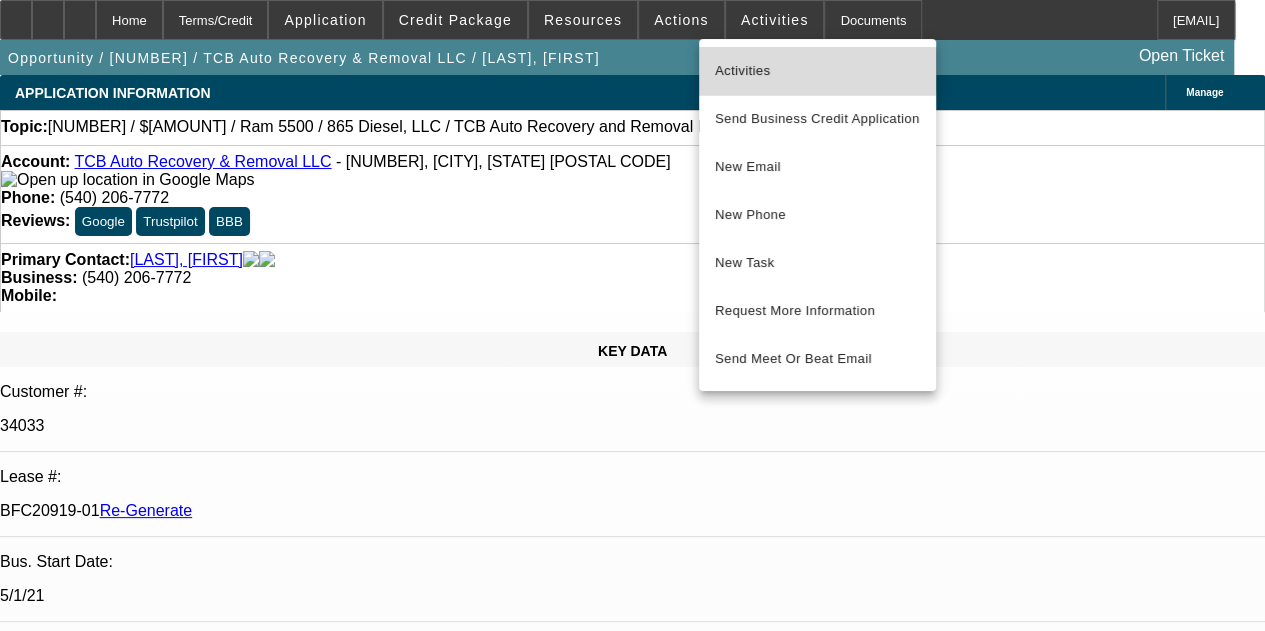 click on "Activities" at bounding box center (817, 71) 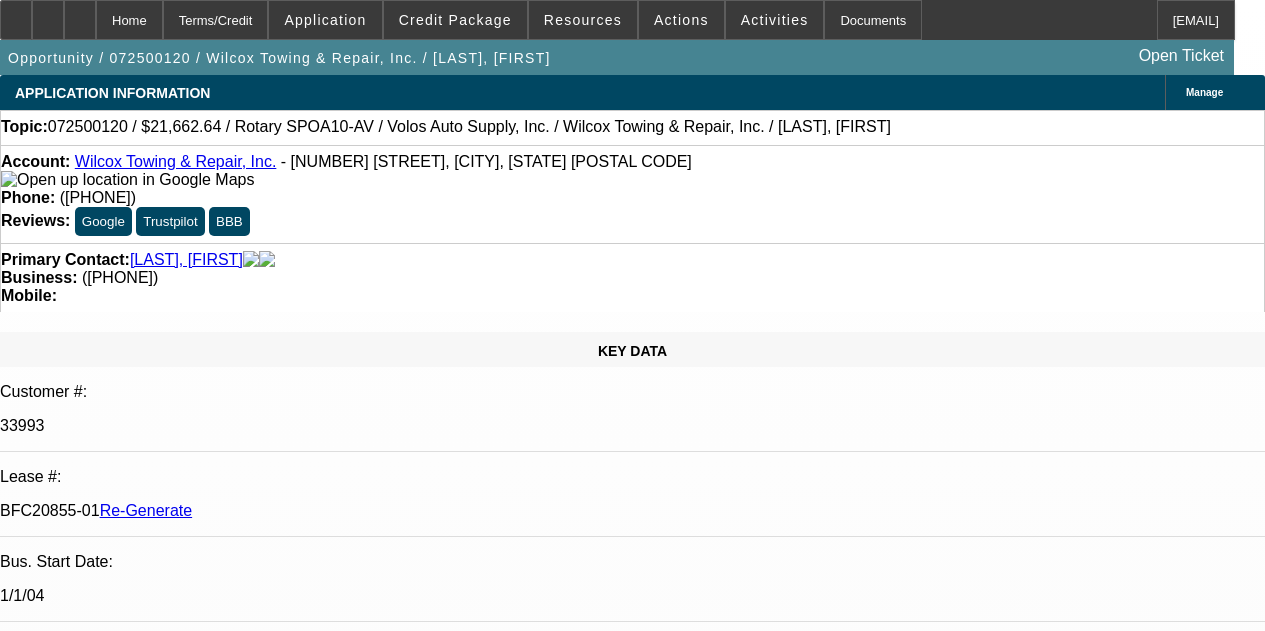 select on "4" 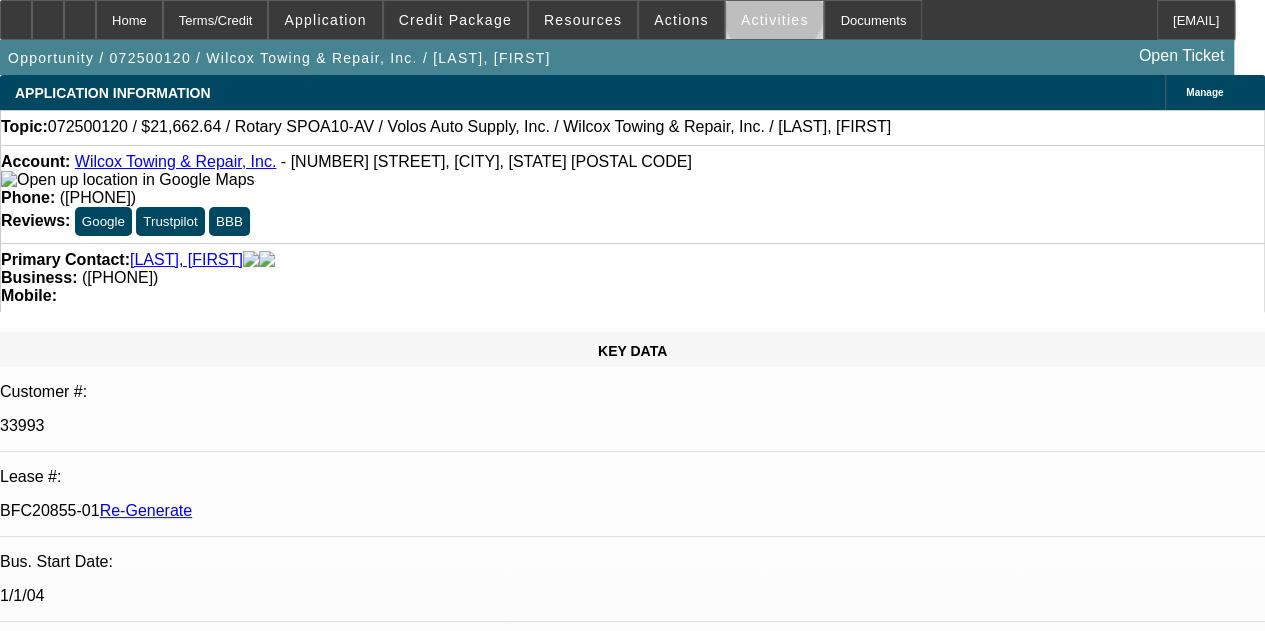click on "Activities" at bounding box center [775, 20] 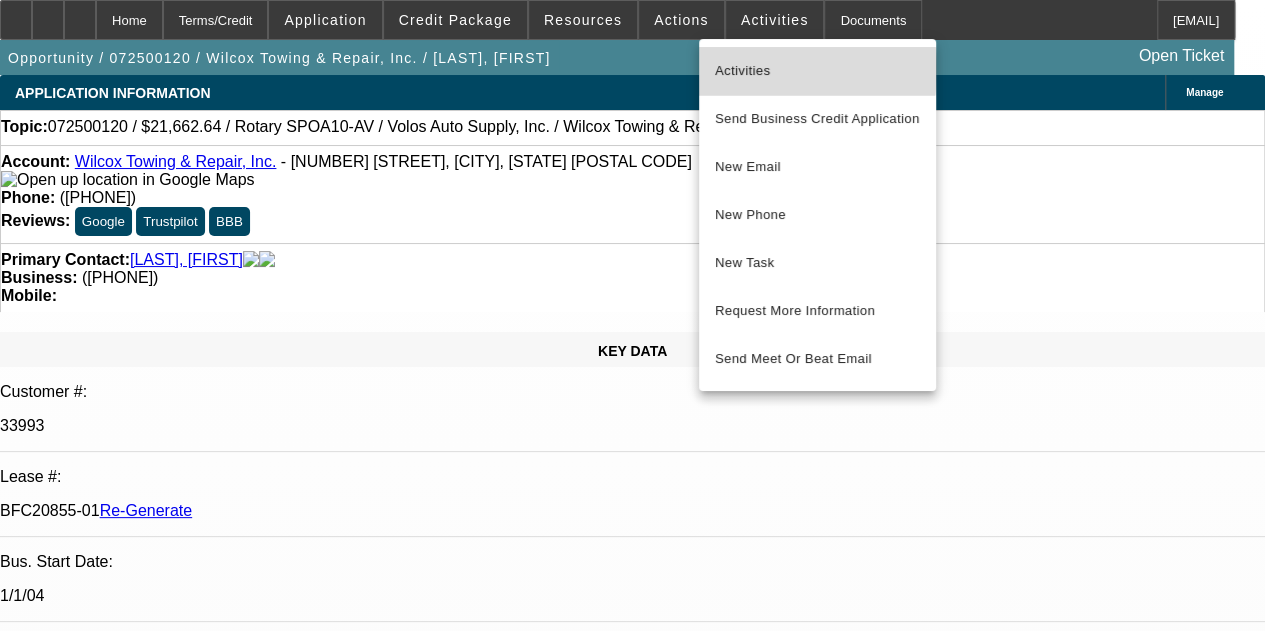 click on "Activities" at bounding box center [817, 71] 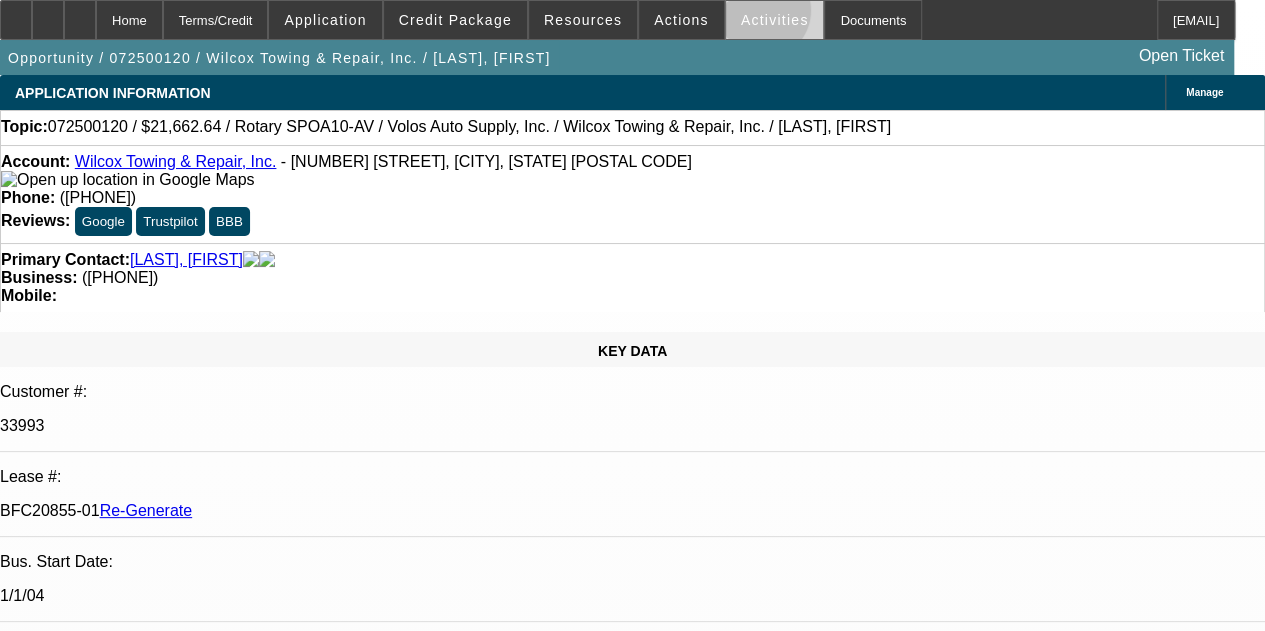 click on "Activities" at bounding box center [775, 20] 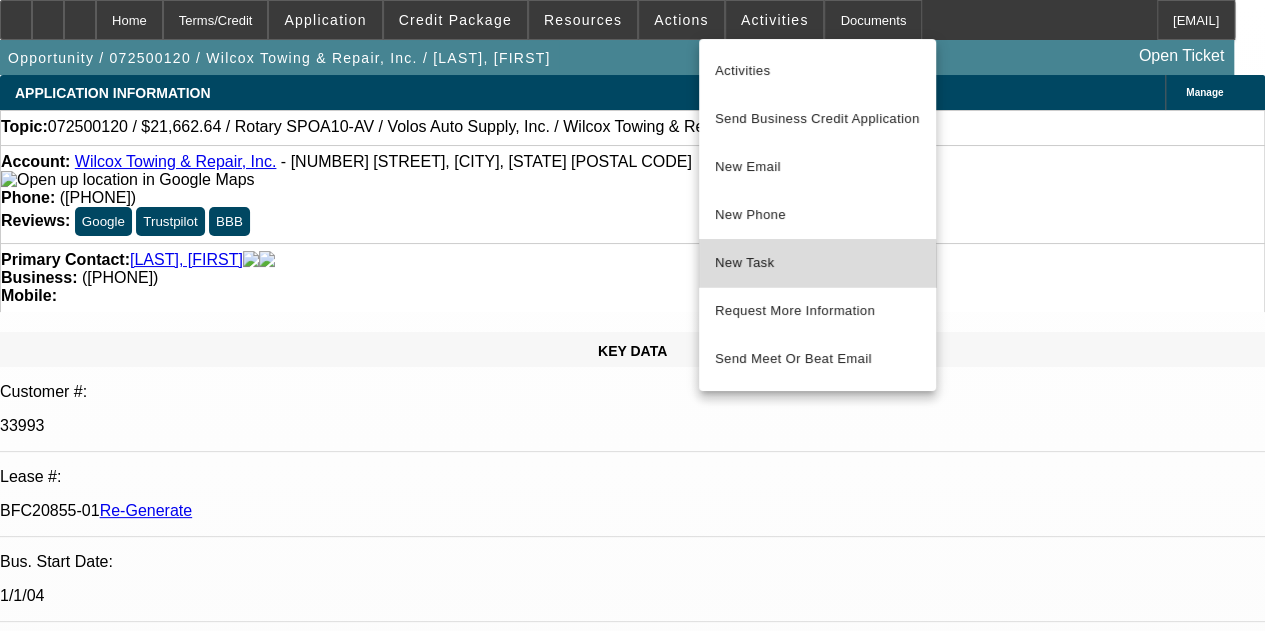 click on "New Task" at bounding box center (817, 263) 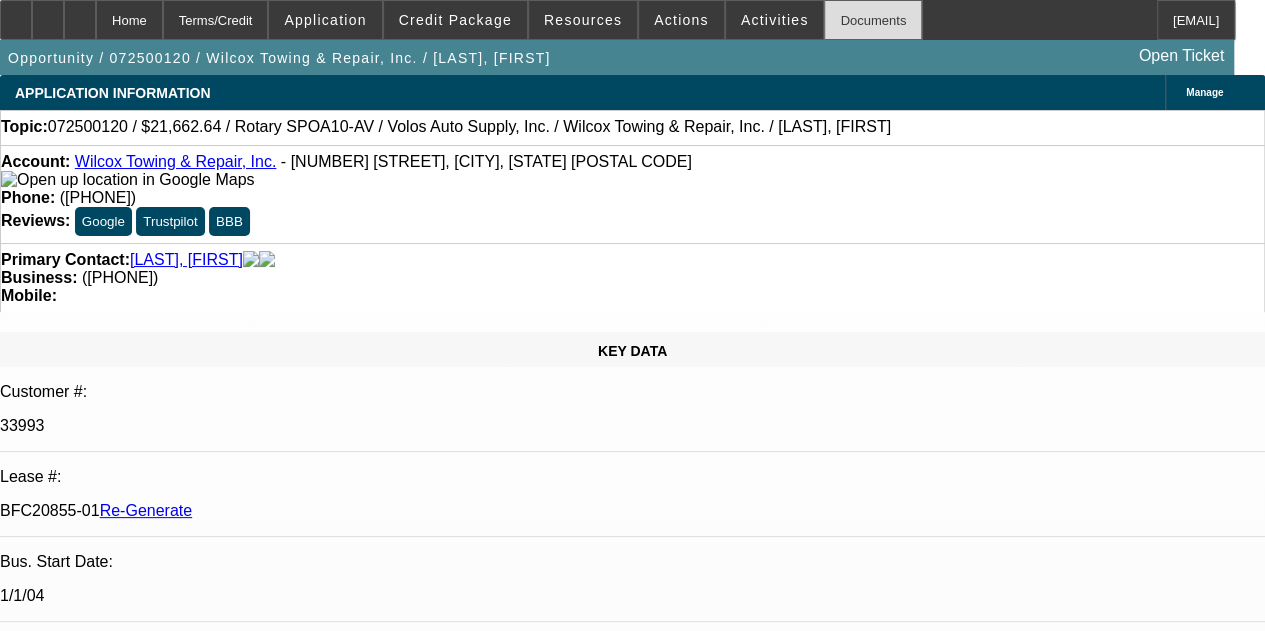 click on "Documents" at bounding box center (873, 20) 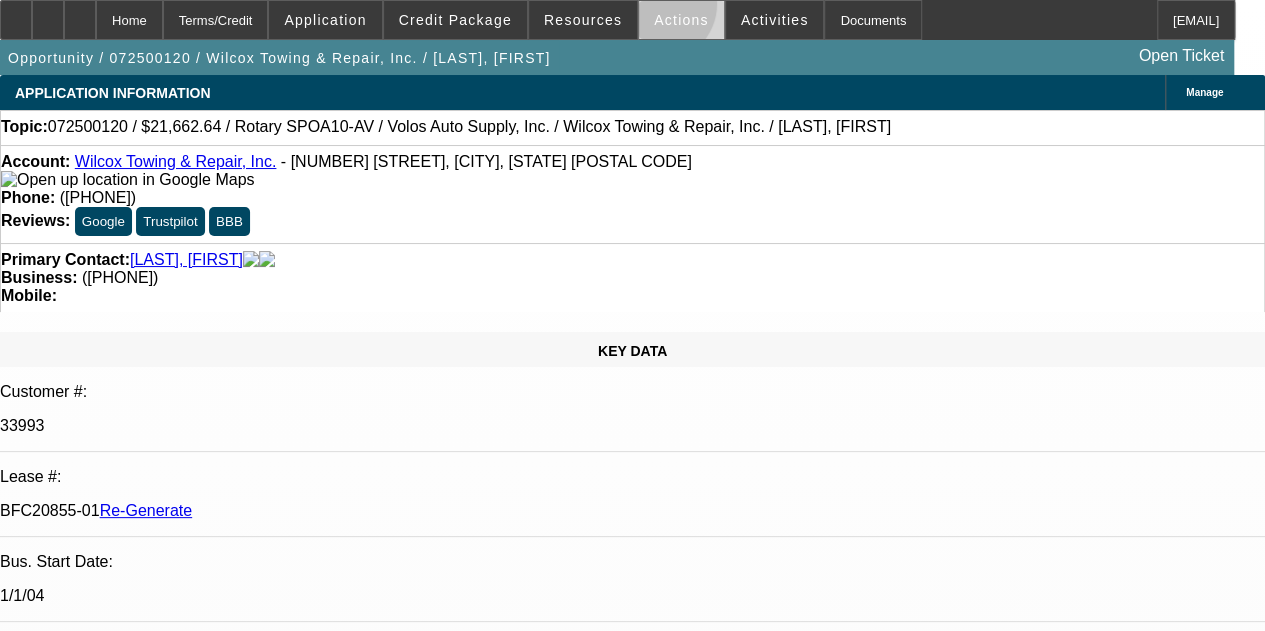 click at bounding box center [681, 20] 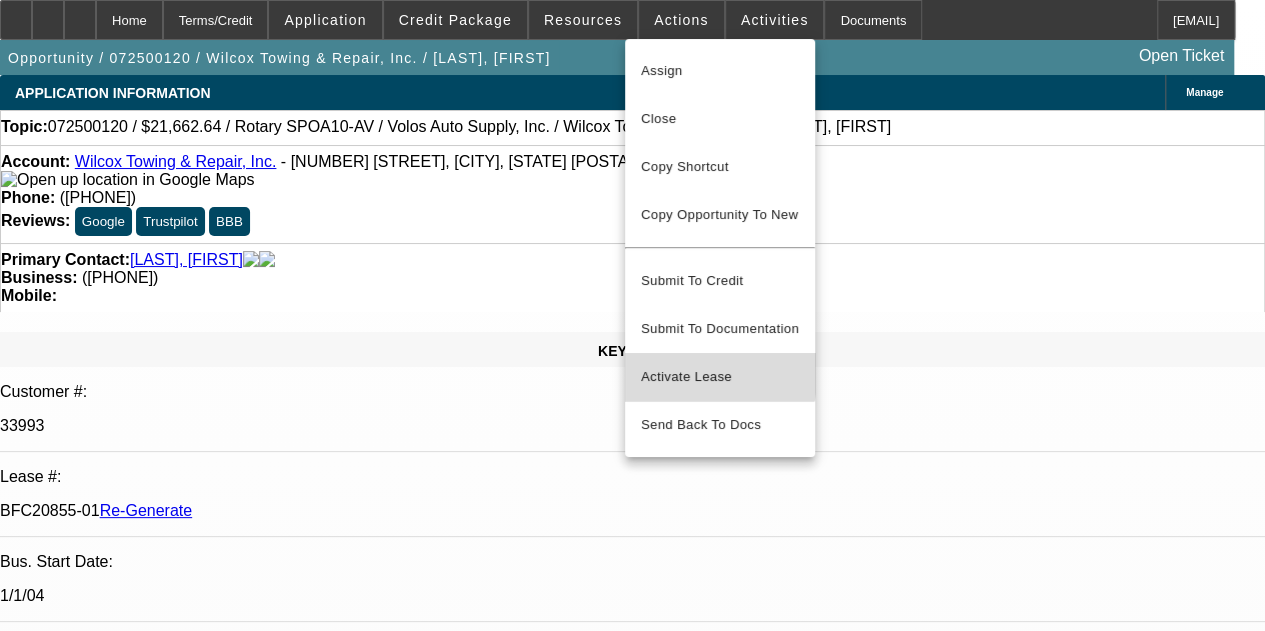 click on "Activate Lease" at bounding box center (720, 377) 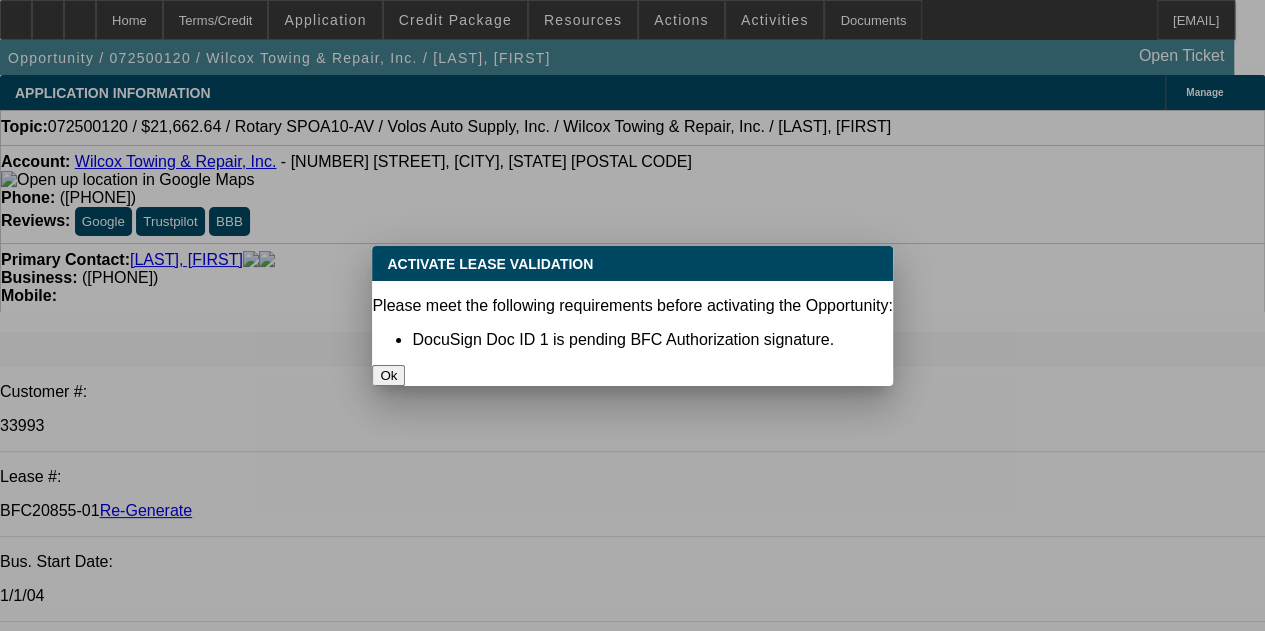 click on "Ok" at bounding box center [388, 375] 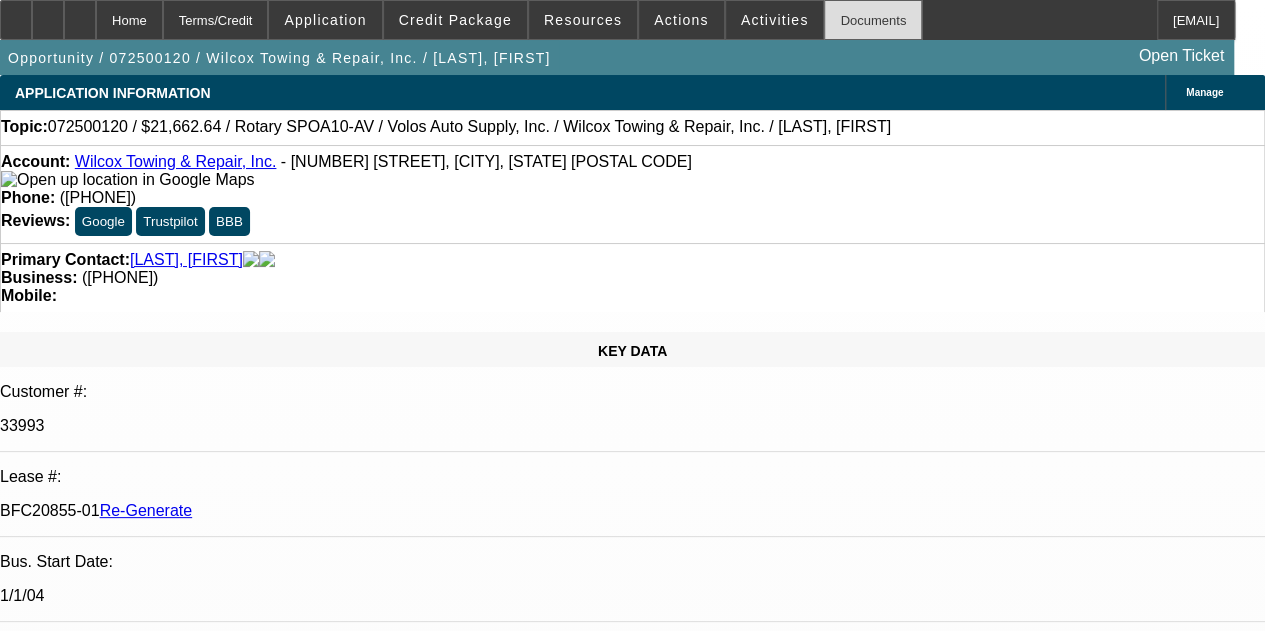 click on "Documents" at bounding box center [873, 20] 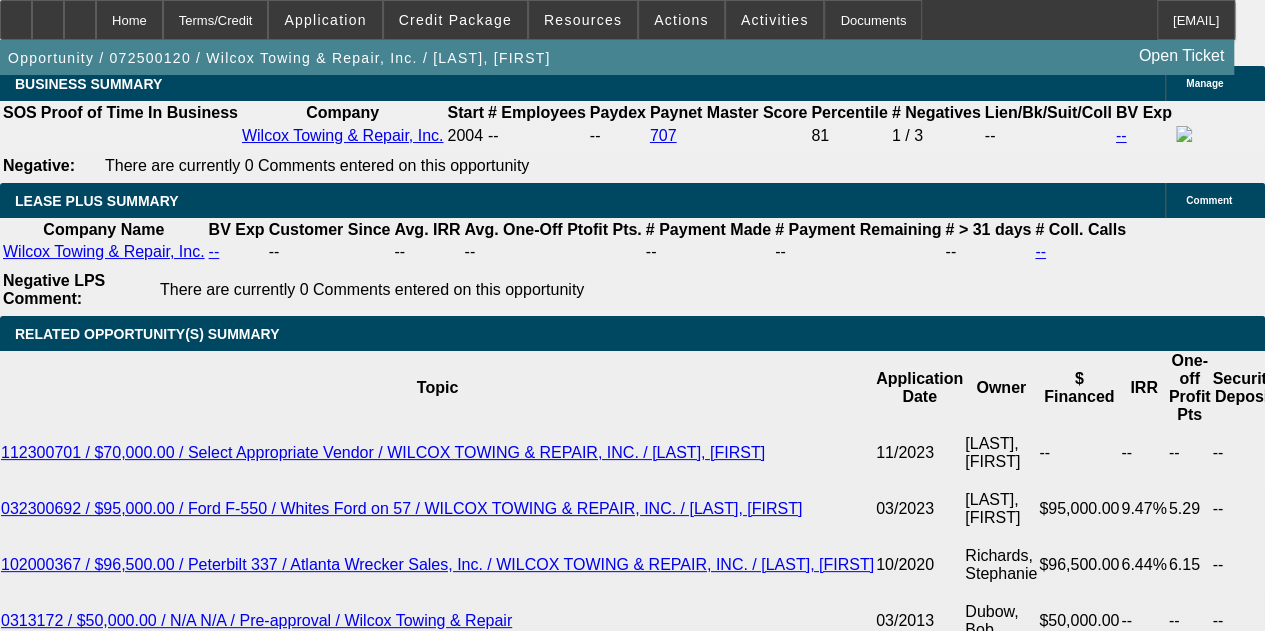 scroll, scrollTop: 3416, scrollLeft: 0, axis: vertical 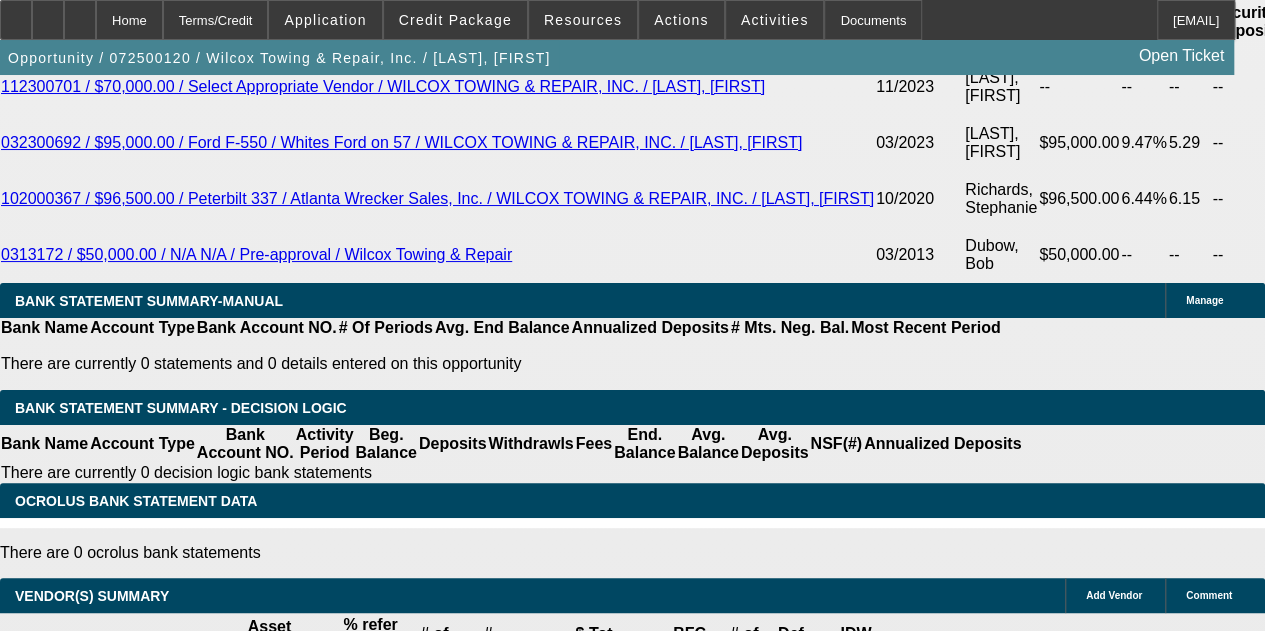 click on "First Commonwealth Equipment Finance" 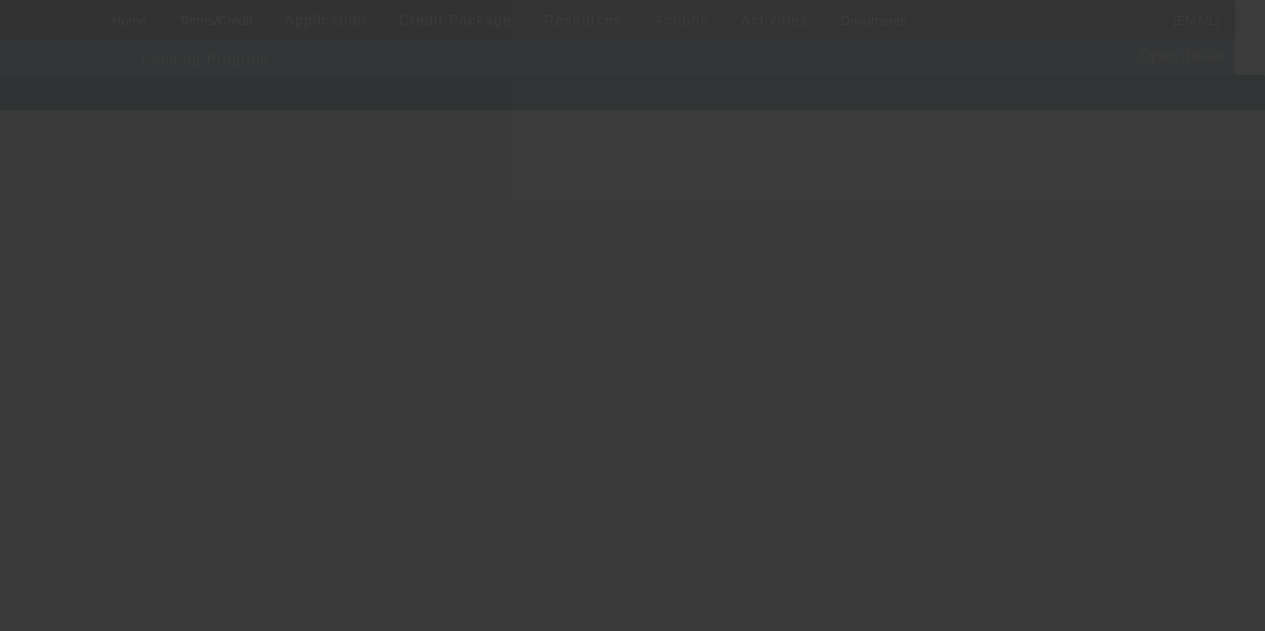 scroll, scrollTop: 0, scrollLeft: 0, axis: both 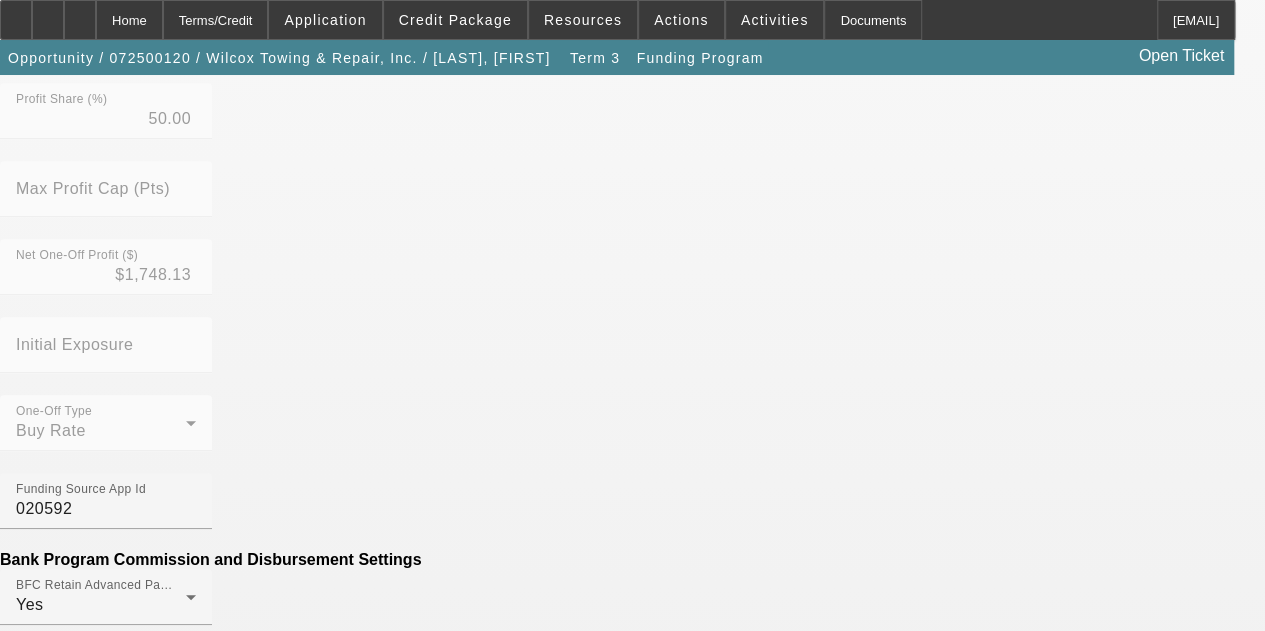click on "Generate Disbursement Sheet" at bounding box center [108, 1769] 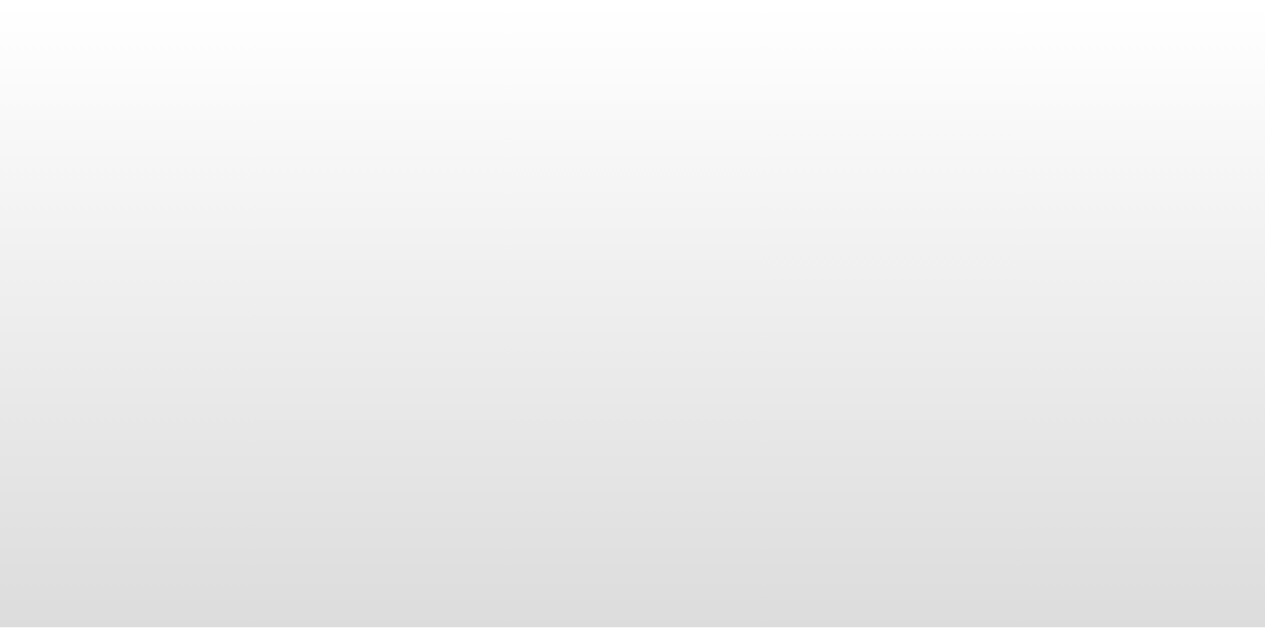scroll, scrollTop: 0, scrollLeft: 0, axis: both 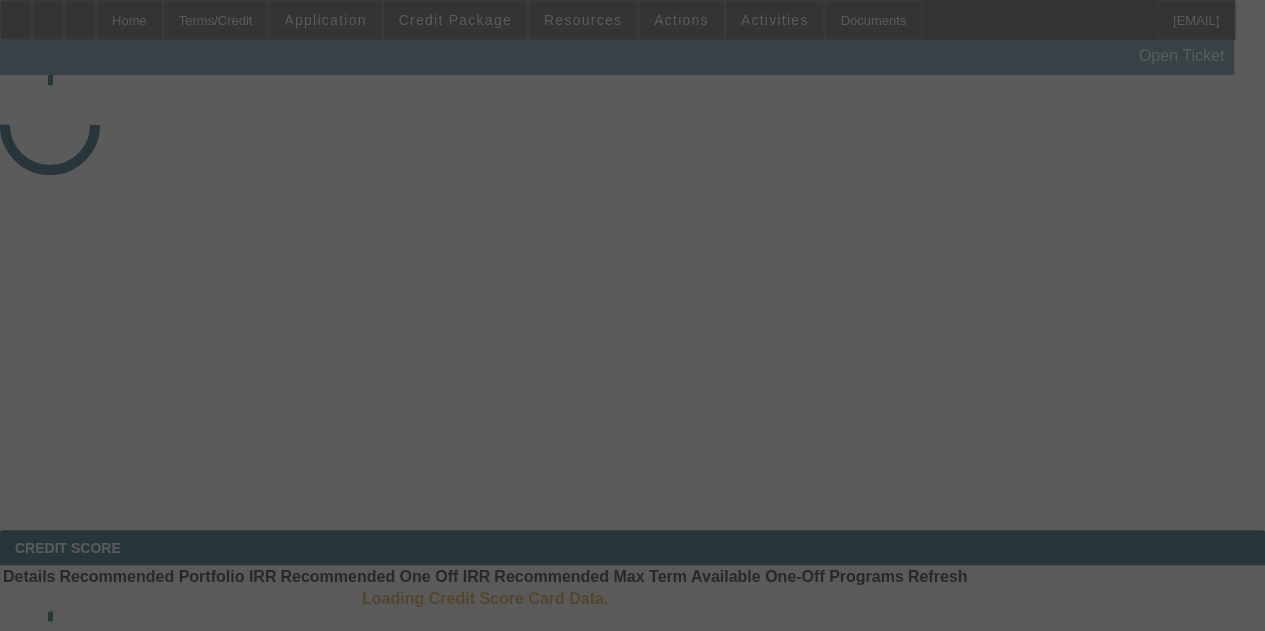 select on "3" 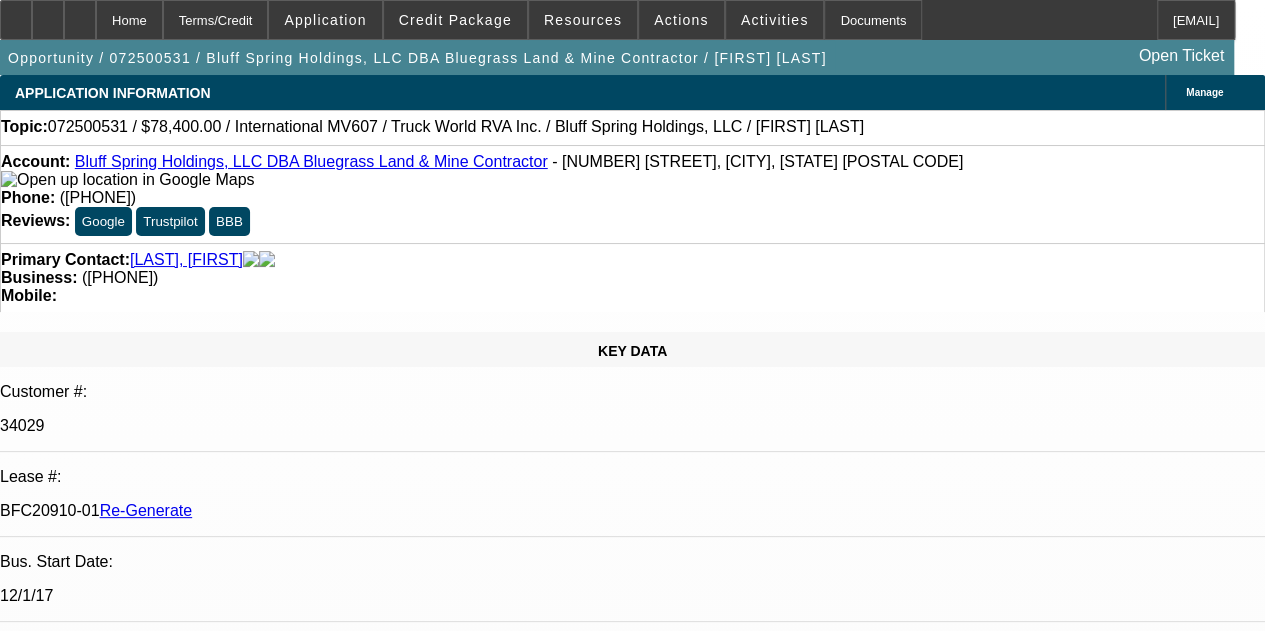 select on "0.2" 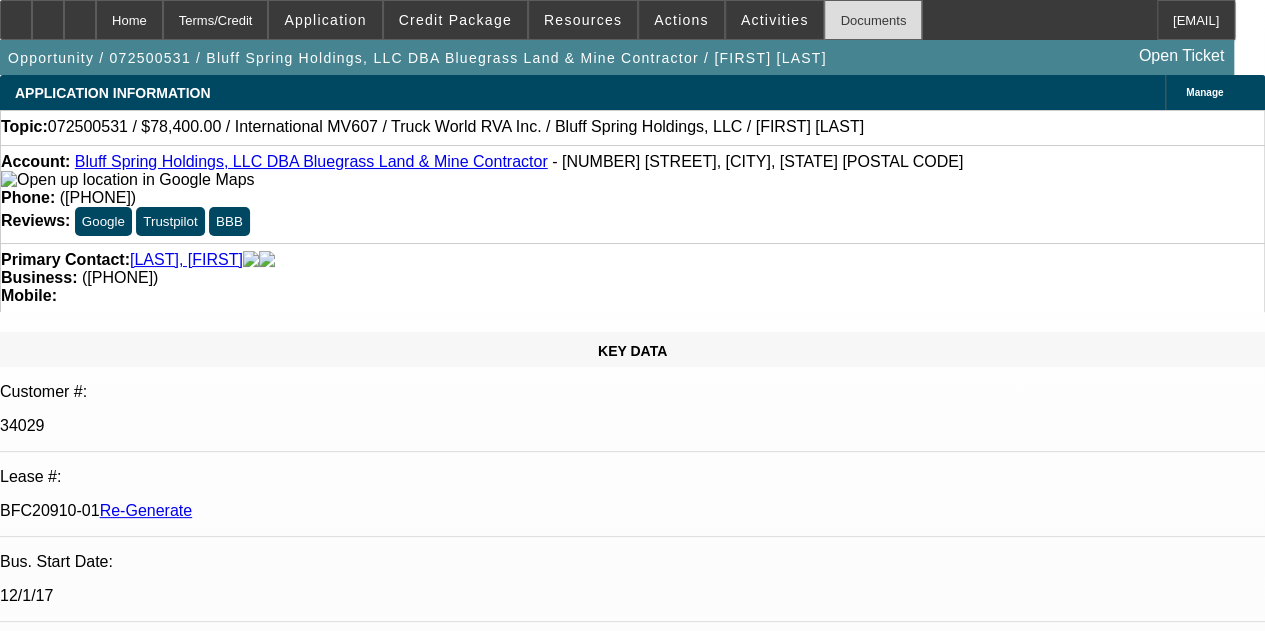 click on "Documents" at bounding box center (873, 20) 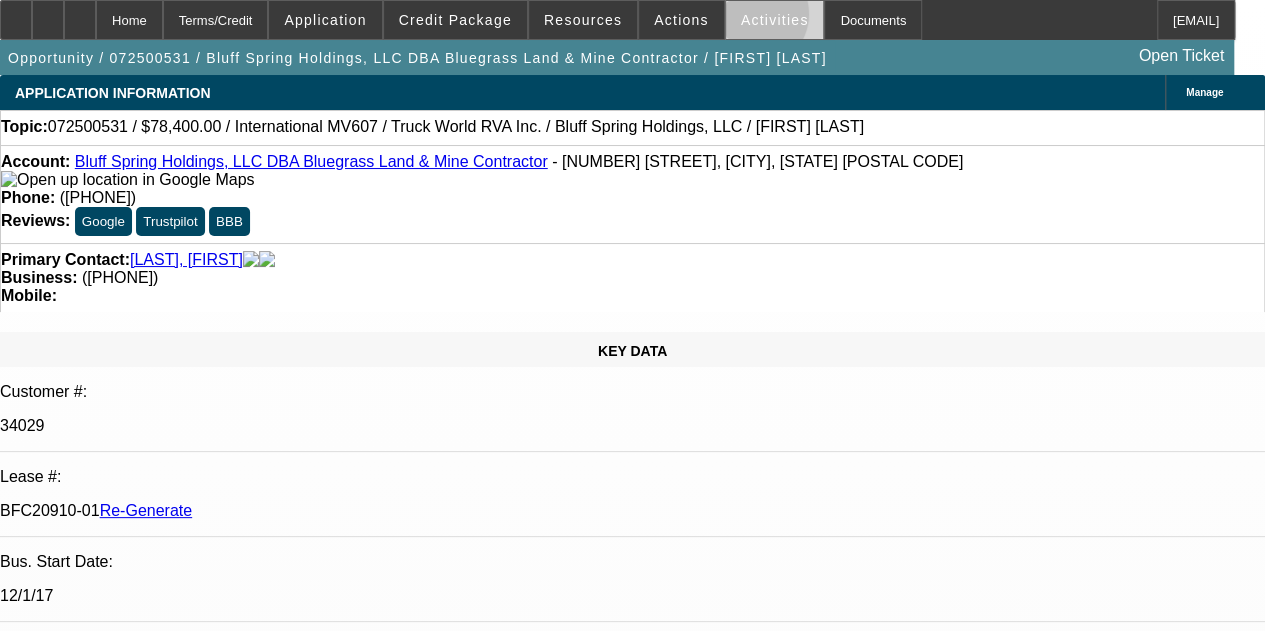 click on "Activities" at bounding box center [775, 20] 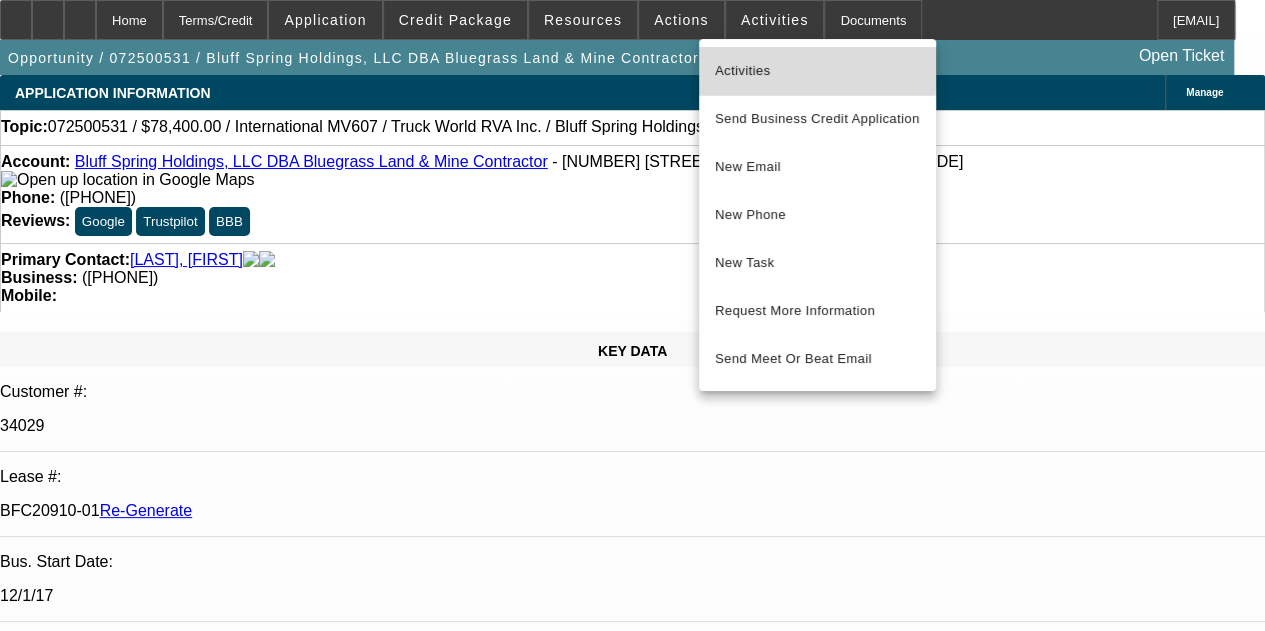 click on "Activities" at bounding box center (817, 71) 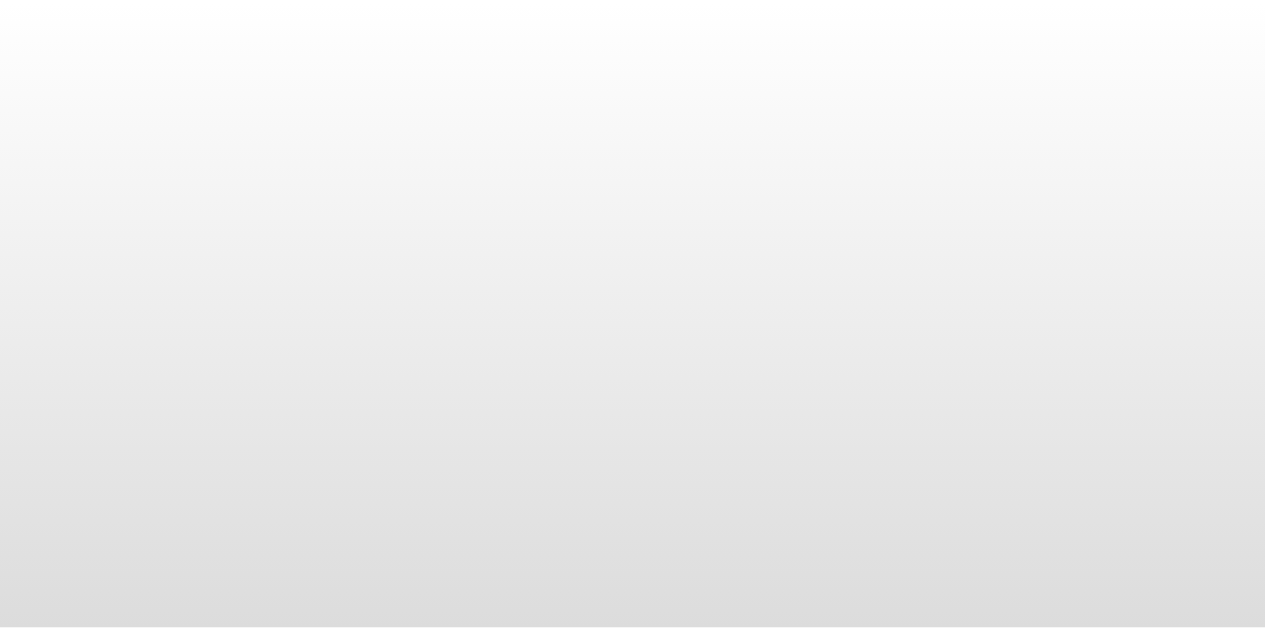 scroll, scrollTop: 0, scrollLeft: 0, axis: both 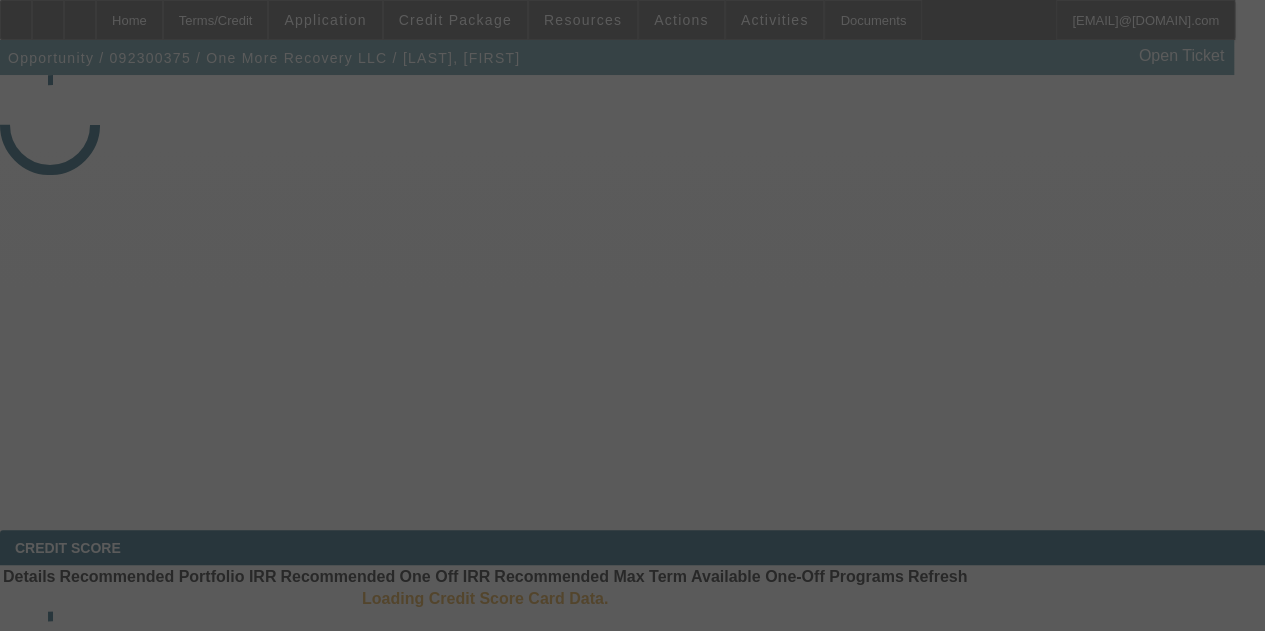 select on "4" 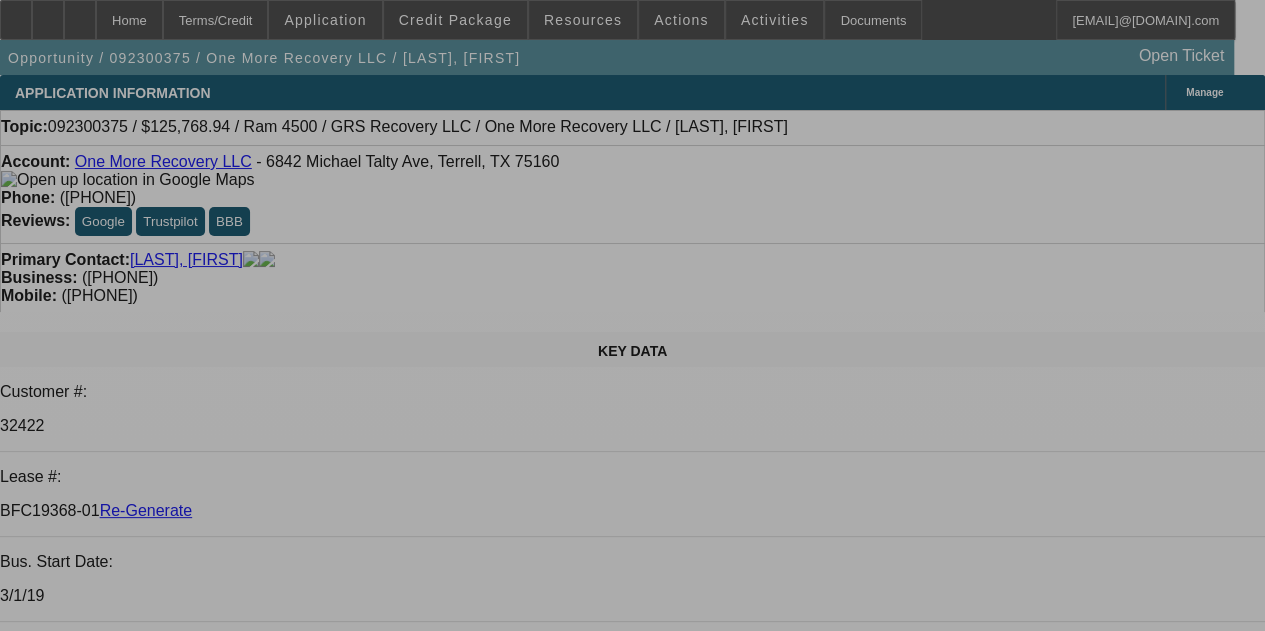 select on "0" 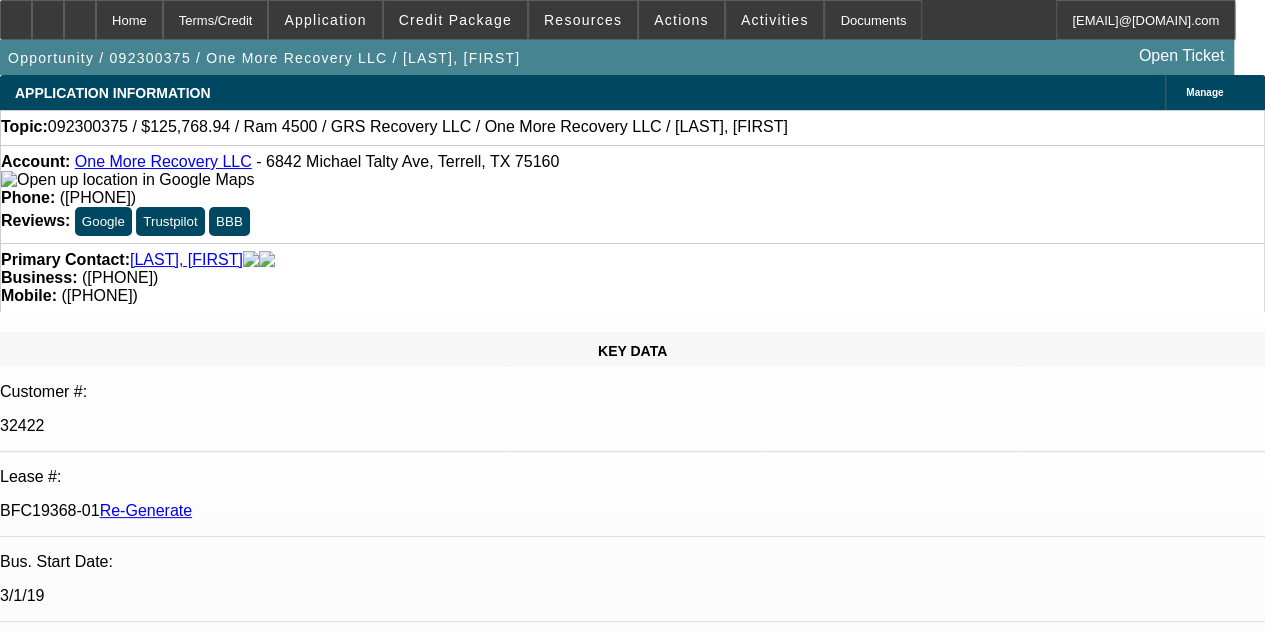 select on "2" 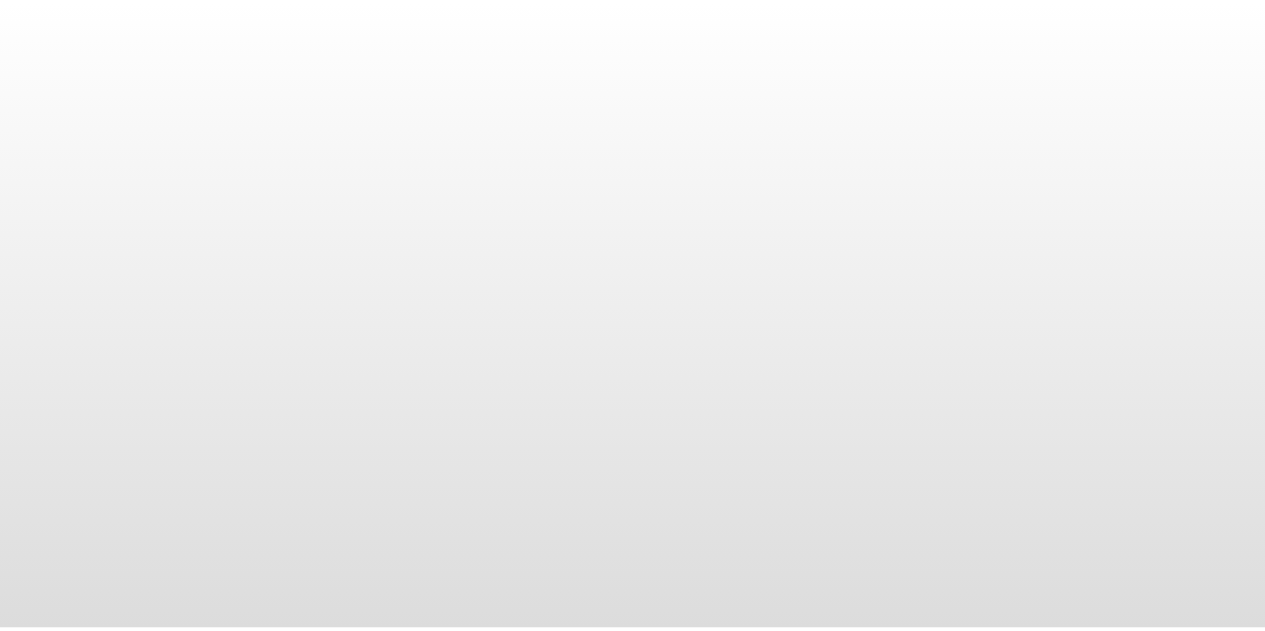 scroll, scrollTop: 0, scrollLeft: 0, axis: both 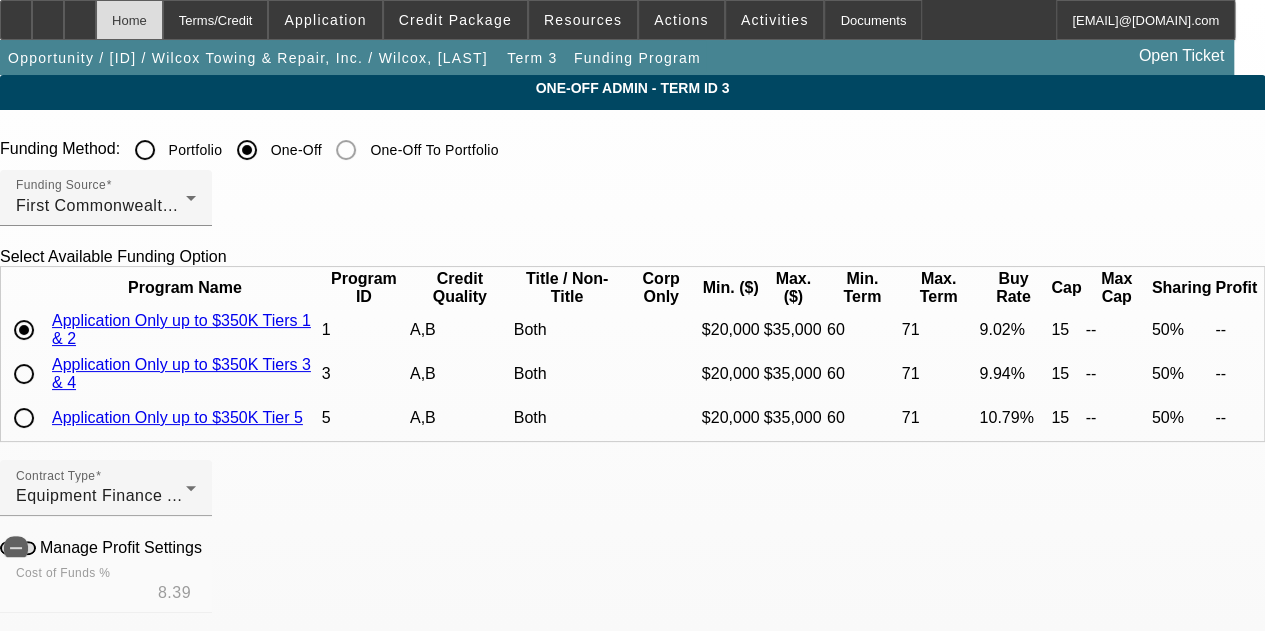 click on "Home" at bounding box center (129, 20) 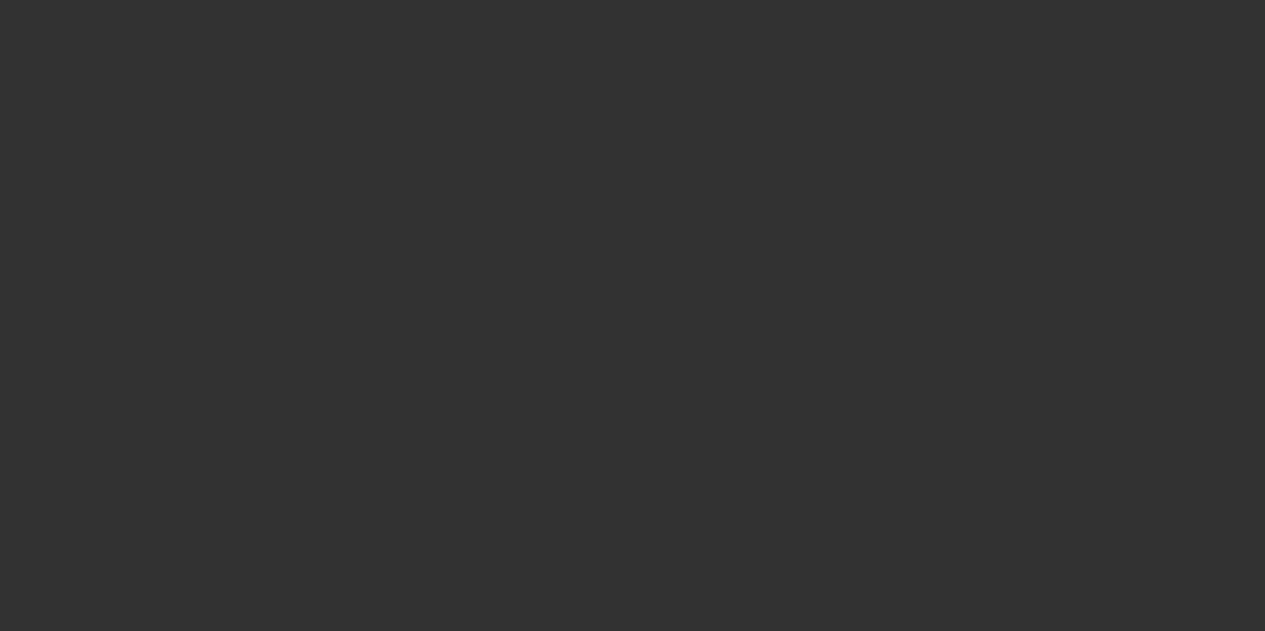 select on "4" 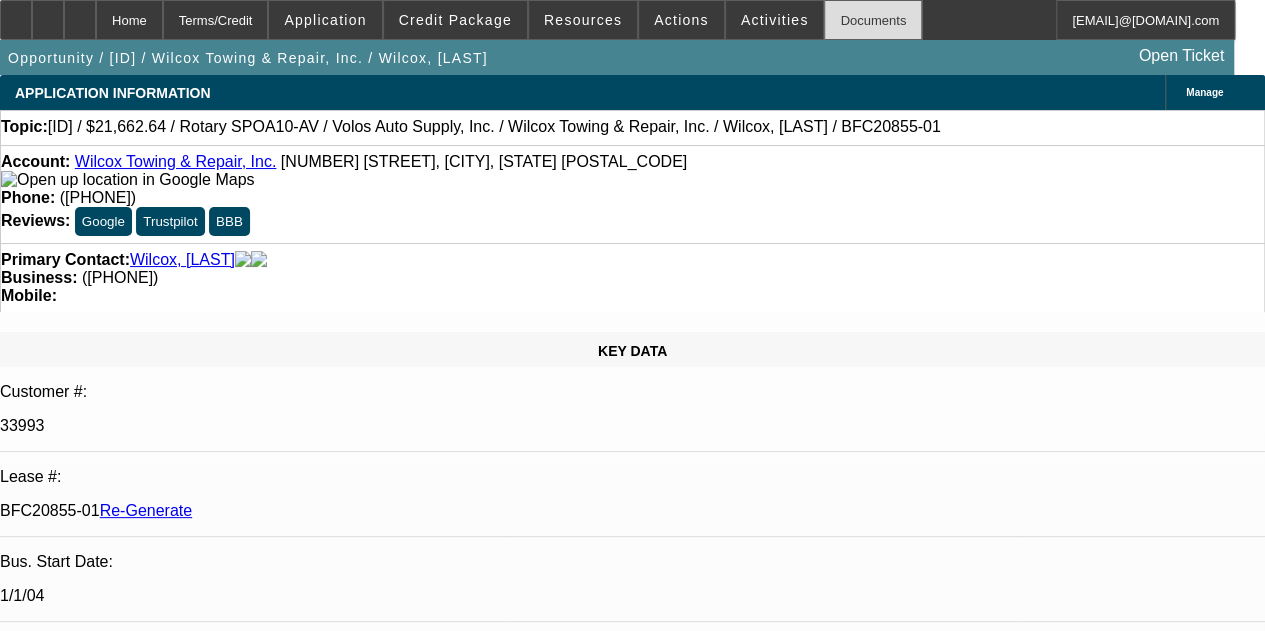 select on "0" 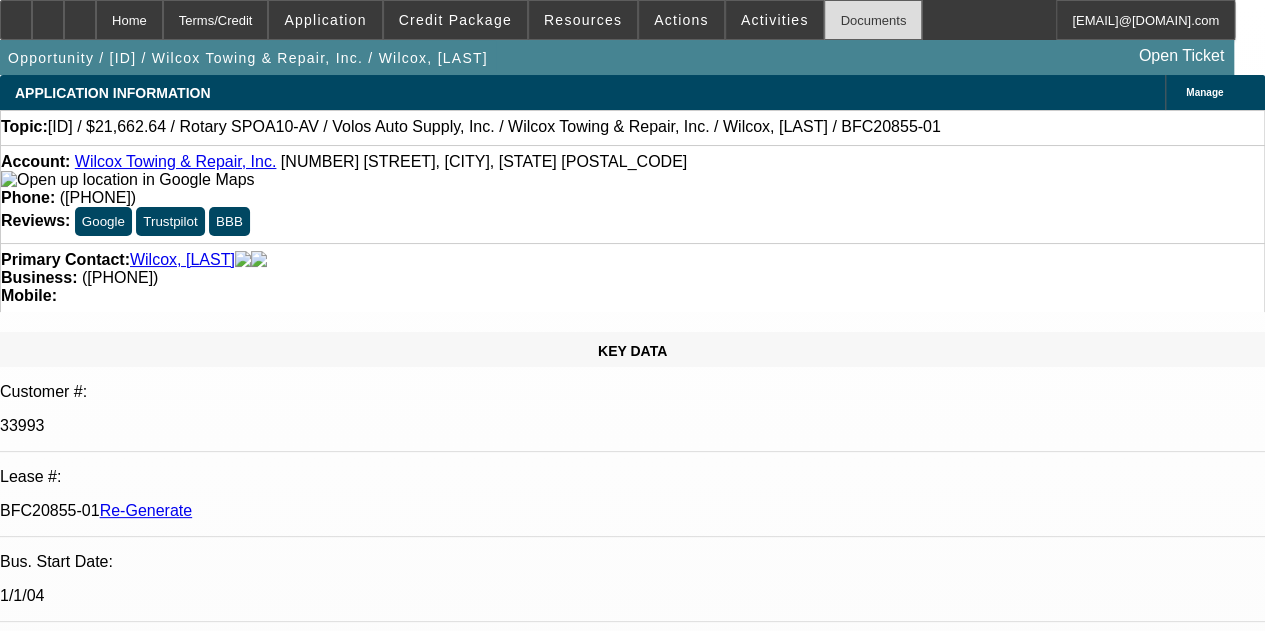 select on "1" 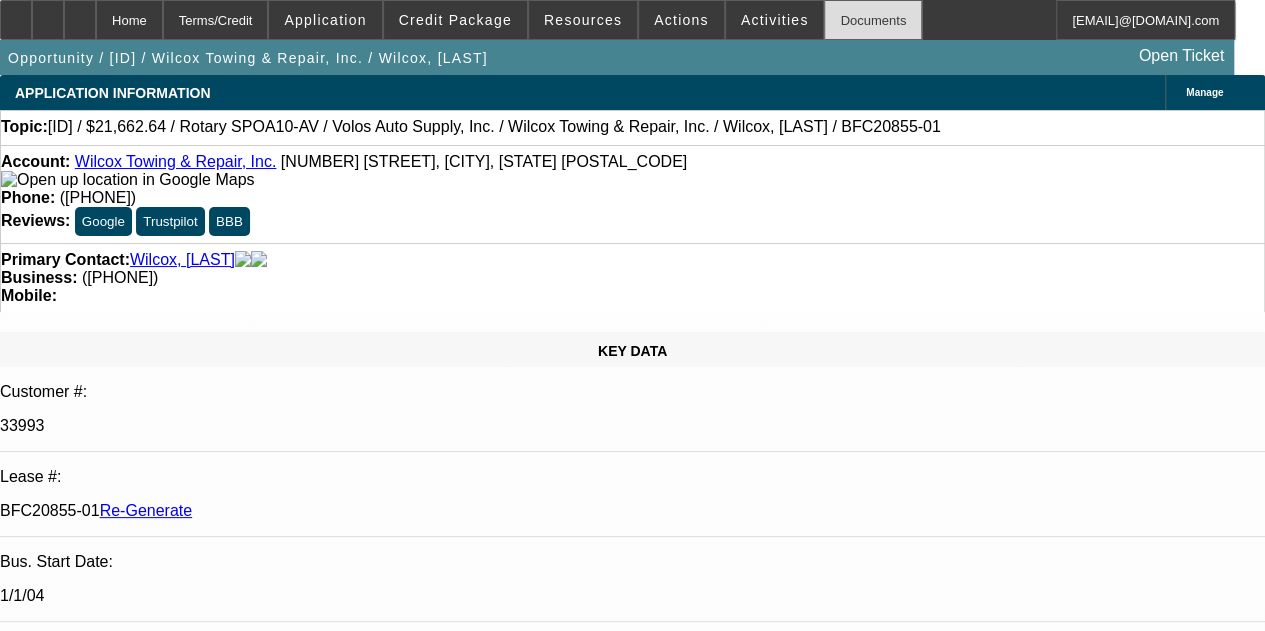 click on "Documents" at bounding box center (873, 20) 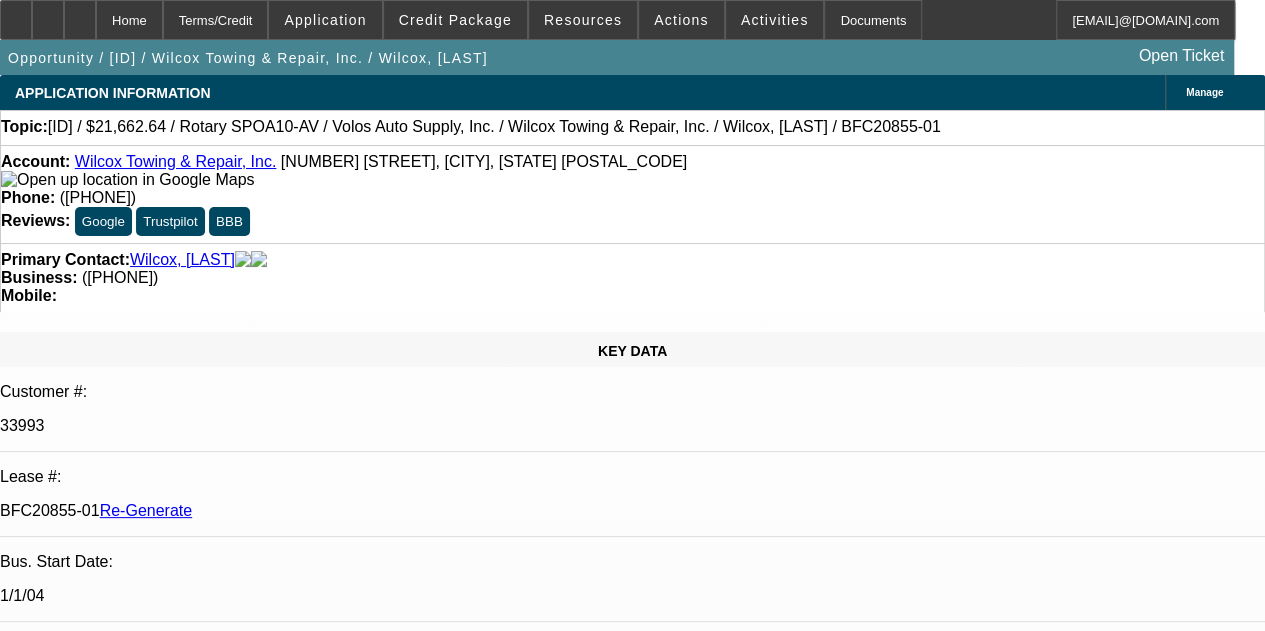 scroll, scrollTop: 640, scrollLeft: 0, axis: vertical 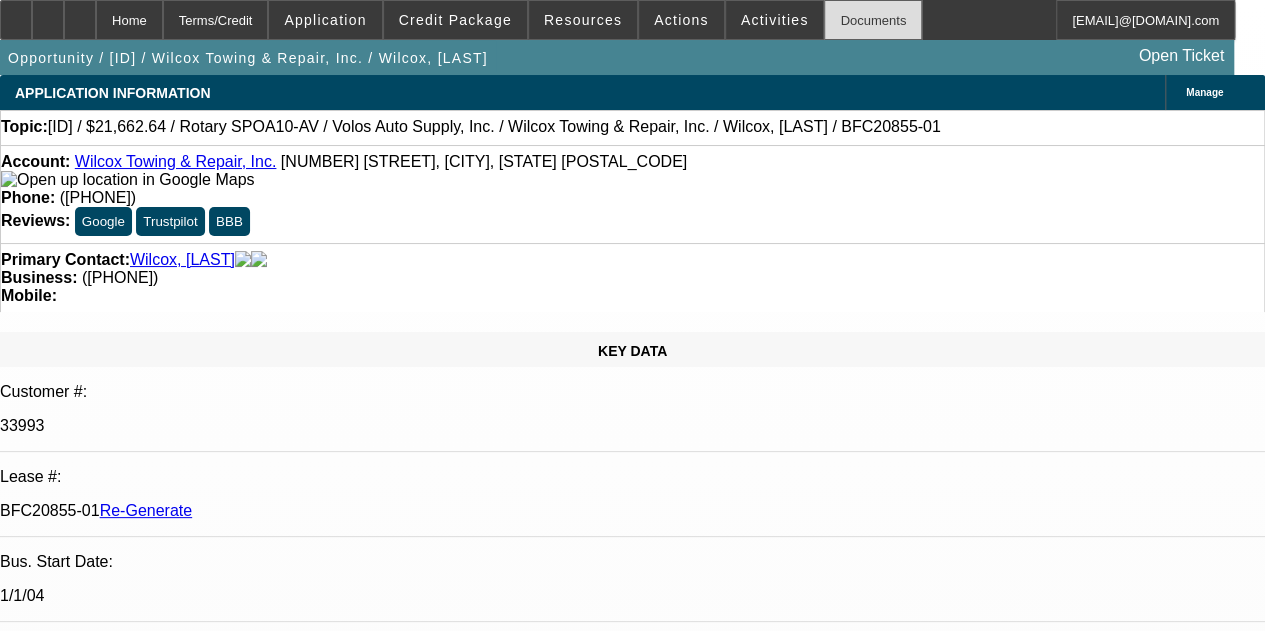 click on "Documents" at bounding box center [873, 20] 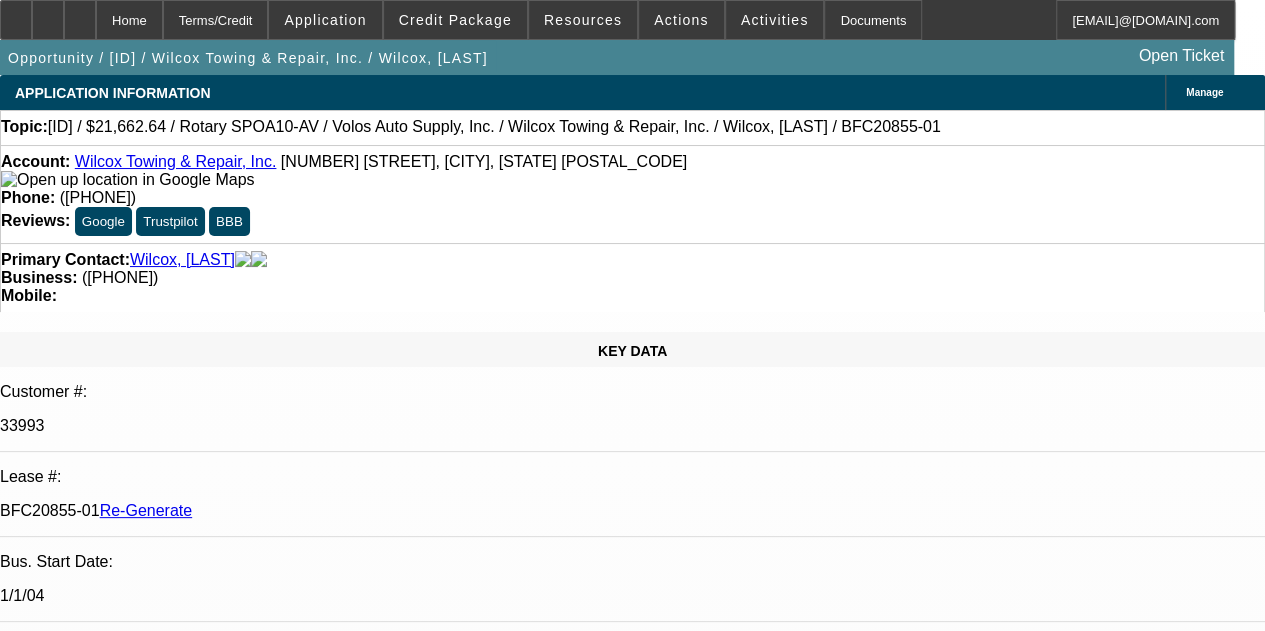 click on "Discussion
Add Comment
Credit Log
All
Comments
Email
Notes
Appointments
Phone
Tasks
1.
8/6/25 Atwoods / POAs / GPS / TITLE
Solis, Monica - 8/6/25, 2:04 PM
2. 3." 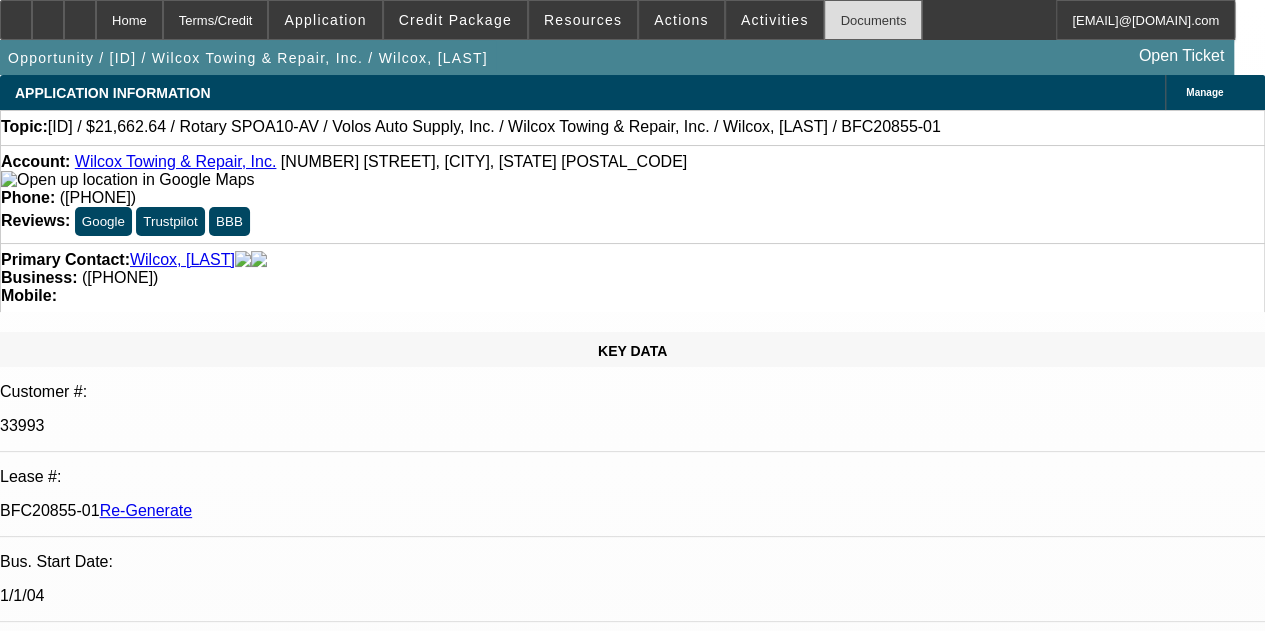 click on "Documents" at bounding box center [873, 20] 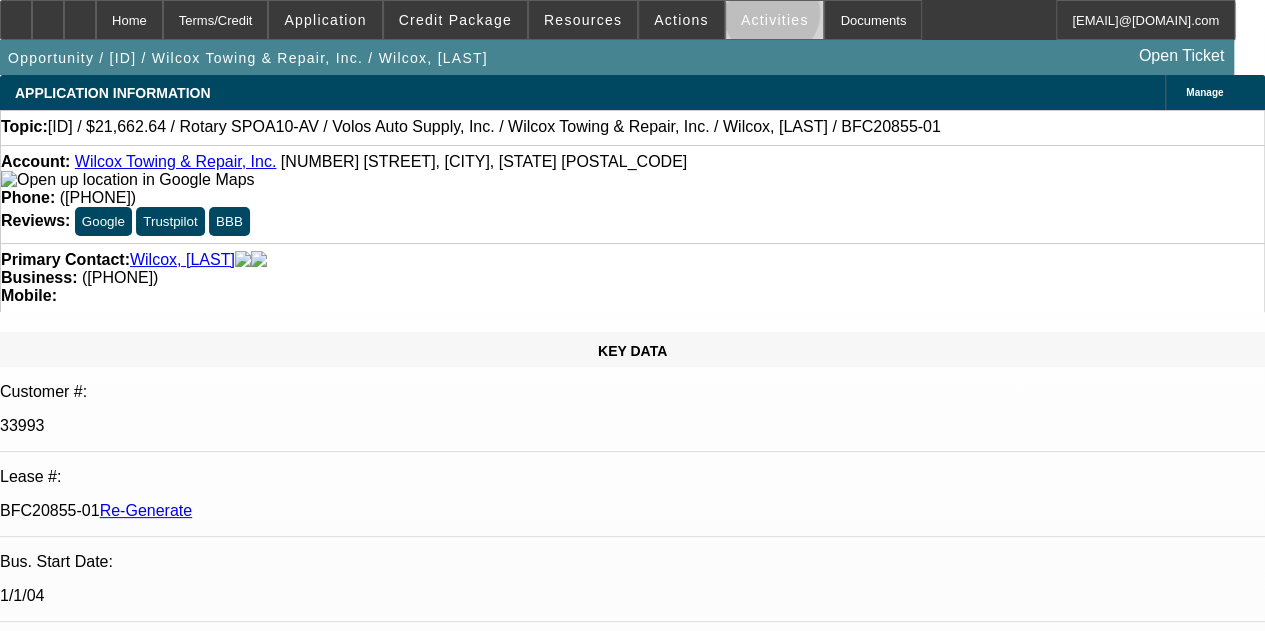 click on "Activities" at bounding box center (775, 20) 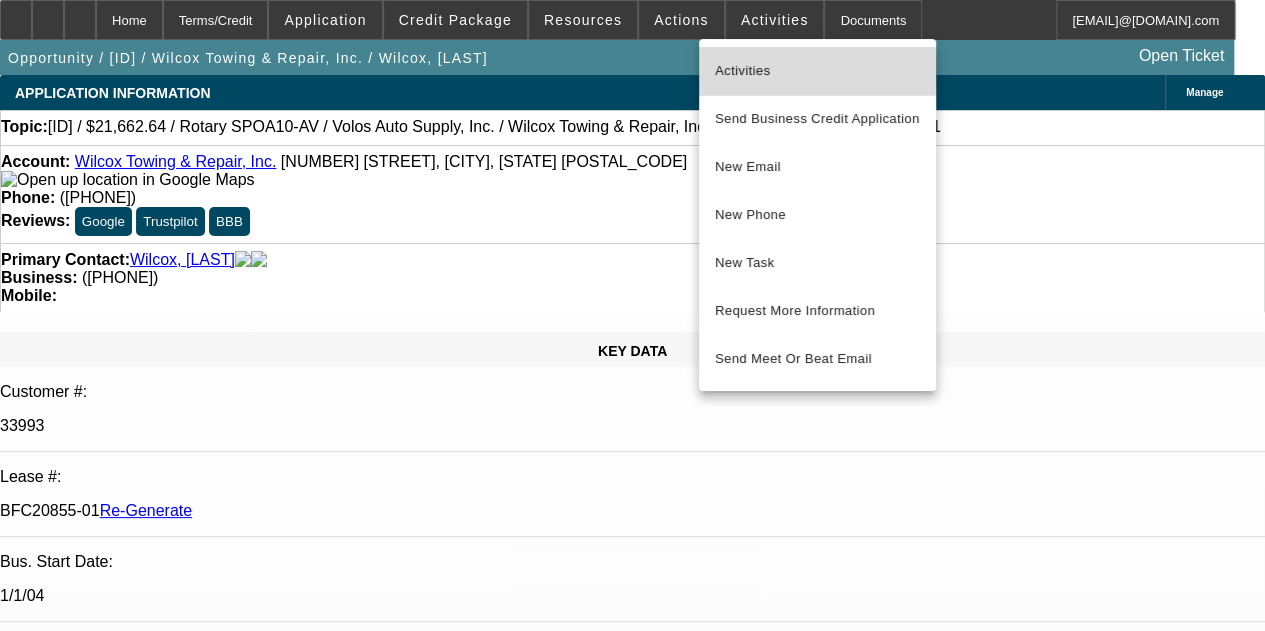 click on "Activities" at bounding box center (817, 71) 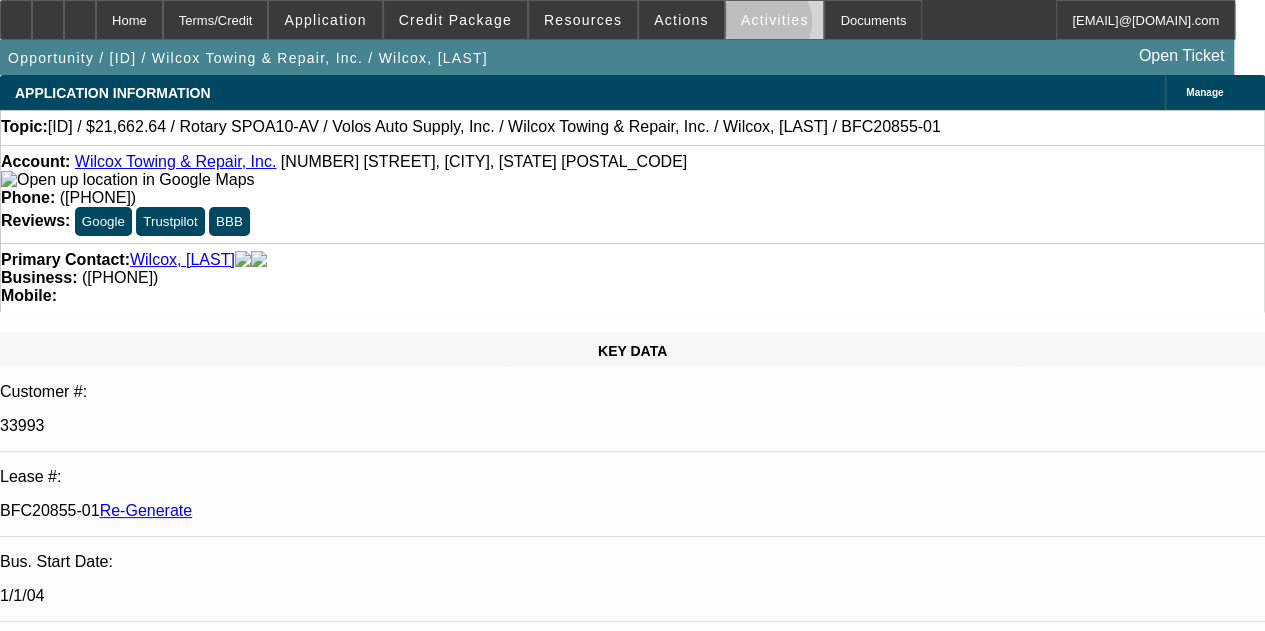 click at bounding box center [775, 20] 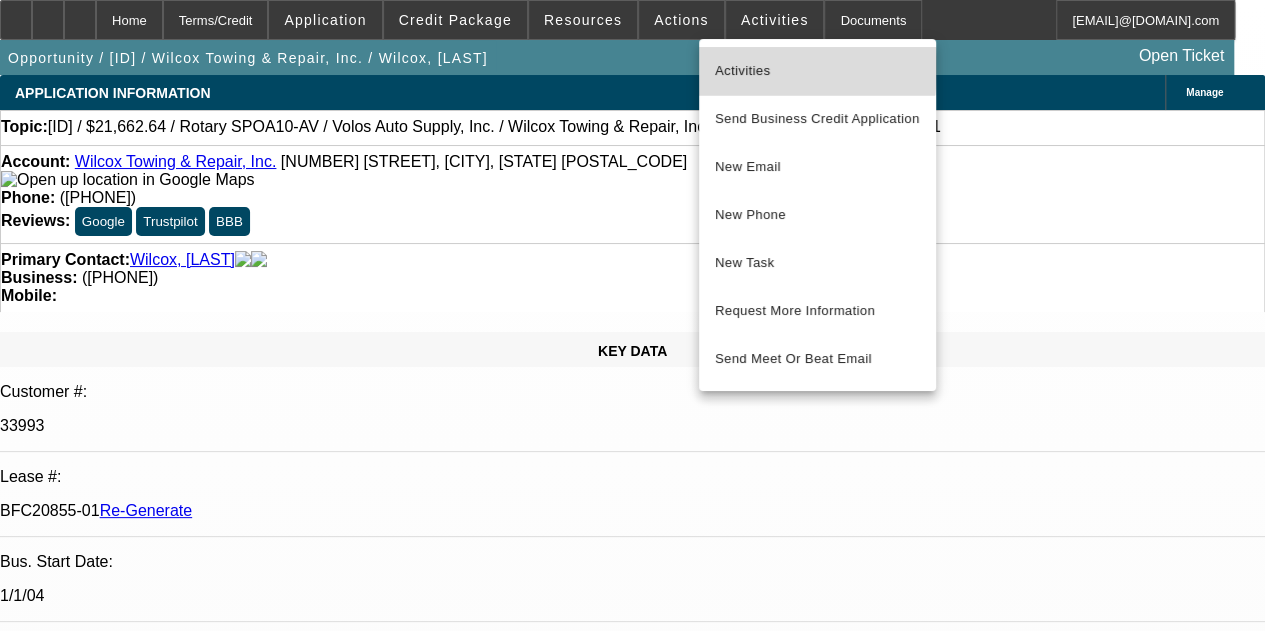 click on "Activities" at bounding box center [817, 71] 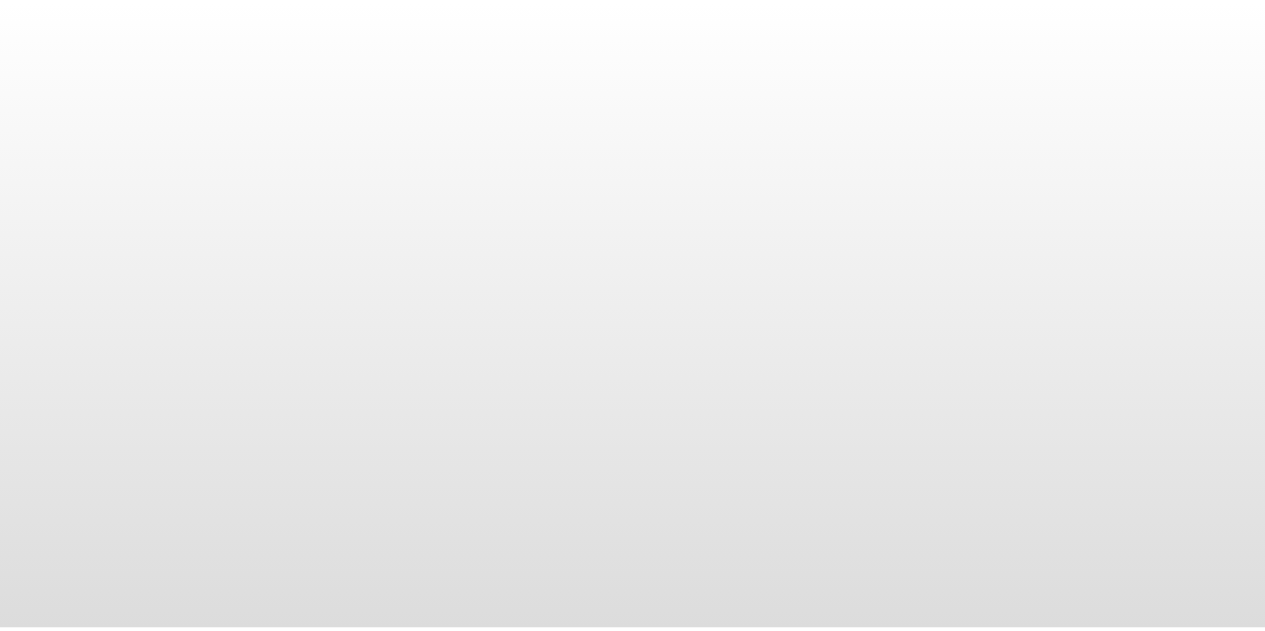 scroll, scrollTop: 0, scrollLeft: 0, axis: both 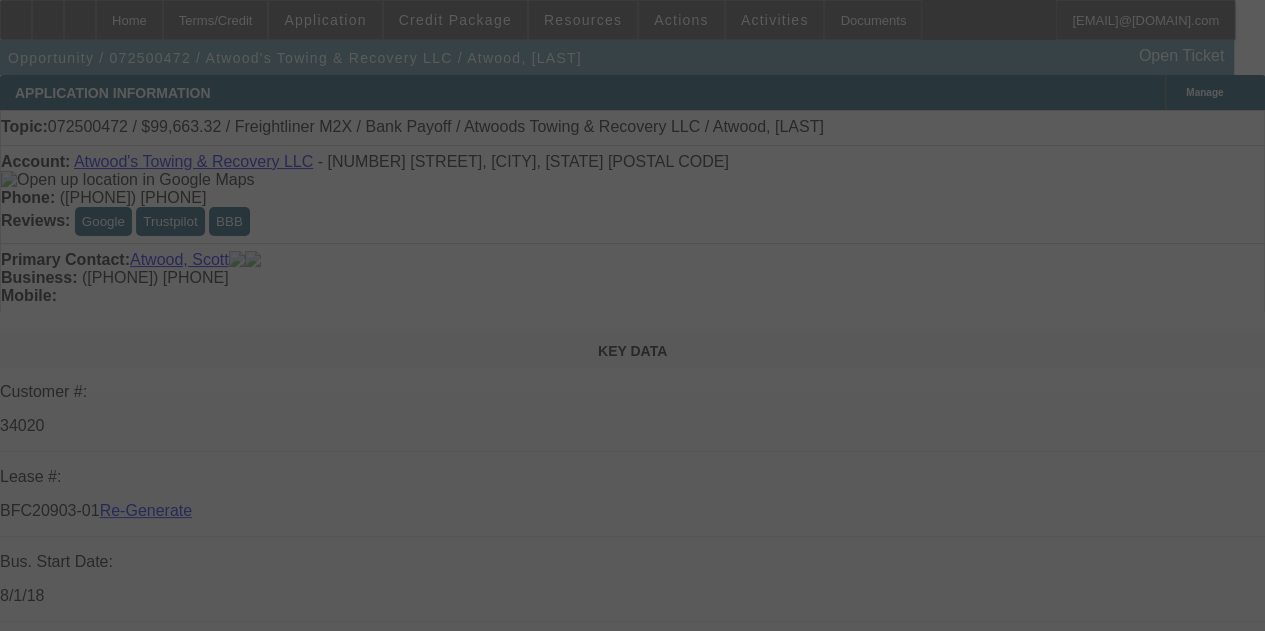 select on "4" 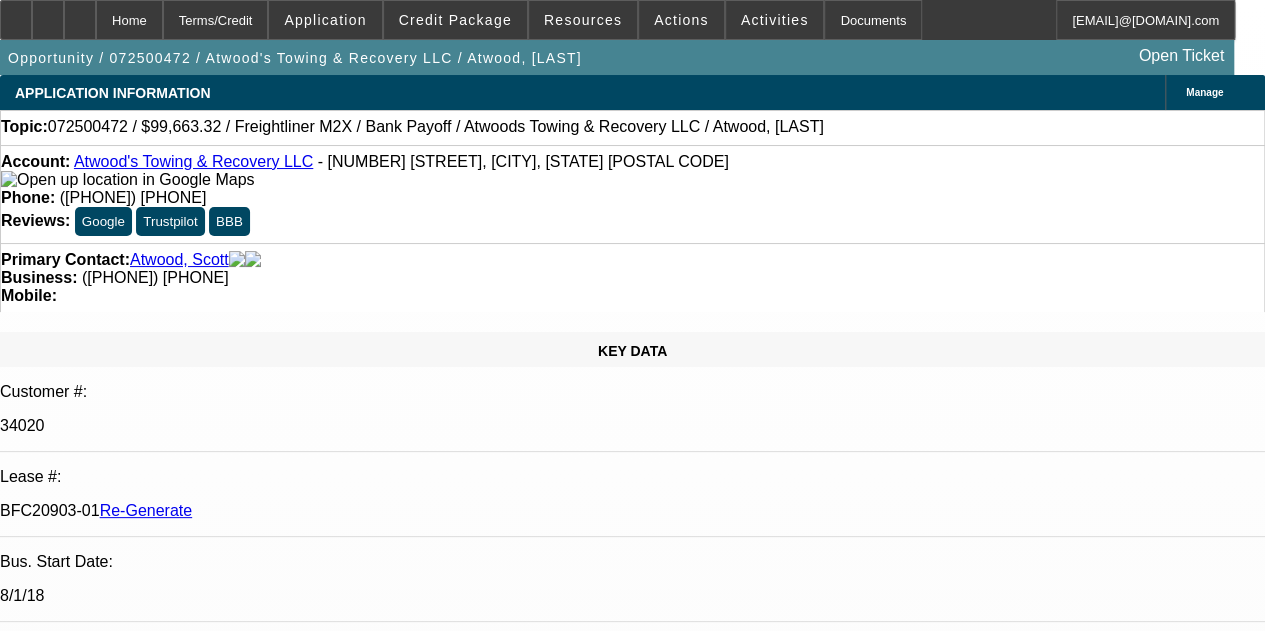select on "0" 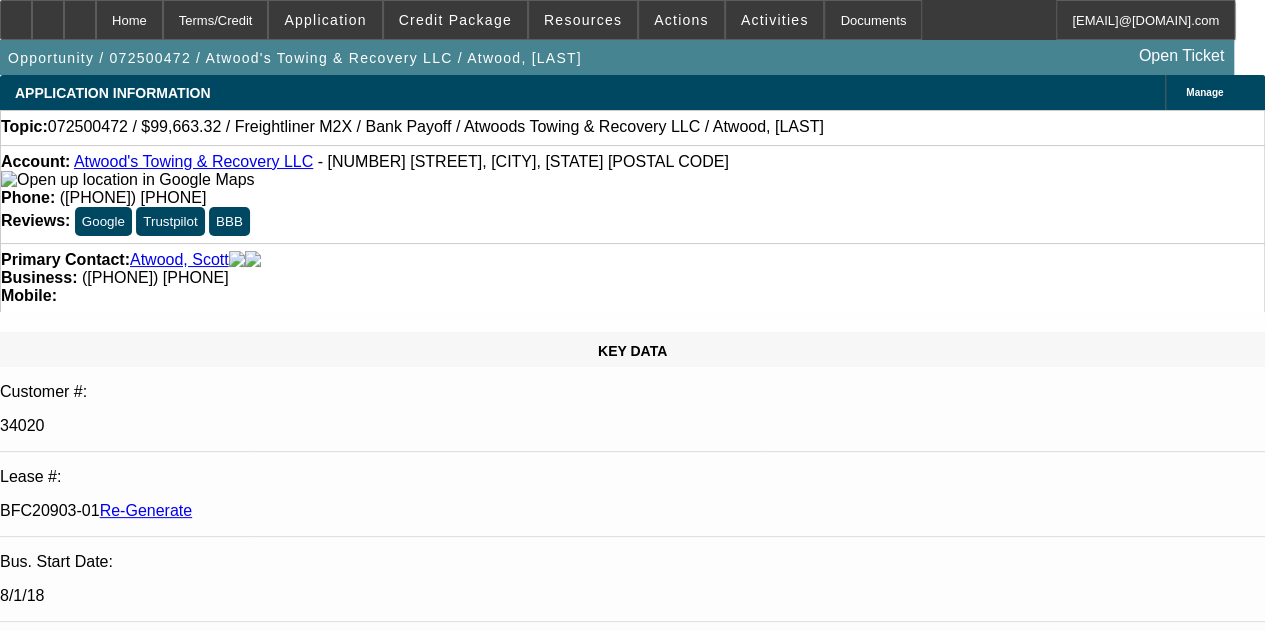 click on "SOURCE" at bounding box center (632, 1351) 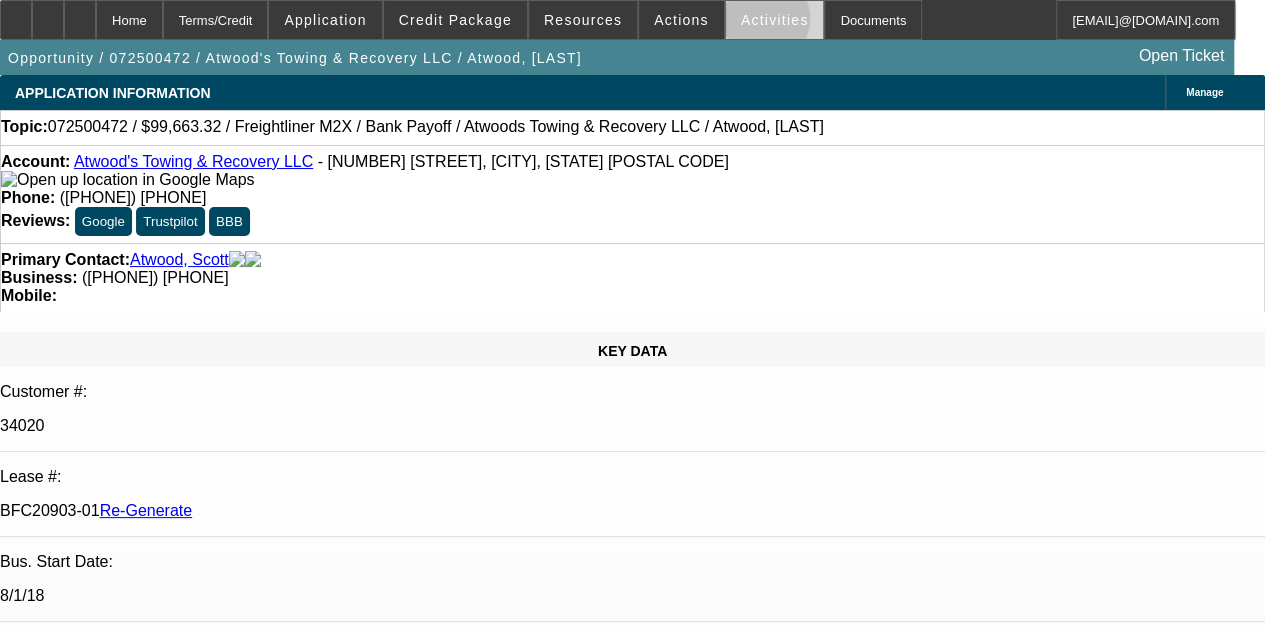 click on "Activities" at bounding box center (775, 20) 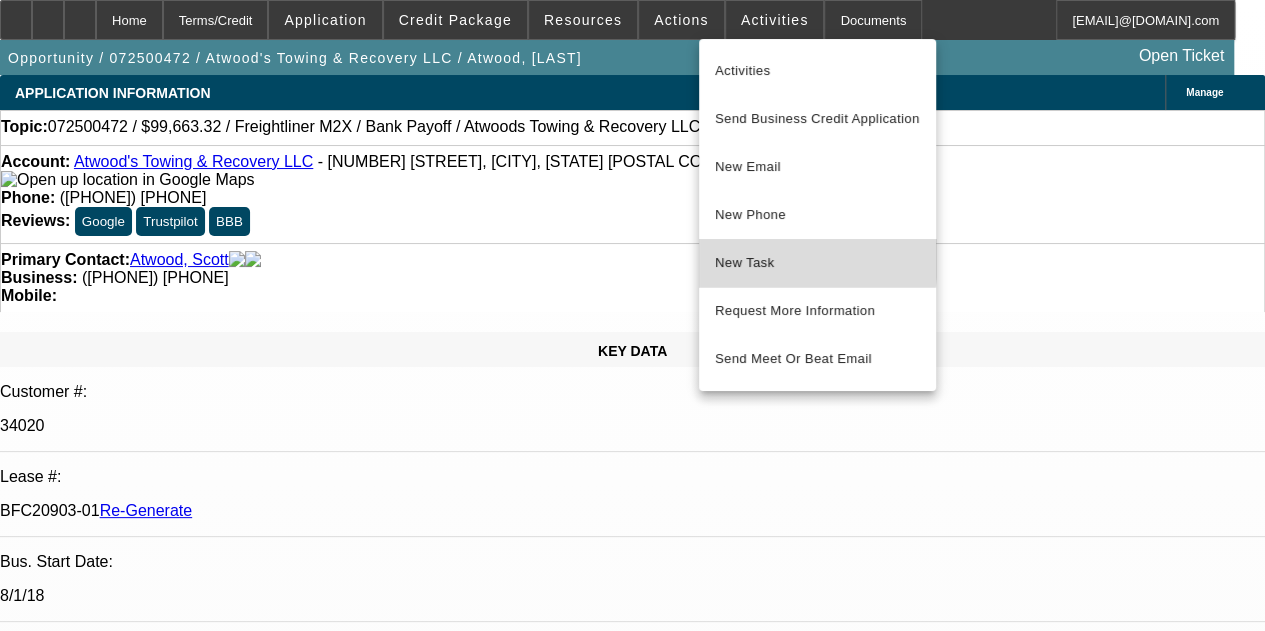 click on "New Task" at bounding box center [817, 263] 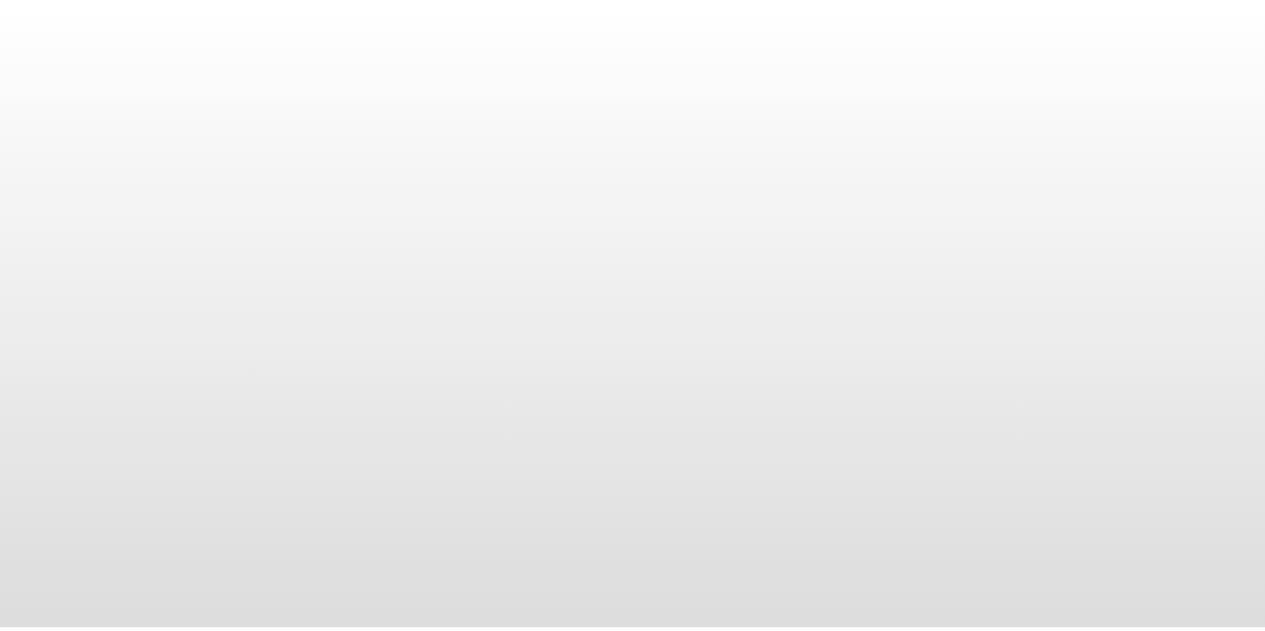 scroll, scrollTop: 0, scrollLeft: 0, axis: both 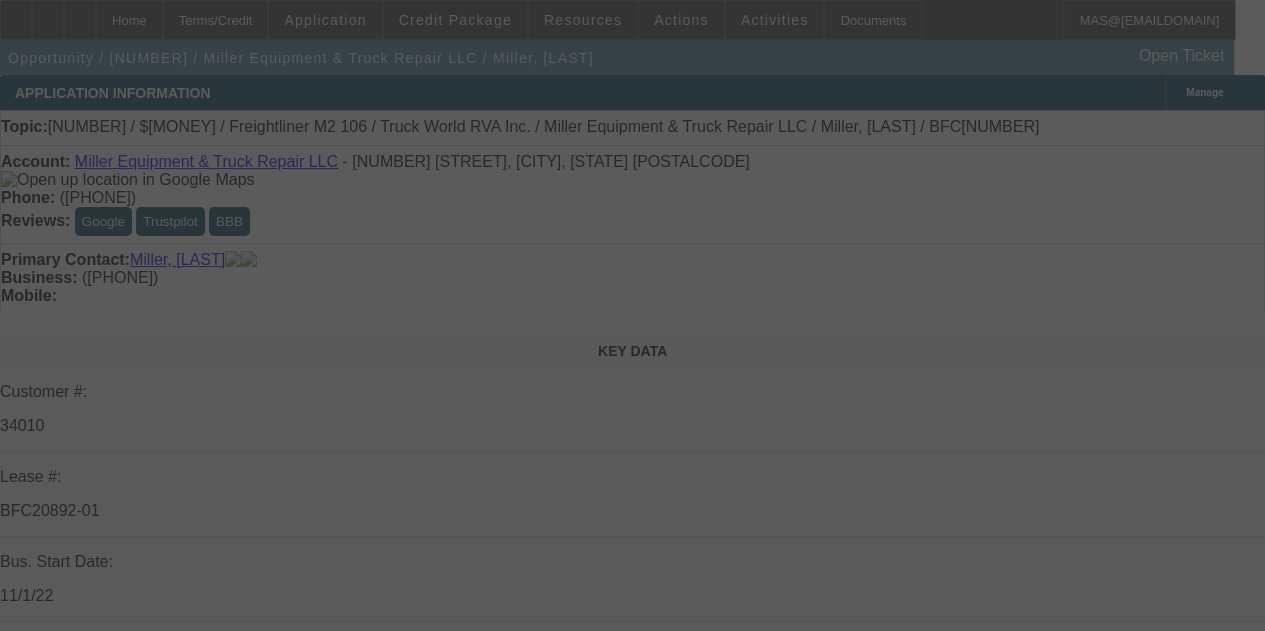 click 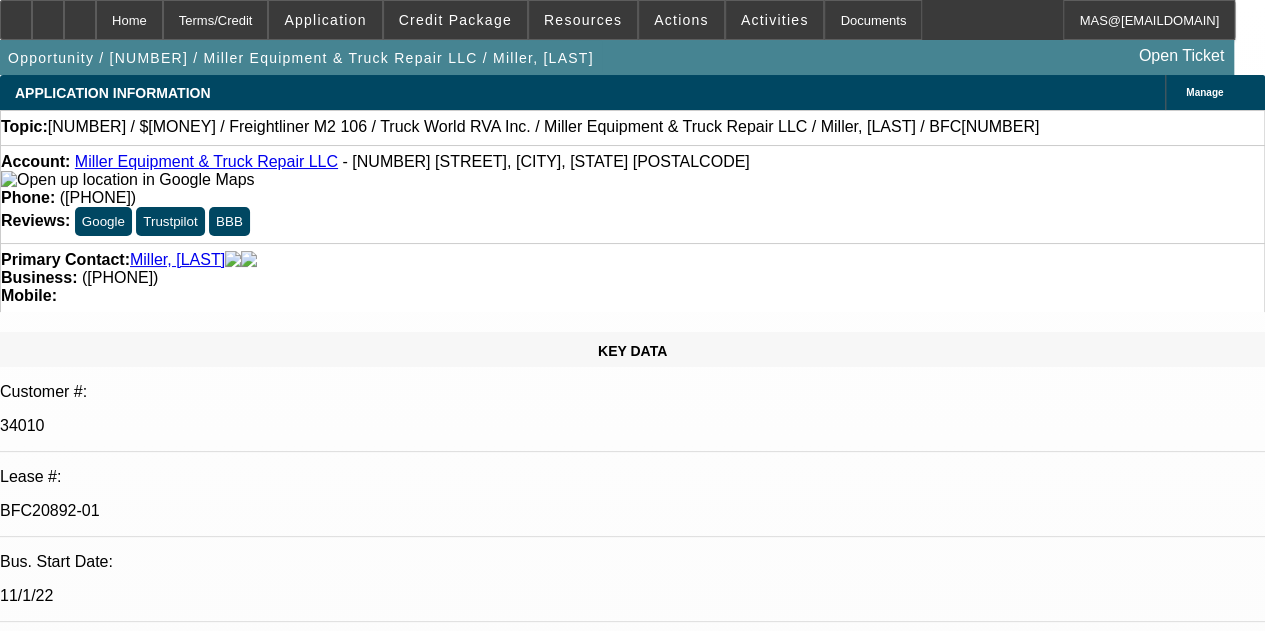 select on "0.1" 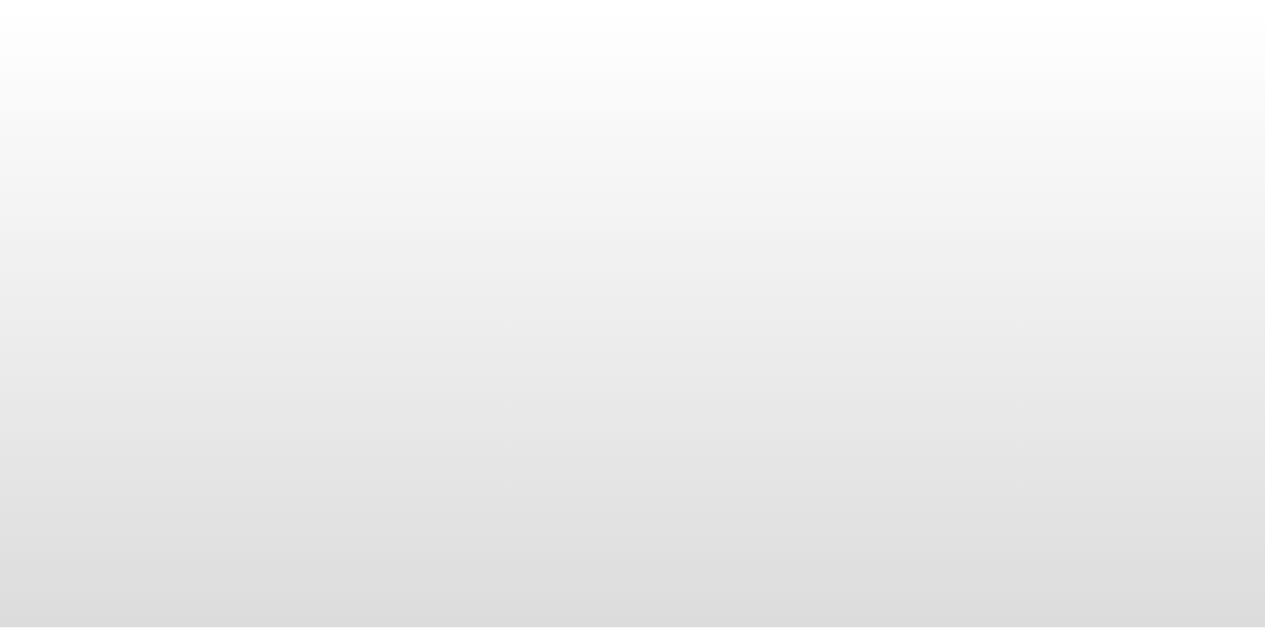 scroll, scrollTop: 0, scrollLeft: 0, axis: both 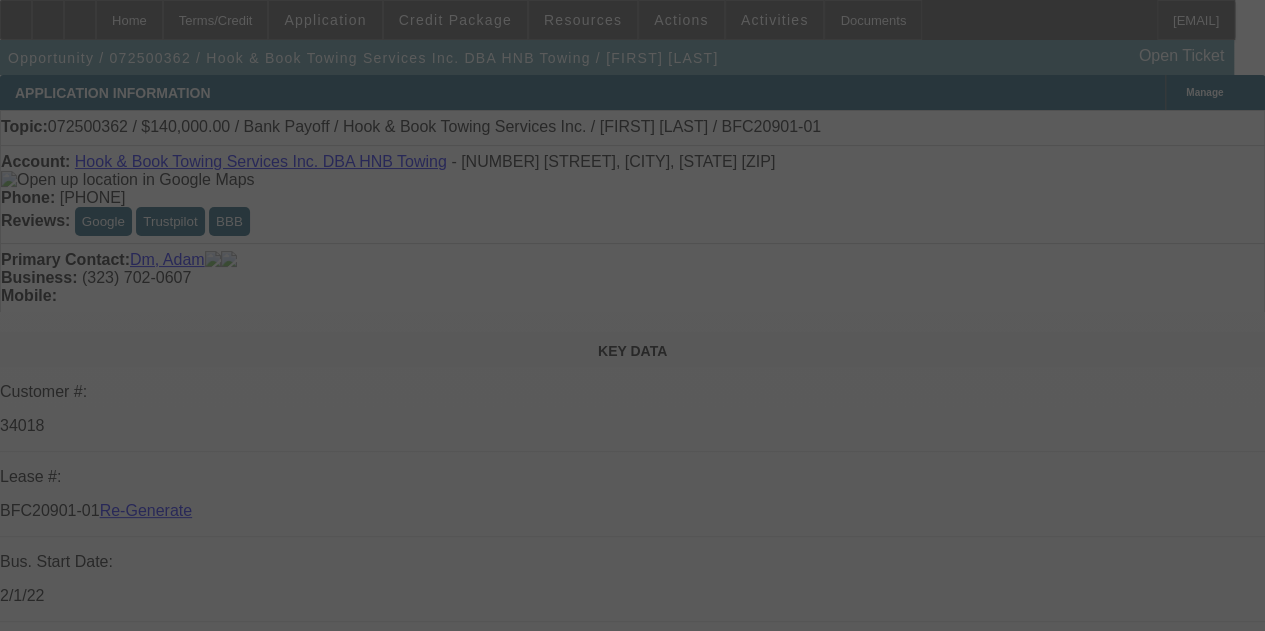 select on "4" 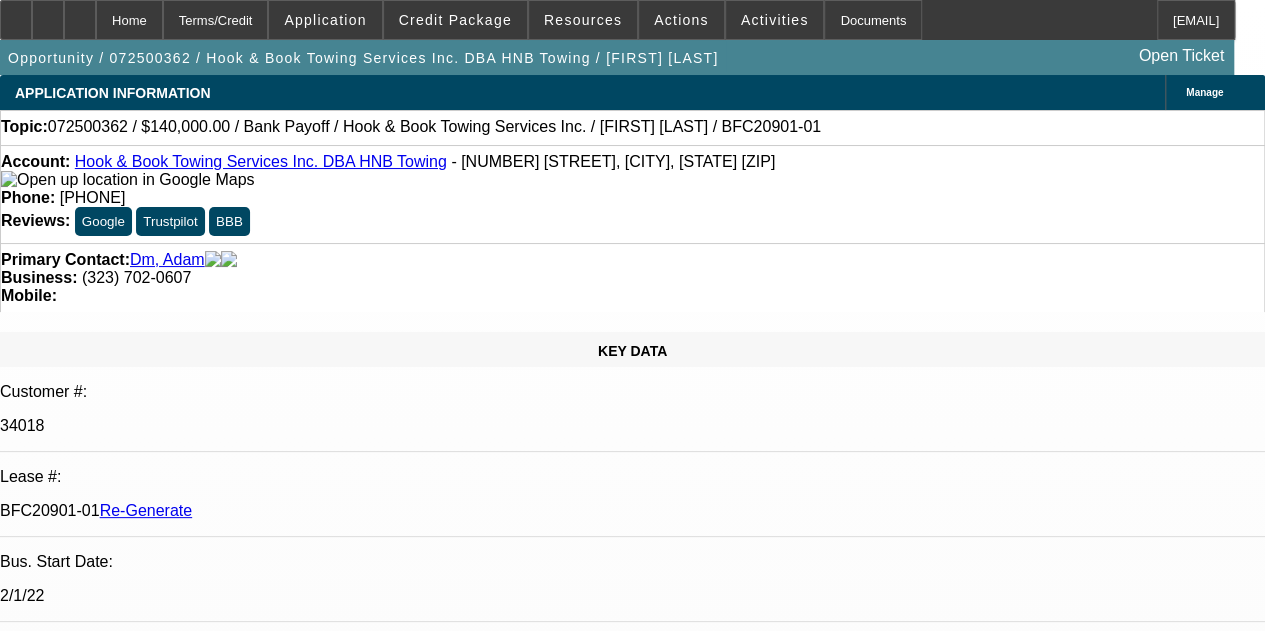 select on "0" 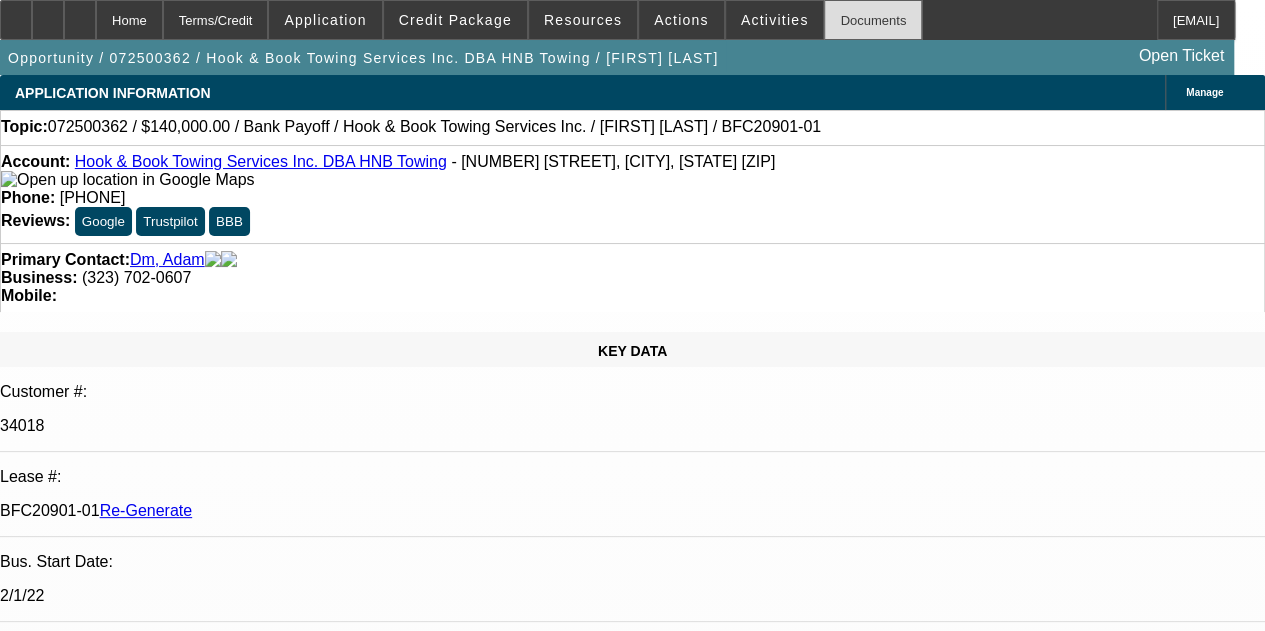 click on "Documents" at bounding box center (873, 20) 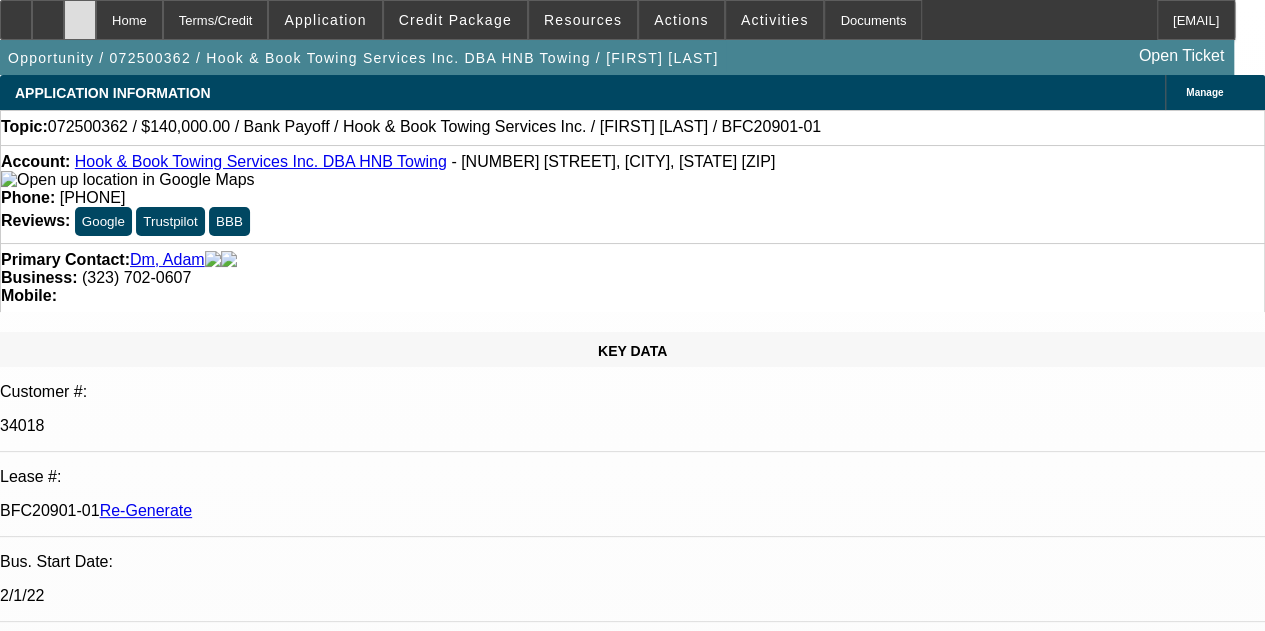 click at bounding box center (80, 13) 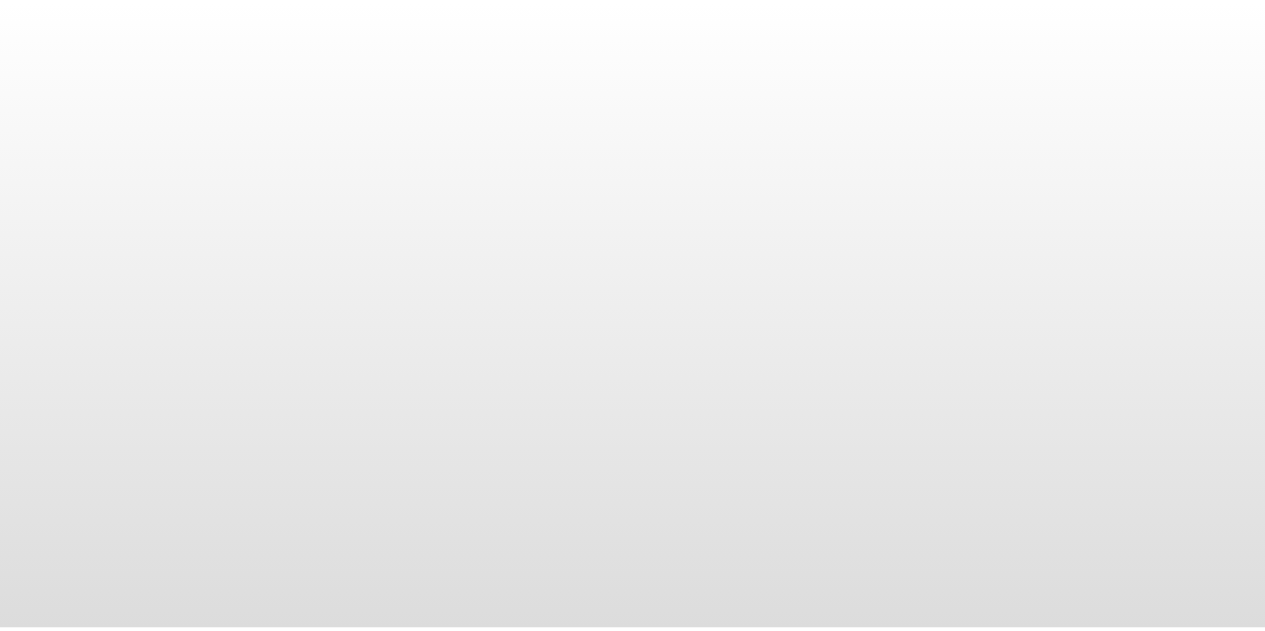 scroll, scrollTop: 0, scrollLeft: 0, axis: both 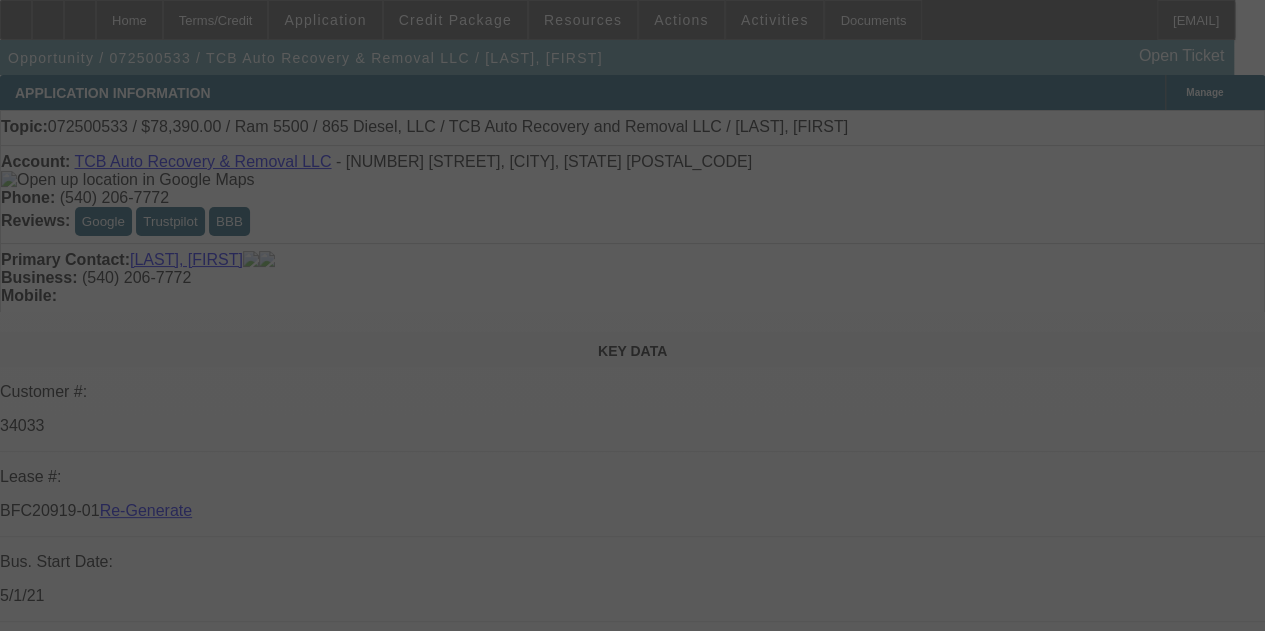 select on "3" 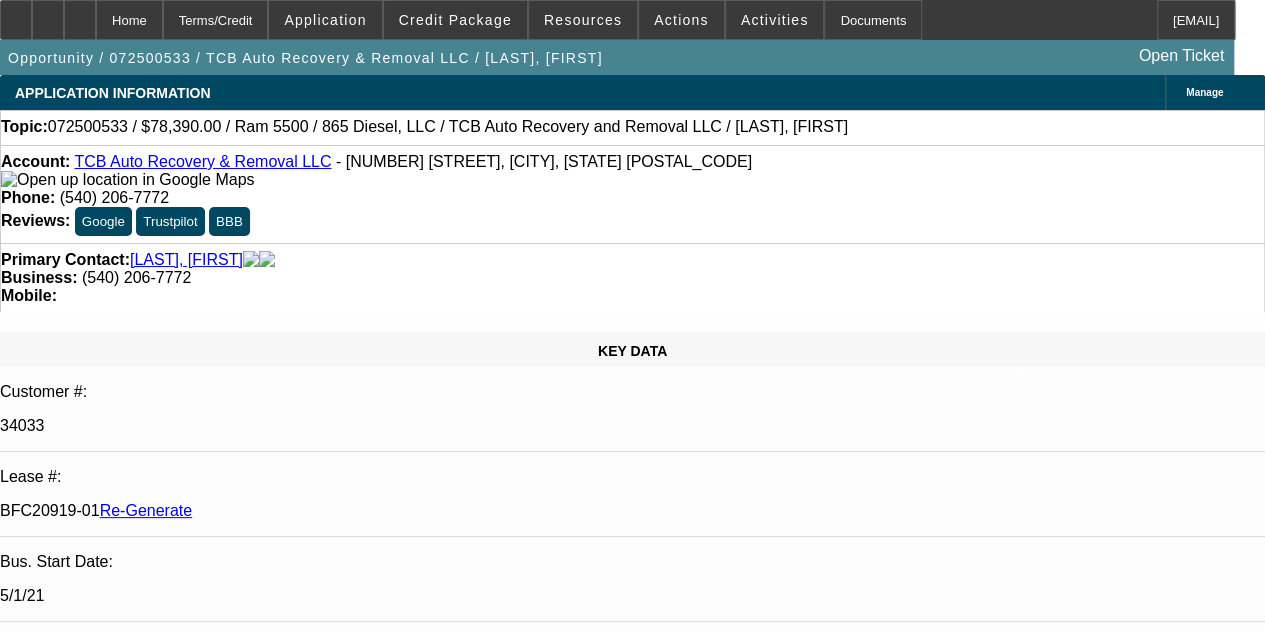 select on "0.1" 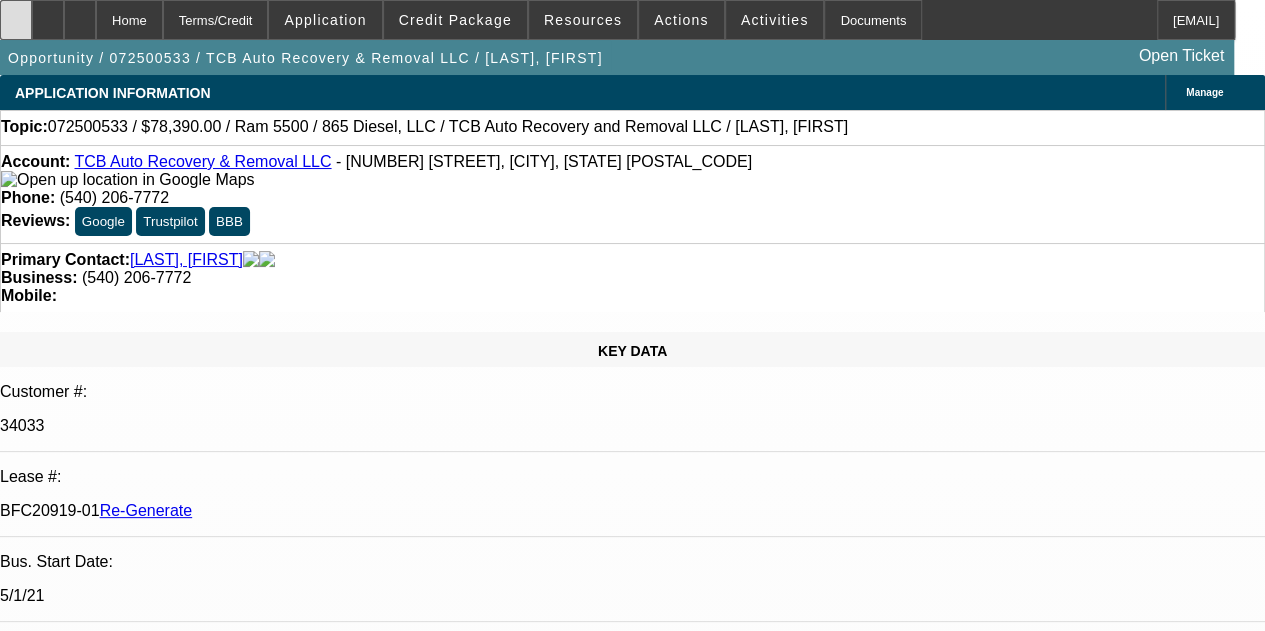 click at bounding box center [16, 20] 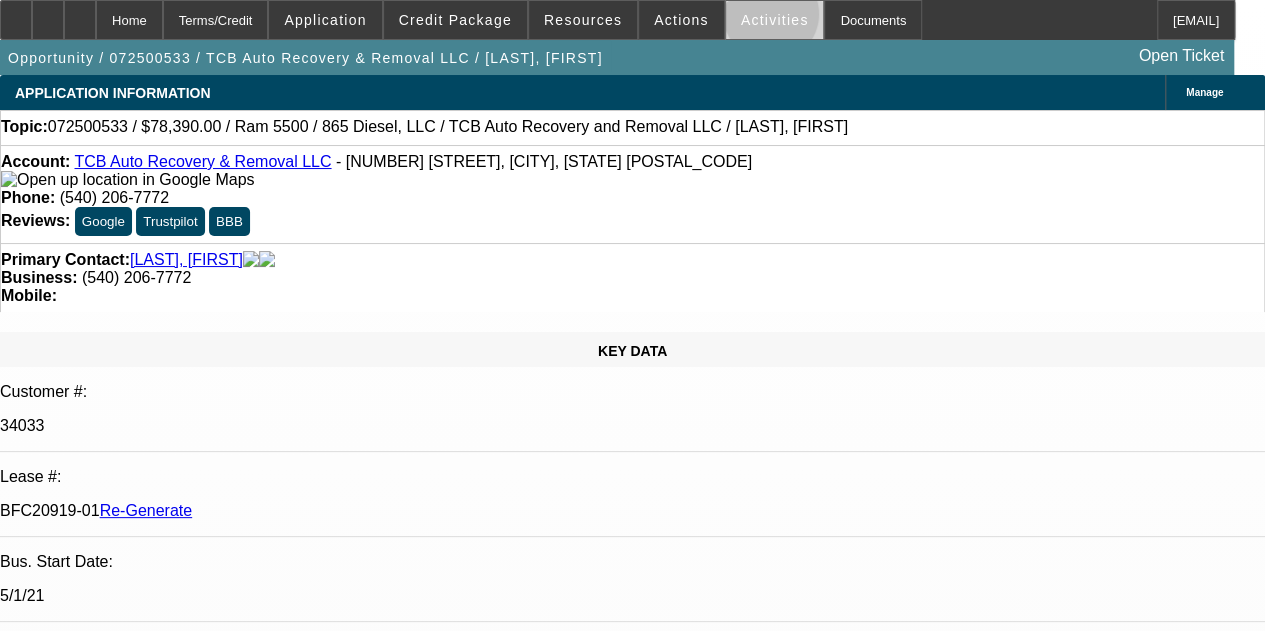 click on "Activities" at bounding box center [775, 20] 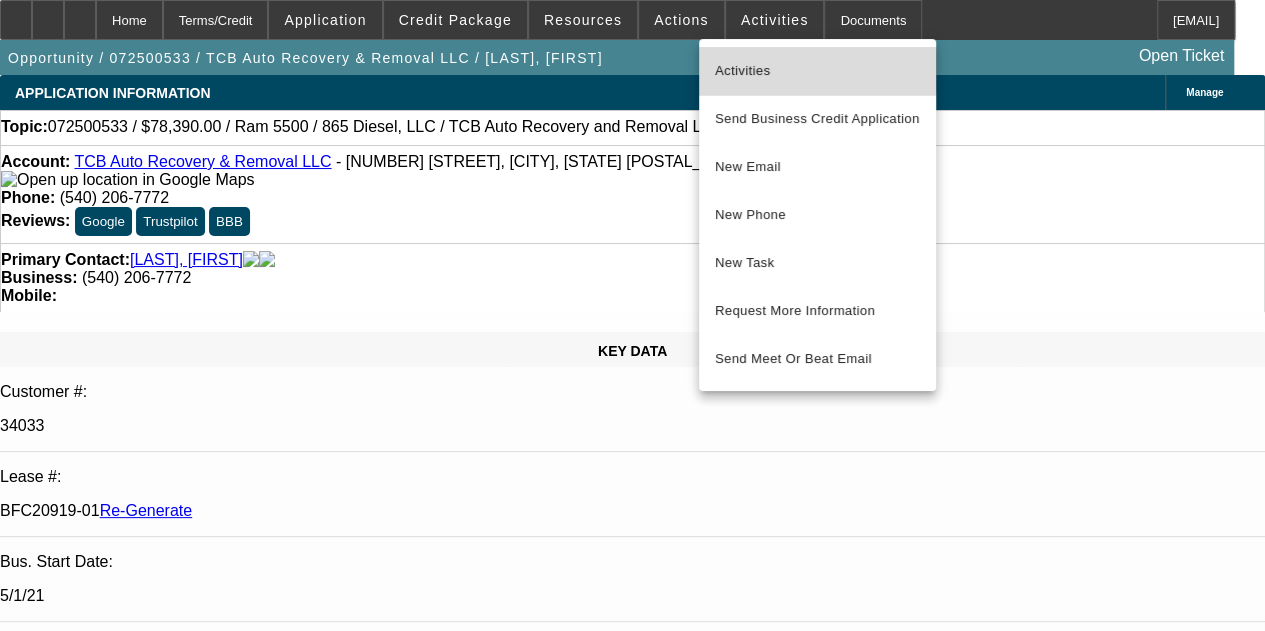 click on "Activities" at bounding box center (817, 71) 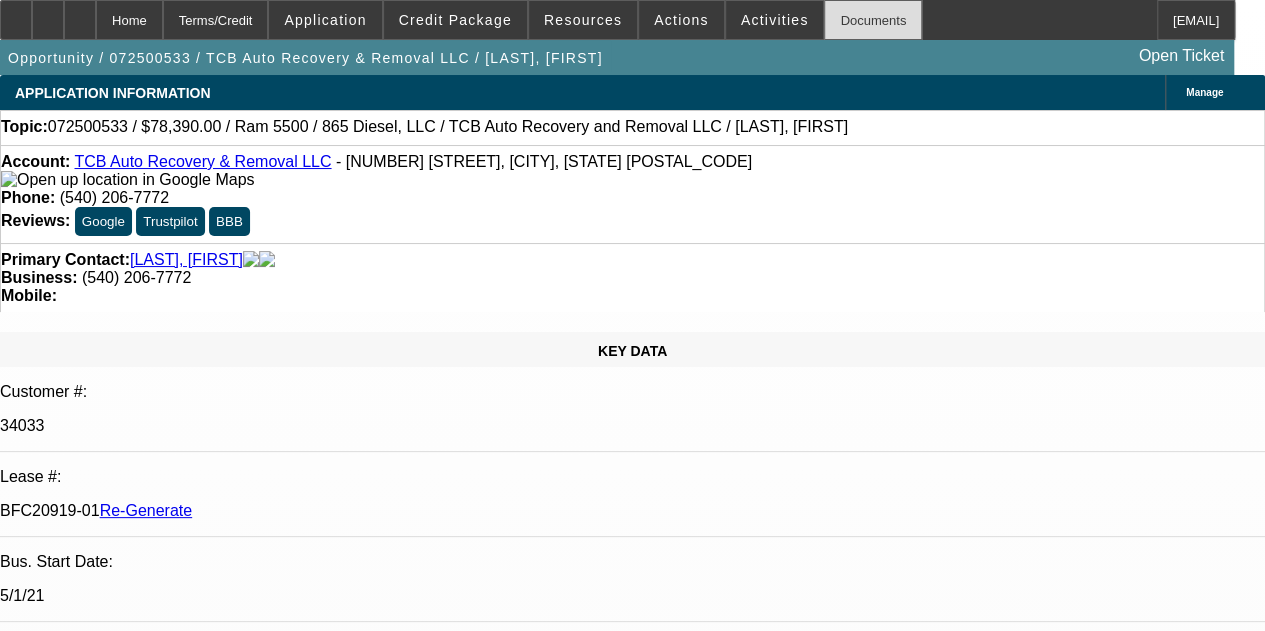 click on "Documents" at bounding box center (873, 20) 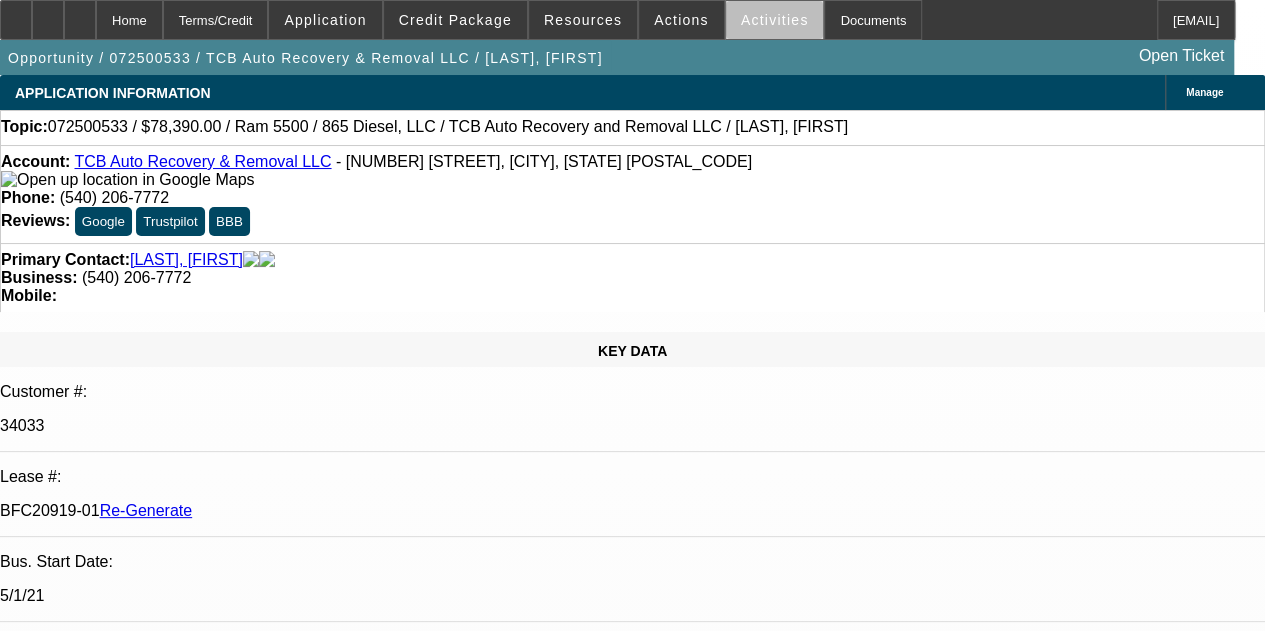 click on "Activities" at bounding box center (775, 20) 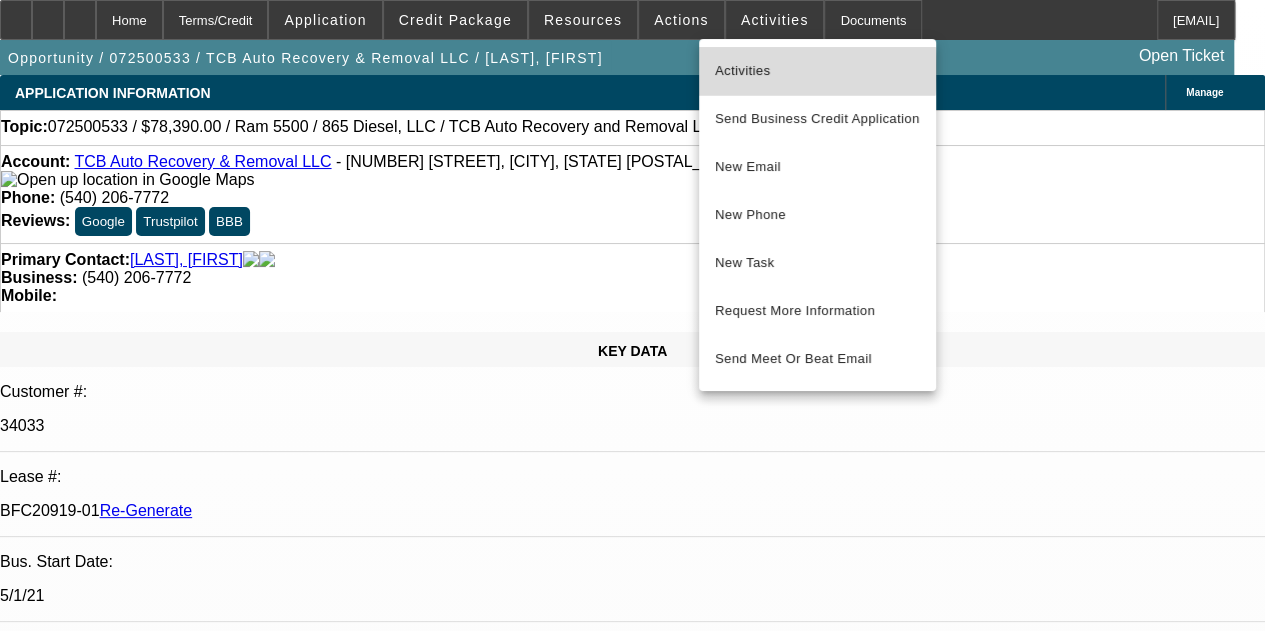 click on "Activities" at bounding box center (817, 71) 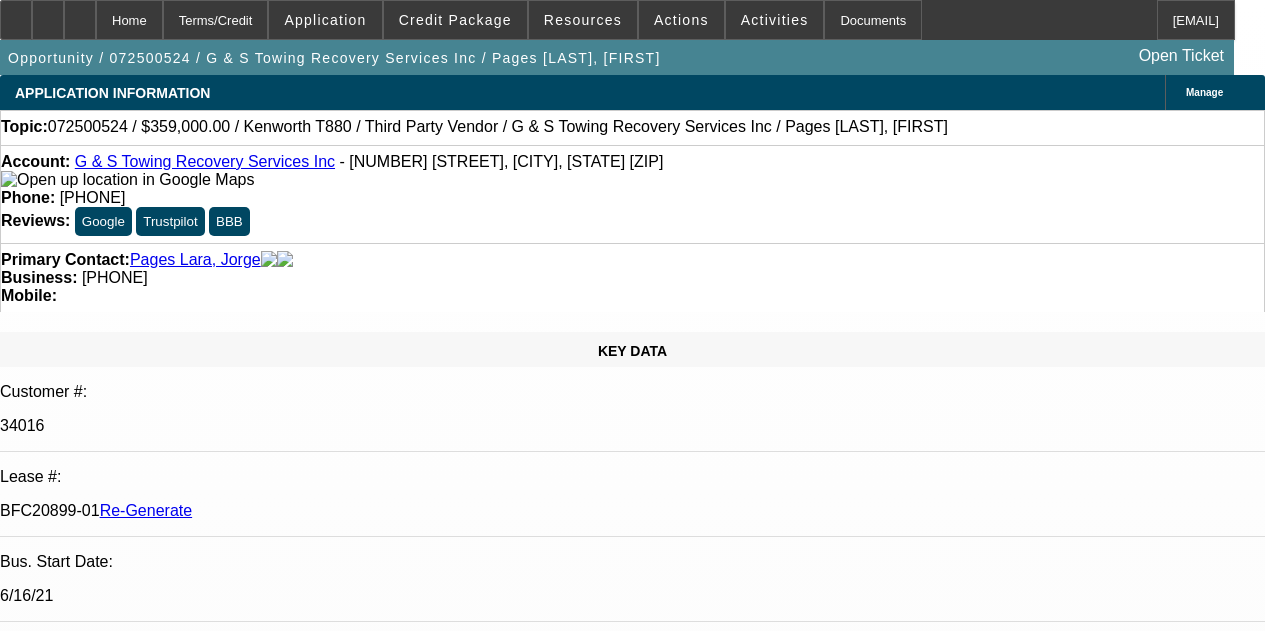 select on "4" 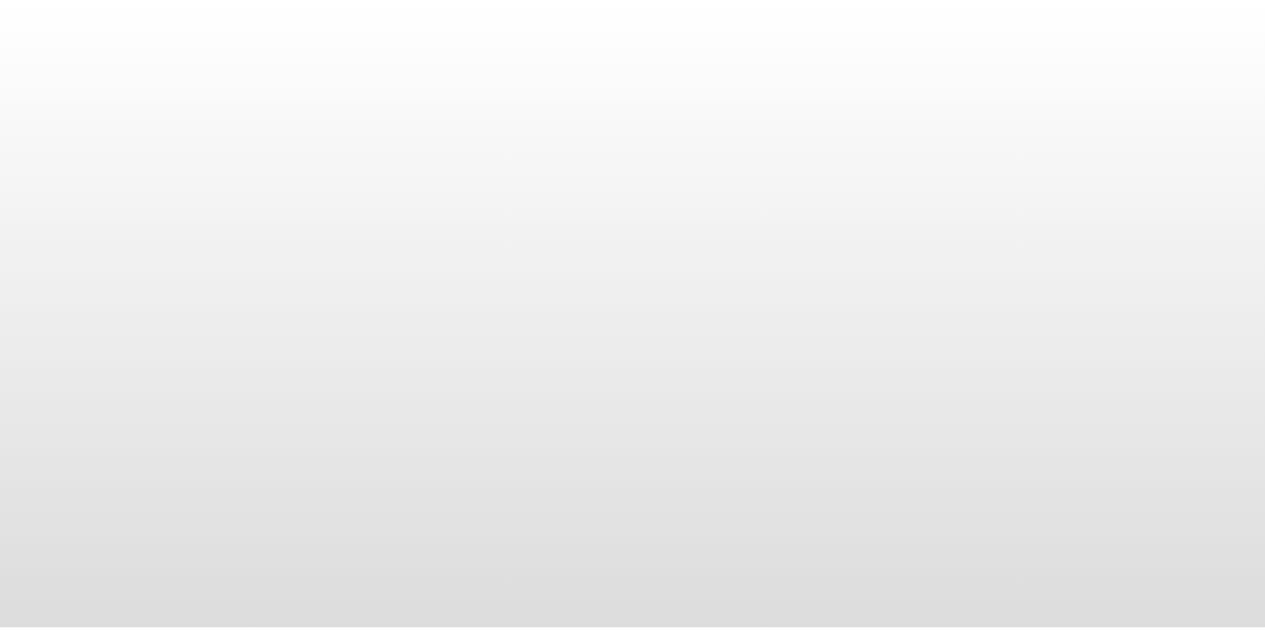 scroll, scrollTop: 0, scrollLeft: 0, axis: both 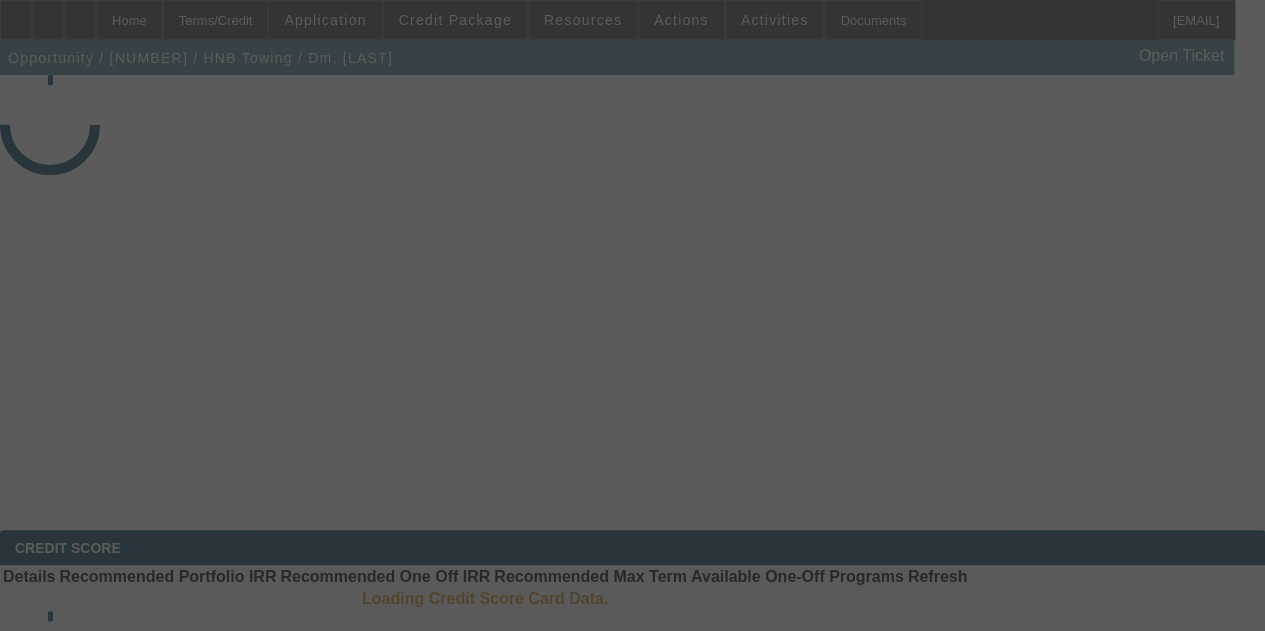 select on "4" 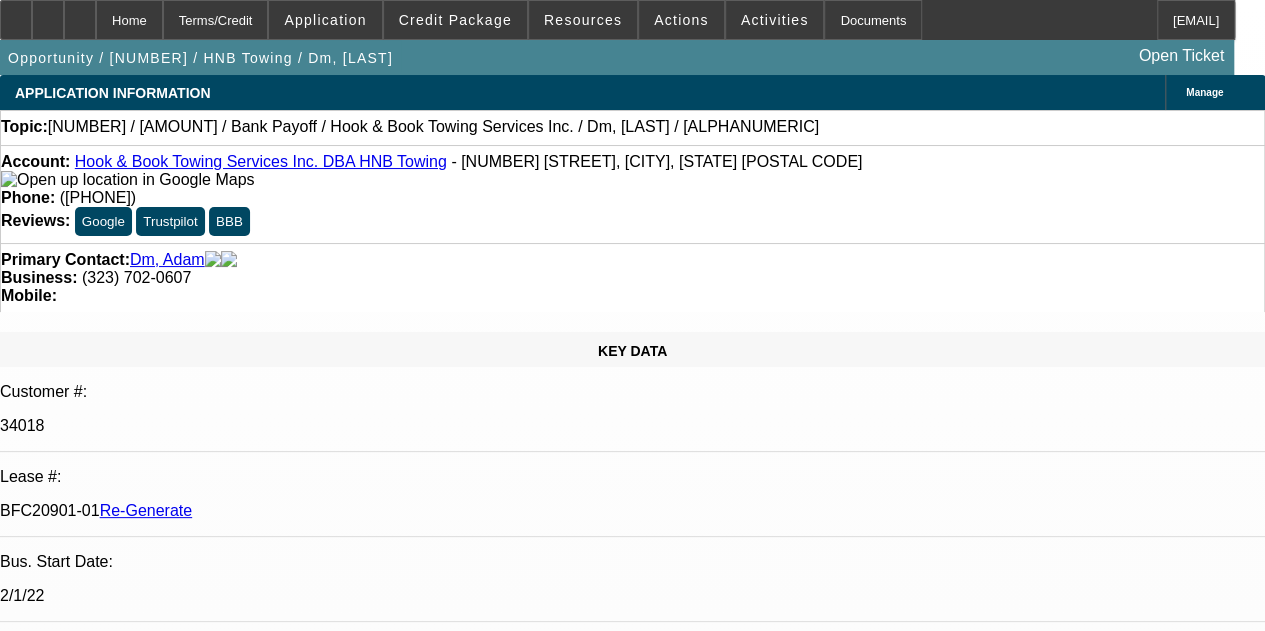 select on "0" 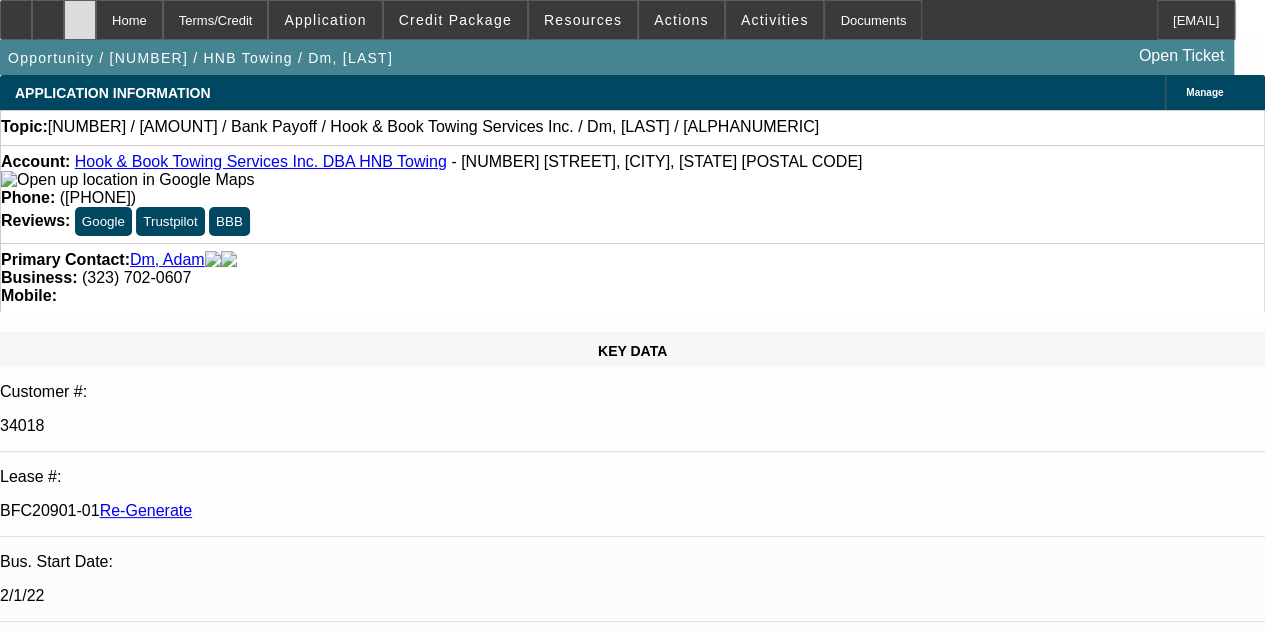 click at bounding box center [80, 13] 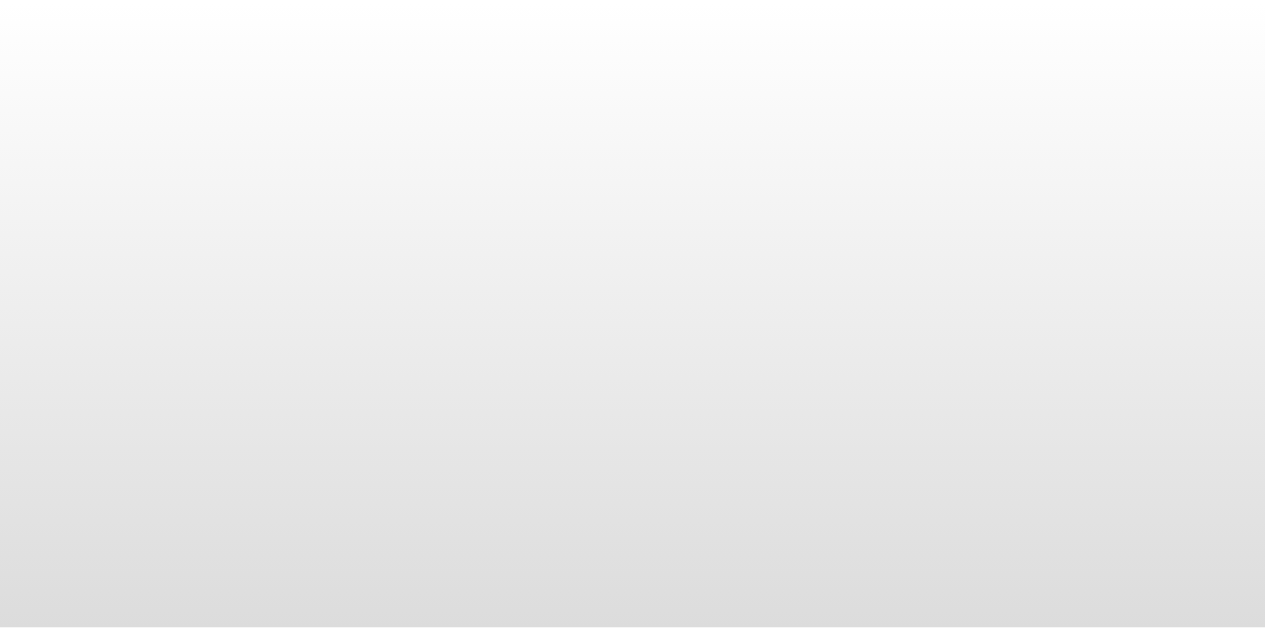scroll, scrollTop: 0, scrollLeft: 0, axis: both 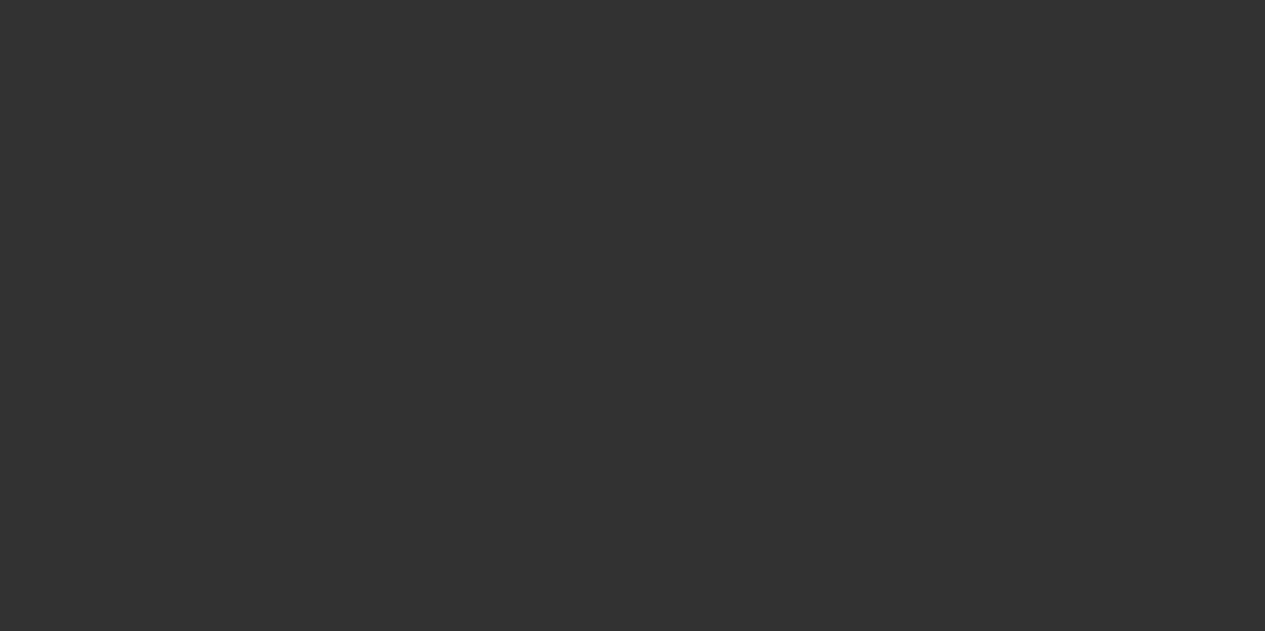 click 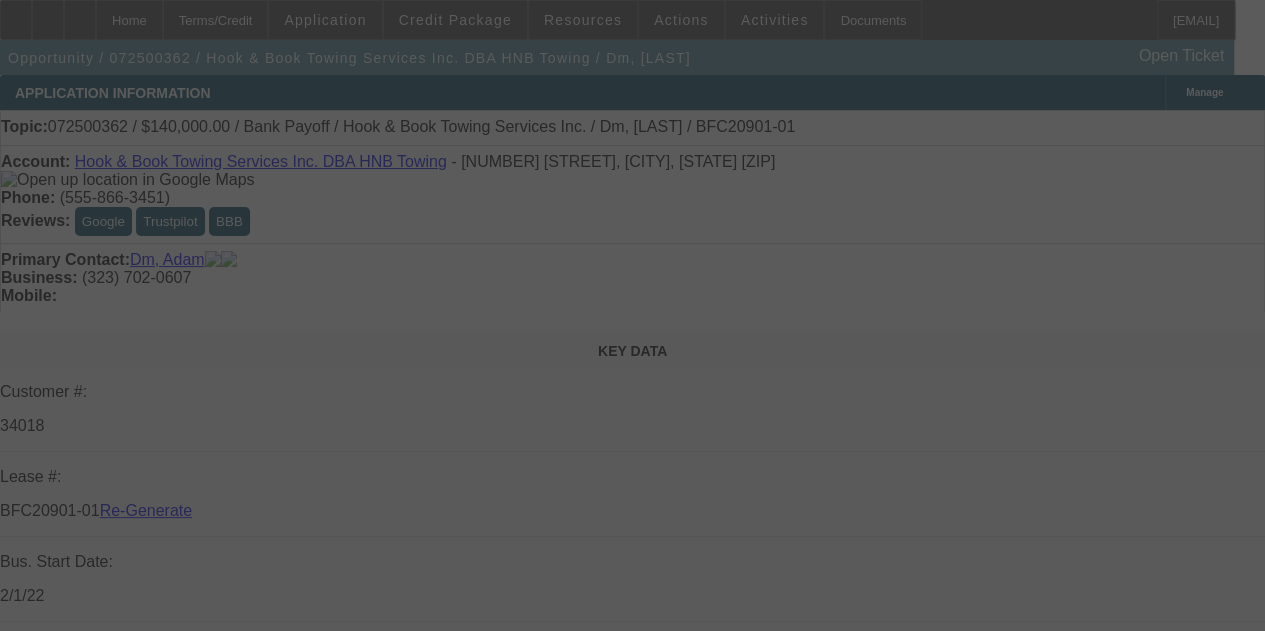 select on "4" 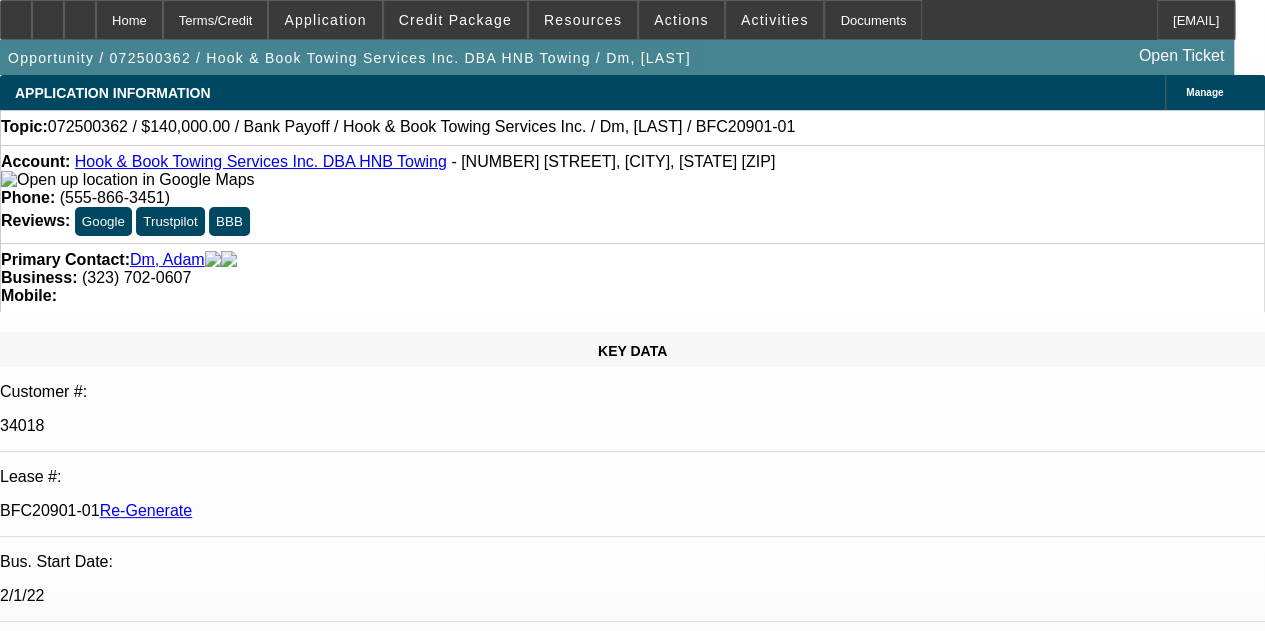 select on "0" 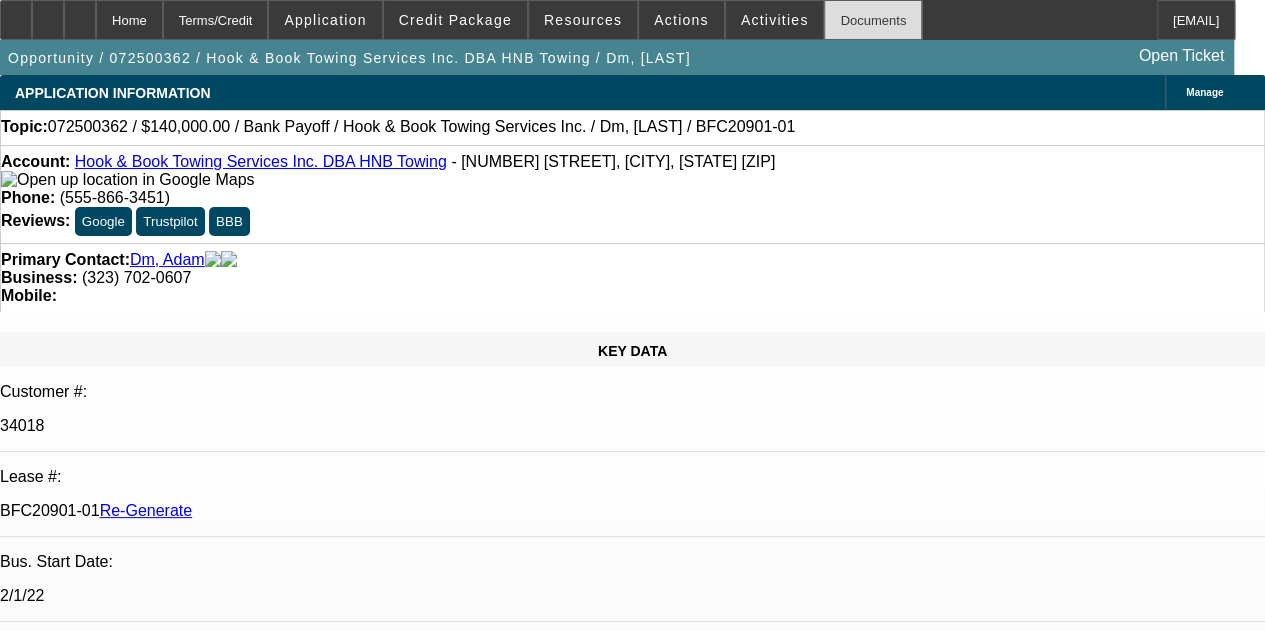 click on "Documents" at bounding box center (873, 20) 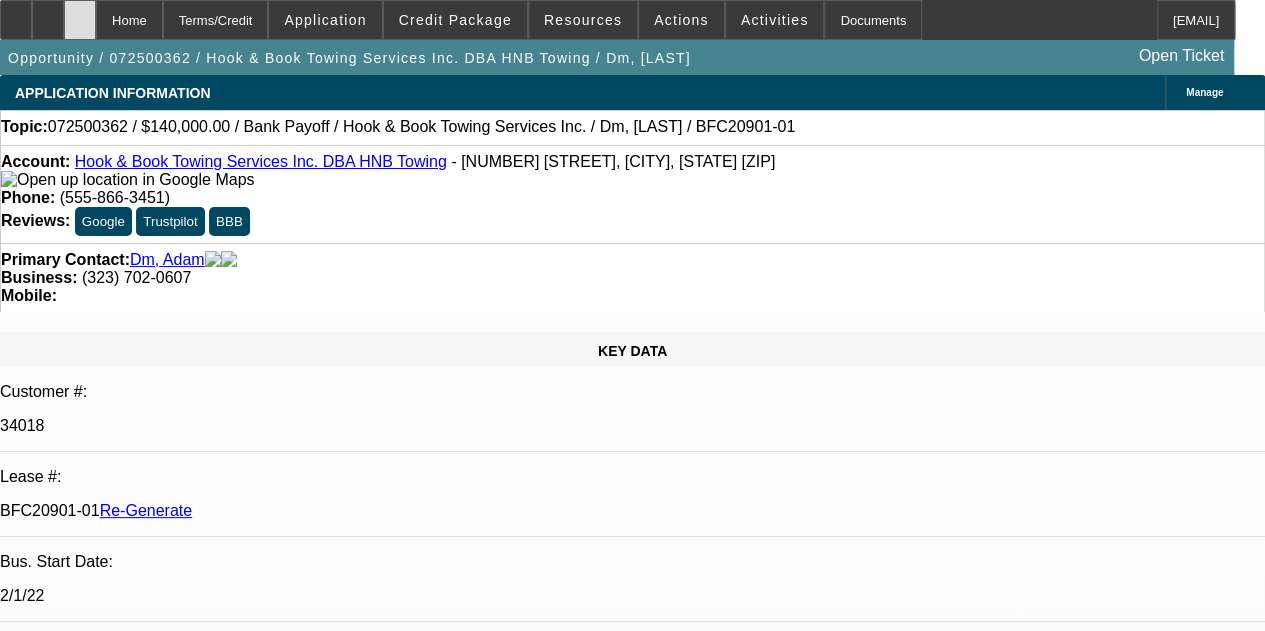 click at bounding box center (80, 13) 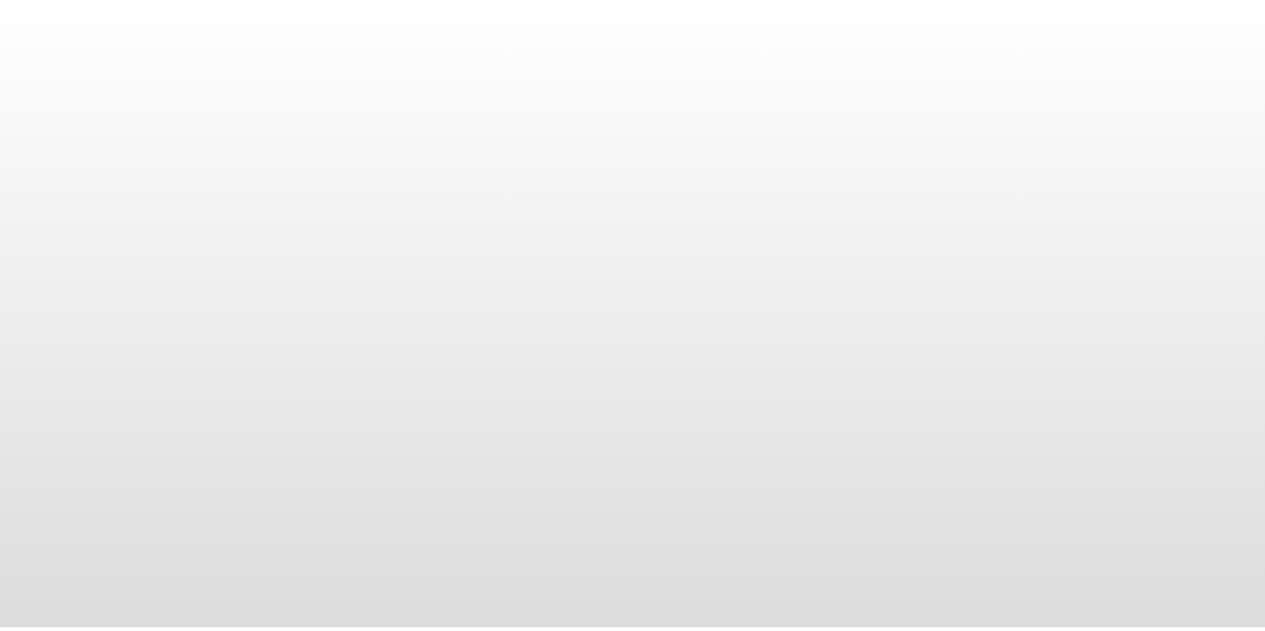 scroll, scrollTop: 0, scrollLeft: 0, axis: both 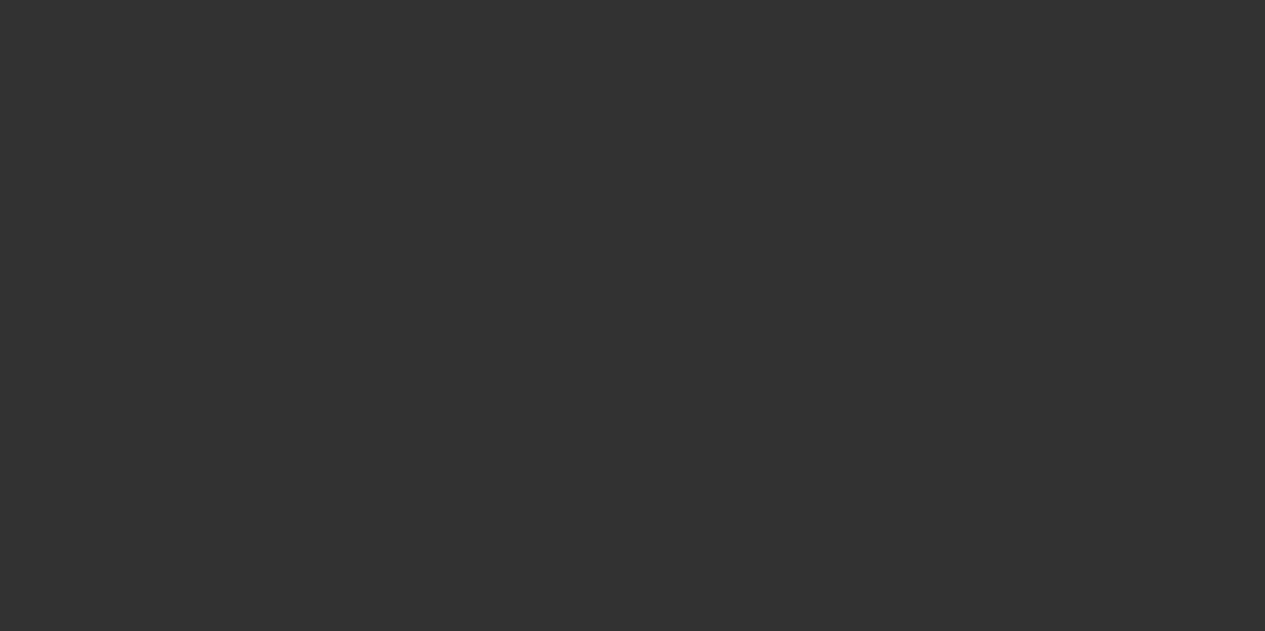 click 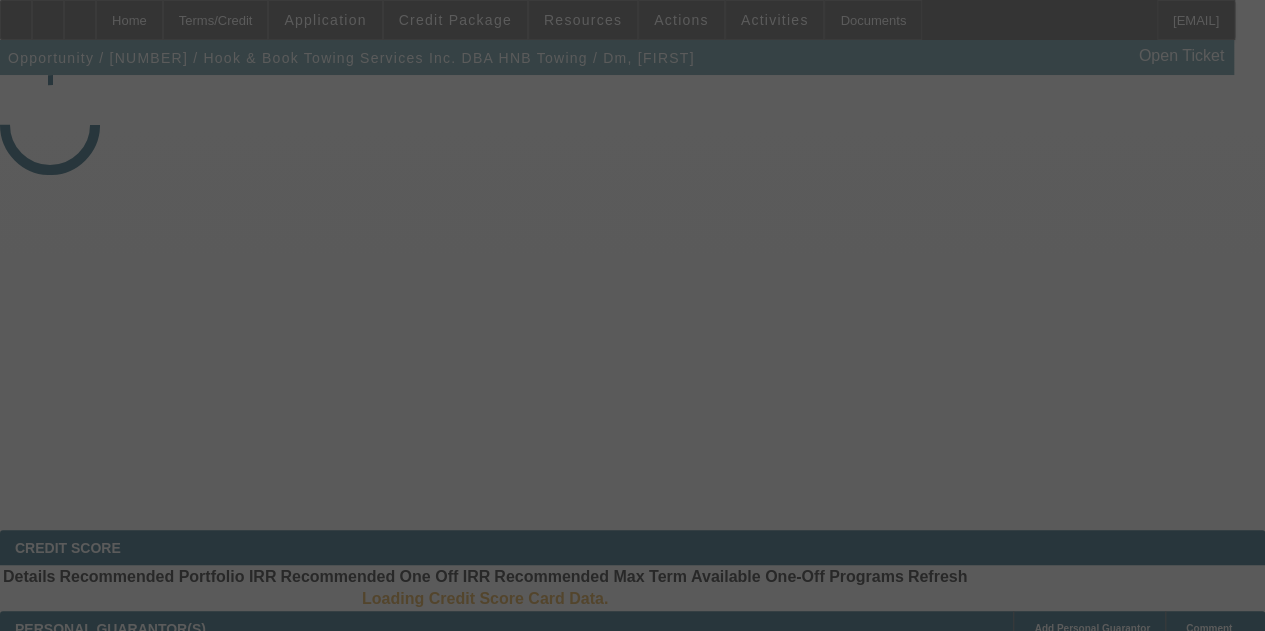 select on "4" 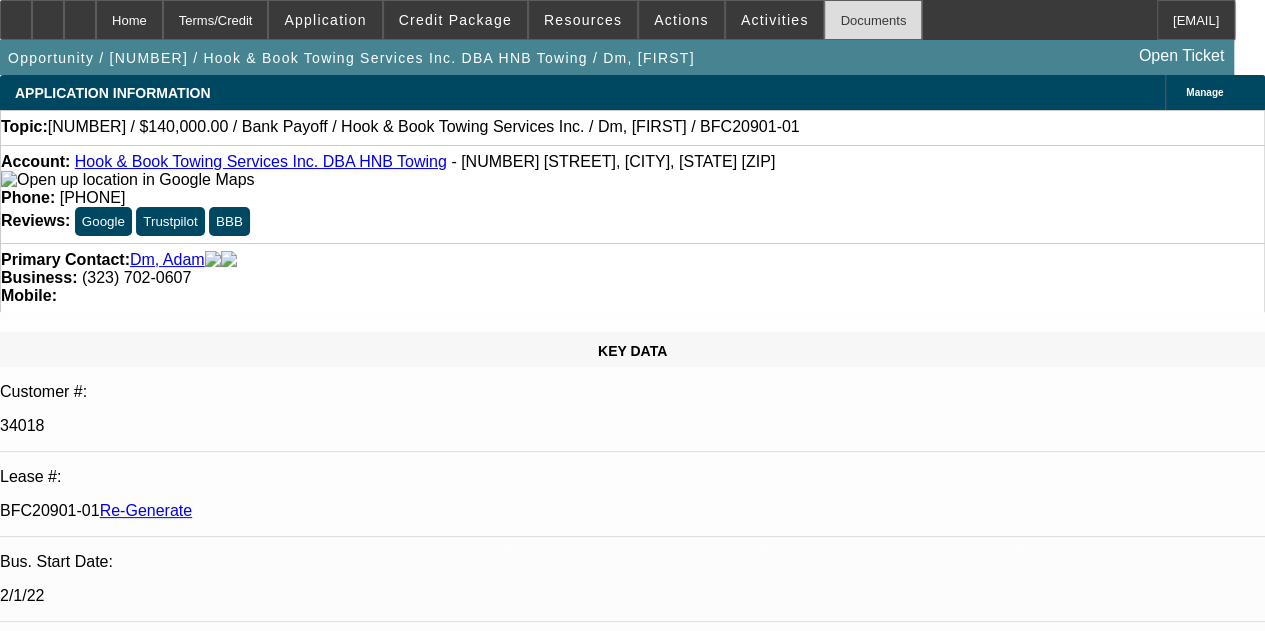 select on "0" 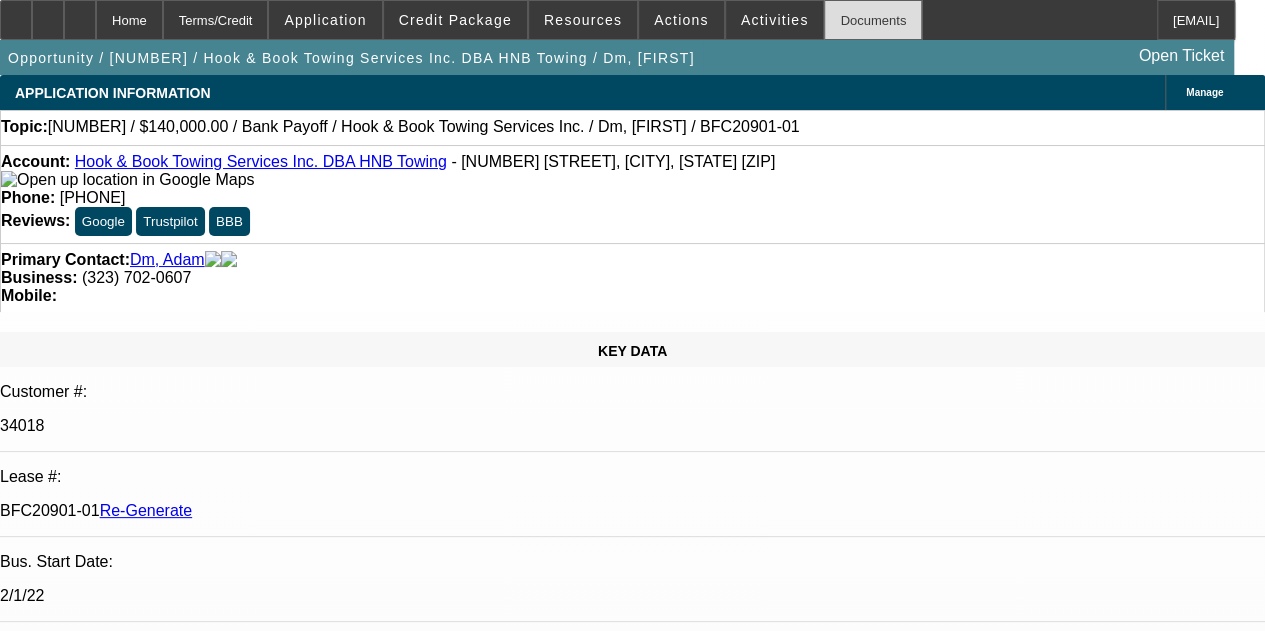 click on "Documents" at bounding box center (873, 20) 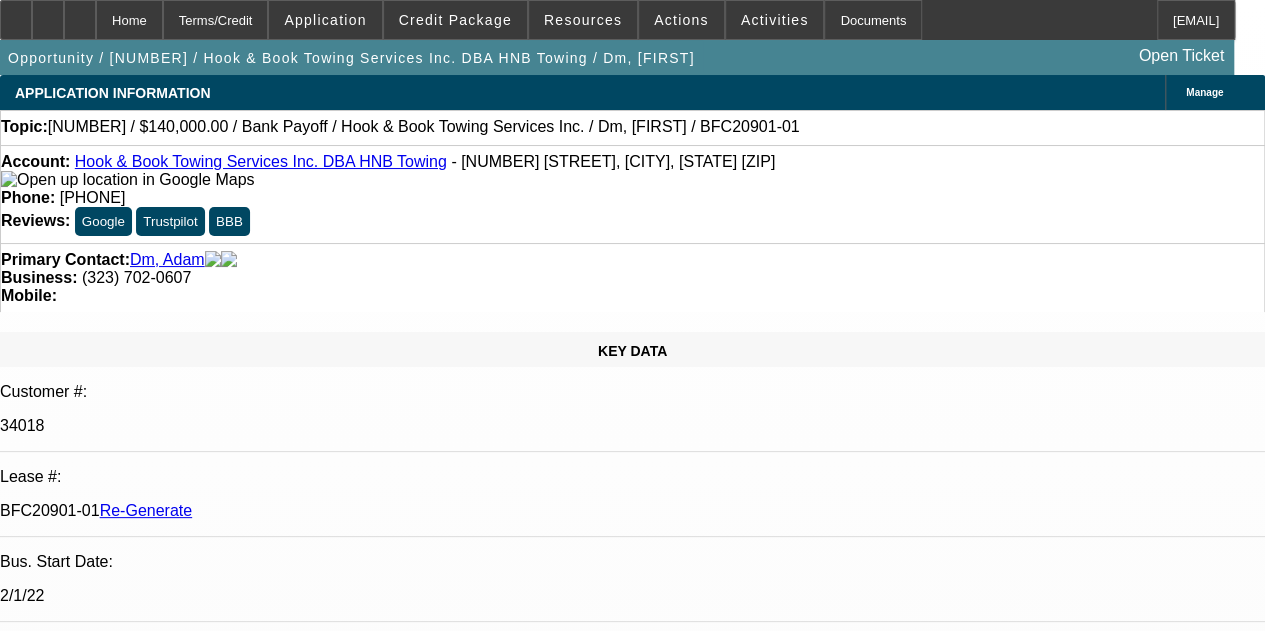 click on "[FIRST] [LAST] - [DATE], [TIME]" at bounding box center (493, 7681) 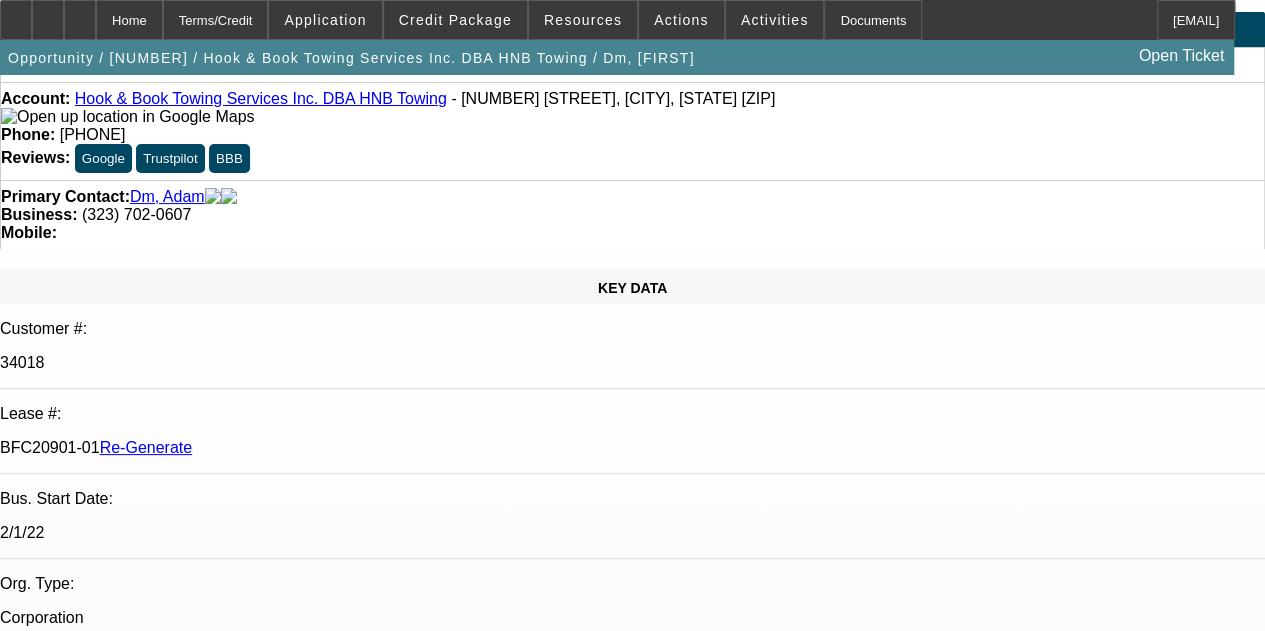 scroll, scrollTop: 80, scrollLeft: 0, axis: vertical 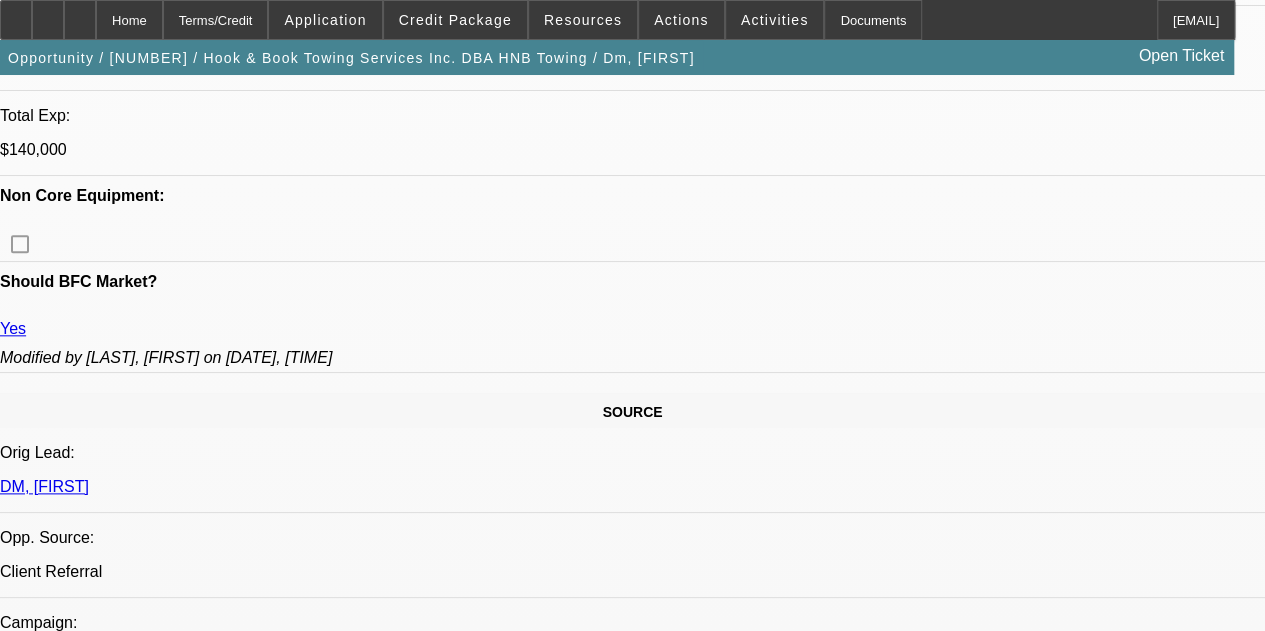 click on "To:  SWreschinsky@beaconfunding.com;BeaconAccountsPayable@beaconfunding.com;" at bounding box center [634, 6864] 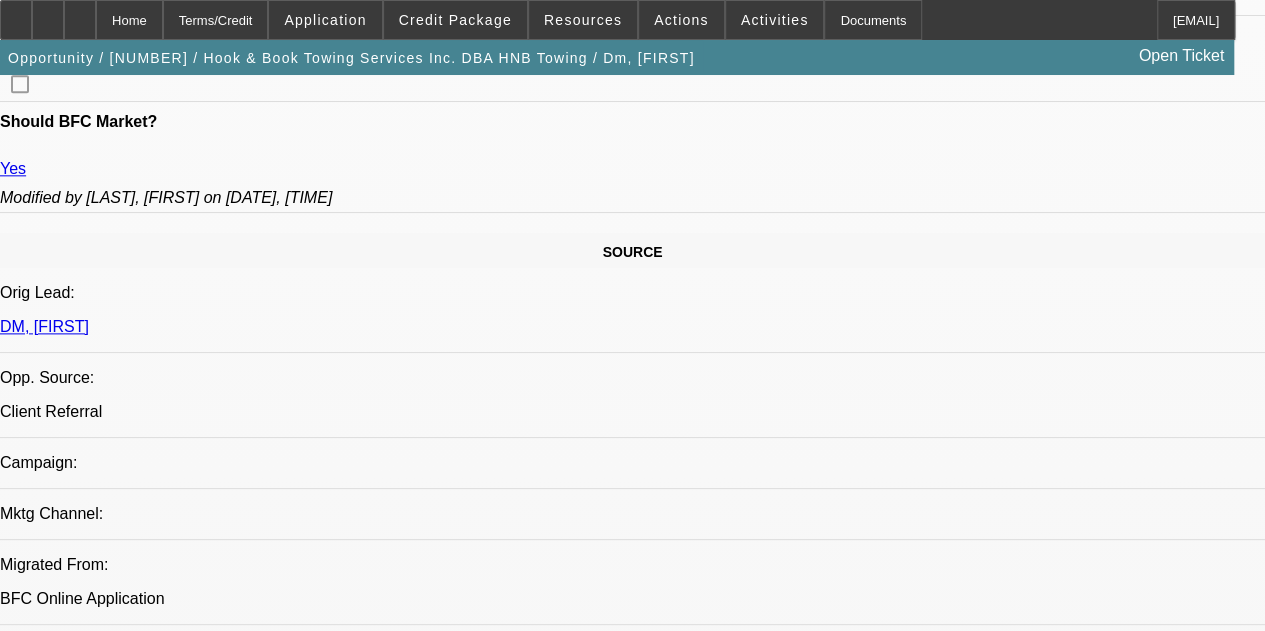 click on "To:  SWreschinsky@beaconfunding.com;BeaconAccountsPayable@beaconfunding.com;" at bounding box center [634, 6704] 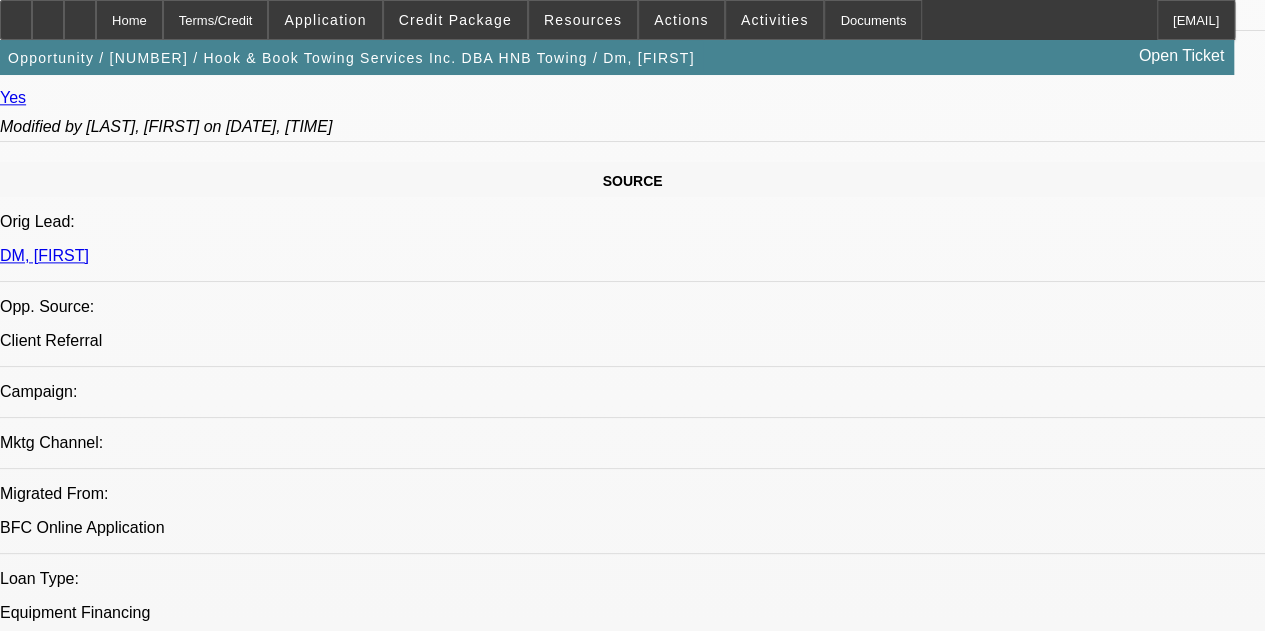 scroll, scrollTop: 1196, scrollLeft: 0, axis: vertical 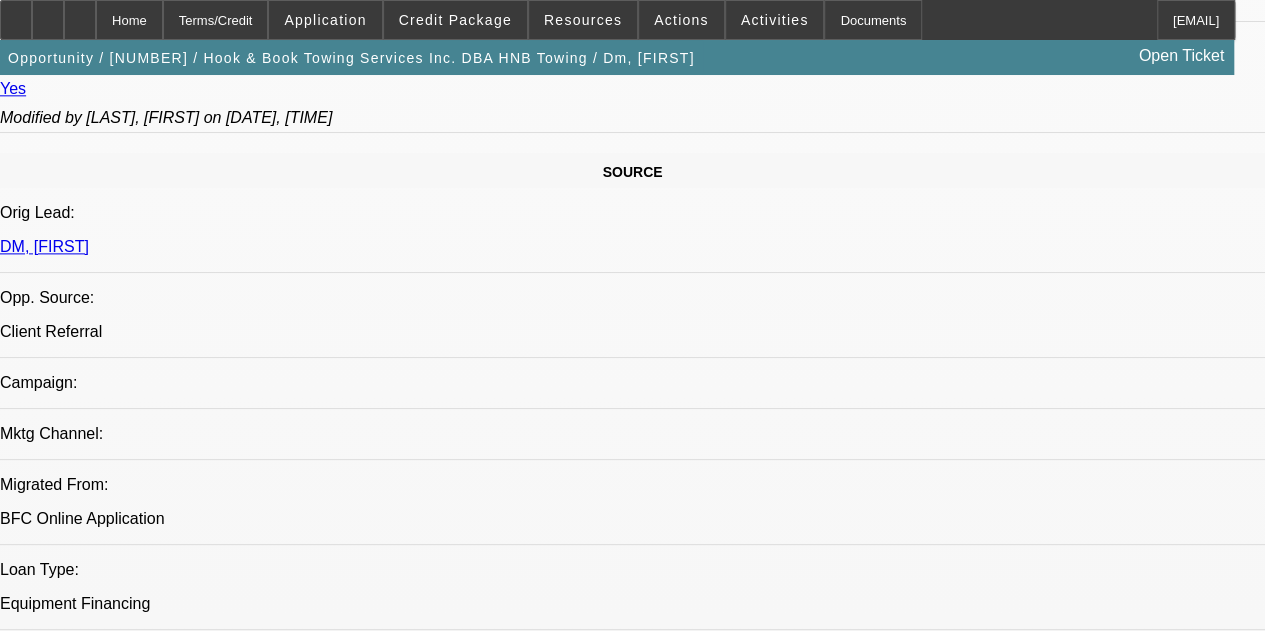 click on "RE:Vendor Payment Approved - All Star Towing Inc - $10,422.53 - 072500362 / $140,000.00 / Bank Payoff / Hook & Book Towing Services Inc. / Dm, Adam / BFC20901-01" at bounding box center (519, 6323) 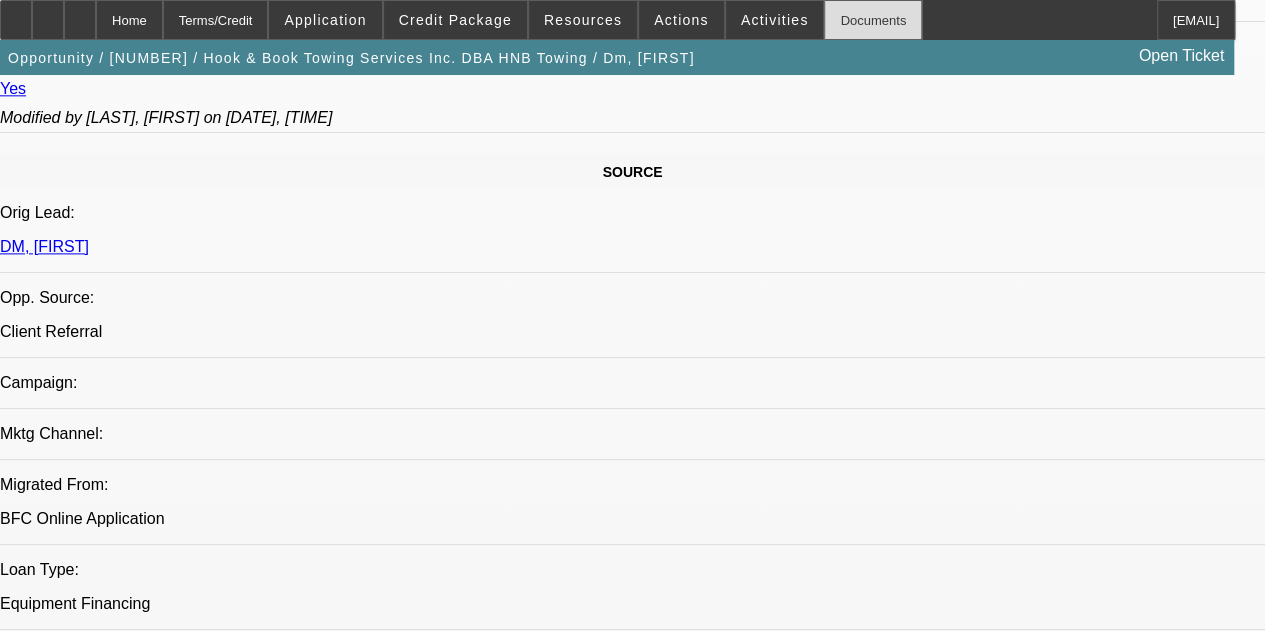 click on "Documents" at bounding box center (873, 20) 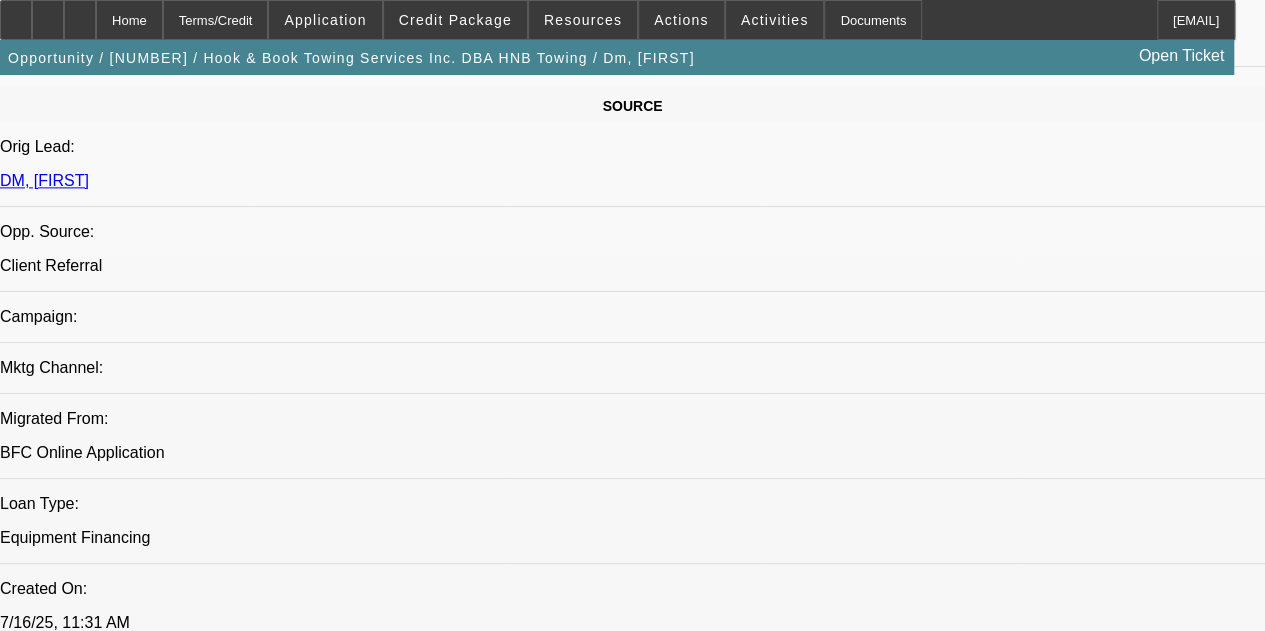 scroll, scrollTop: 1263, scrollLeft: 0, axis: vertical 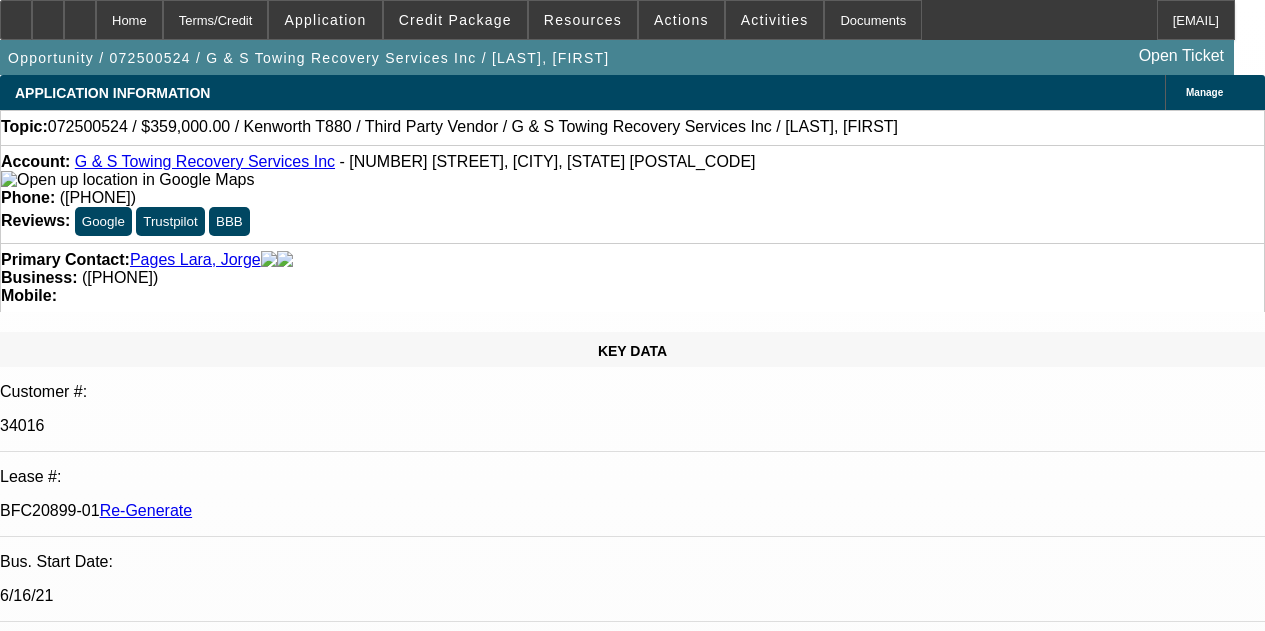 select on "4" 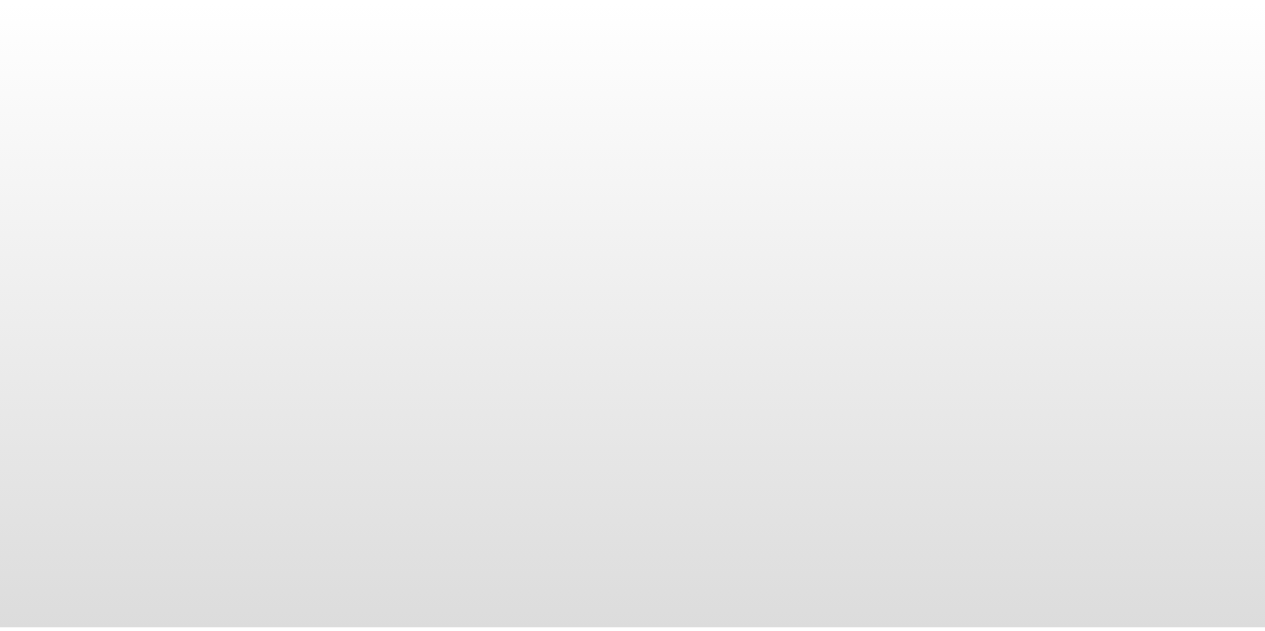 scroll, scrollTop: 0, scrollLeft: 0, axis: both 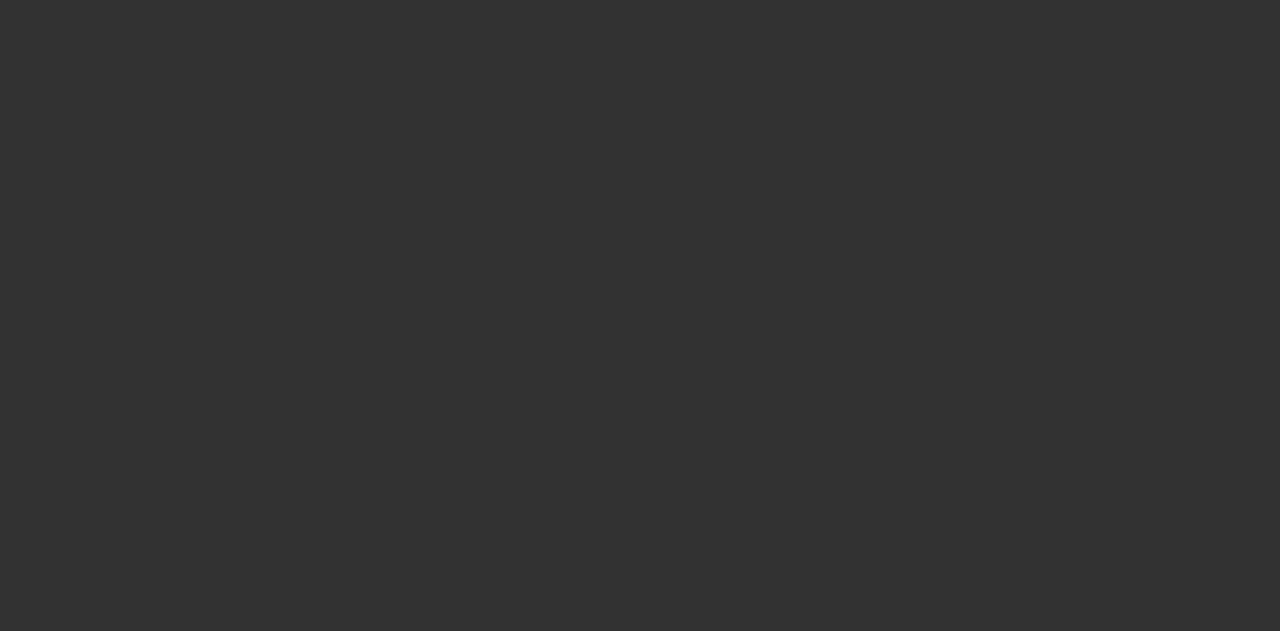 select on "3" 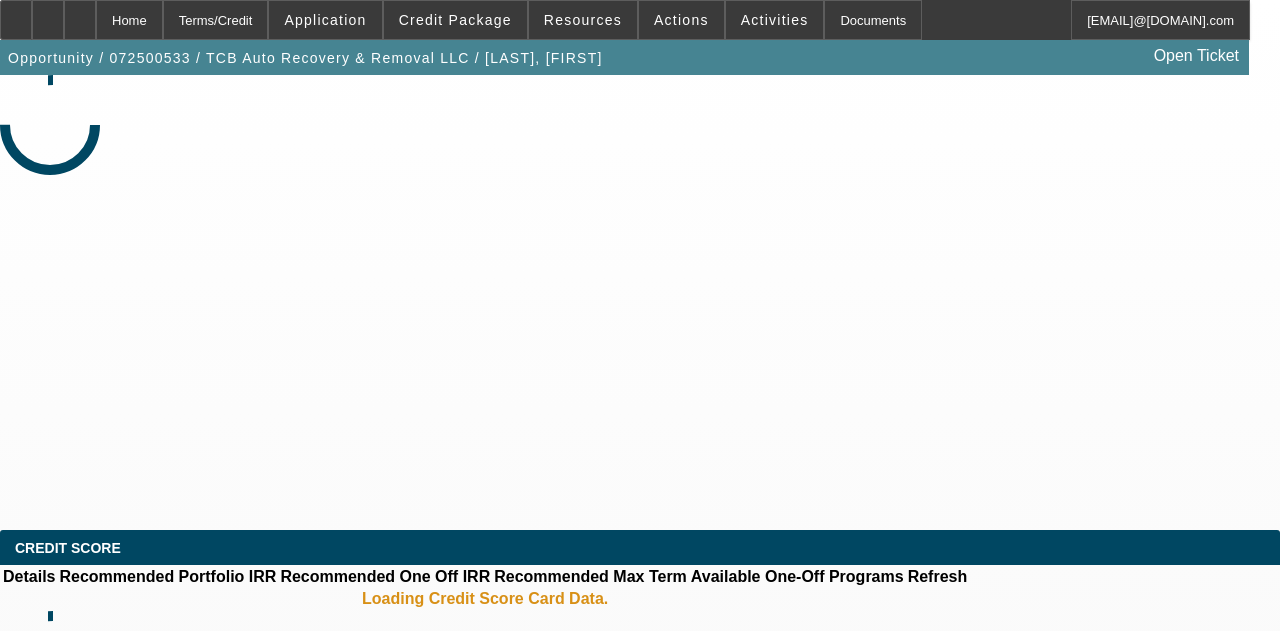 select on "0.1" 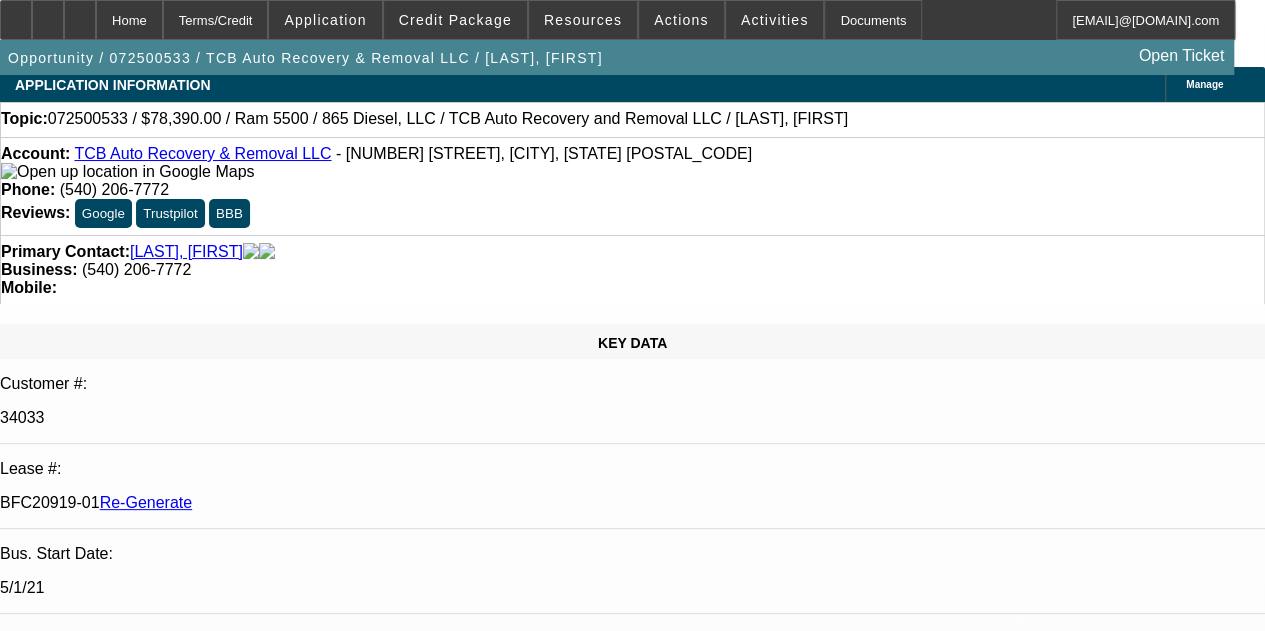 scroll, scrollTop: 1, scrollLeft: 0, axis: vertical 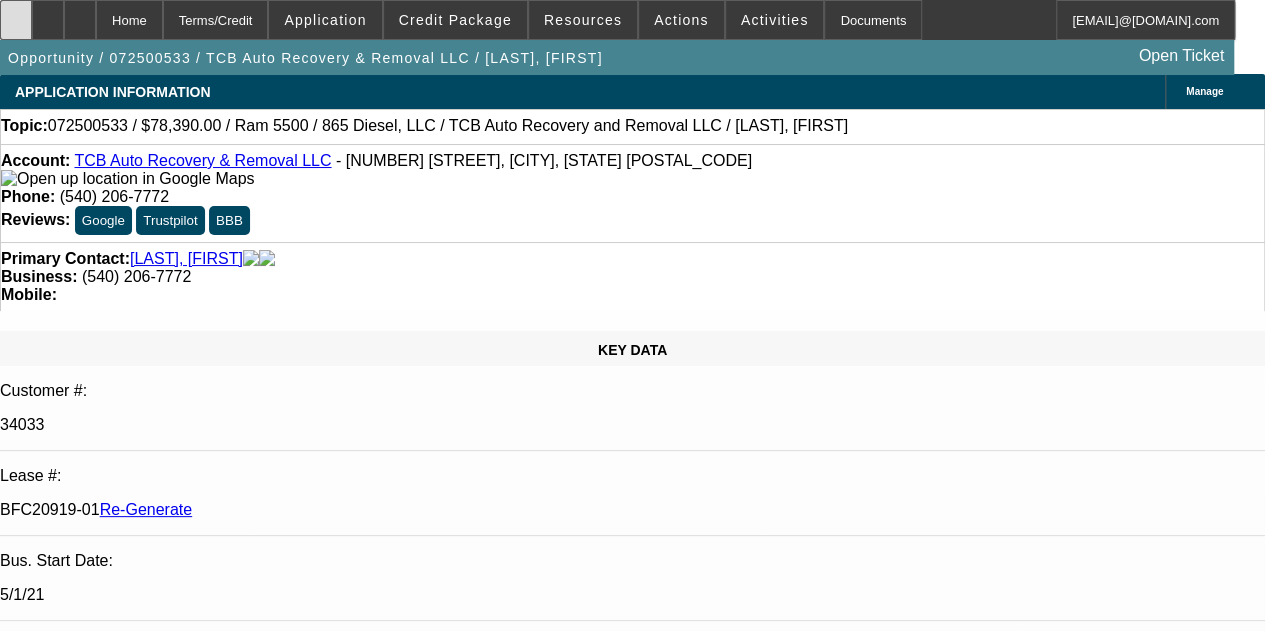 click at bounding box center (16, 20) 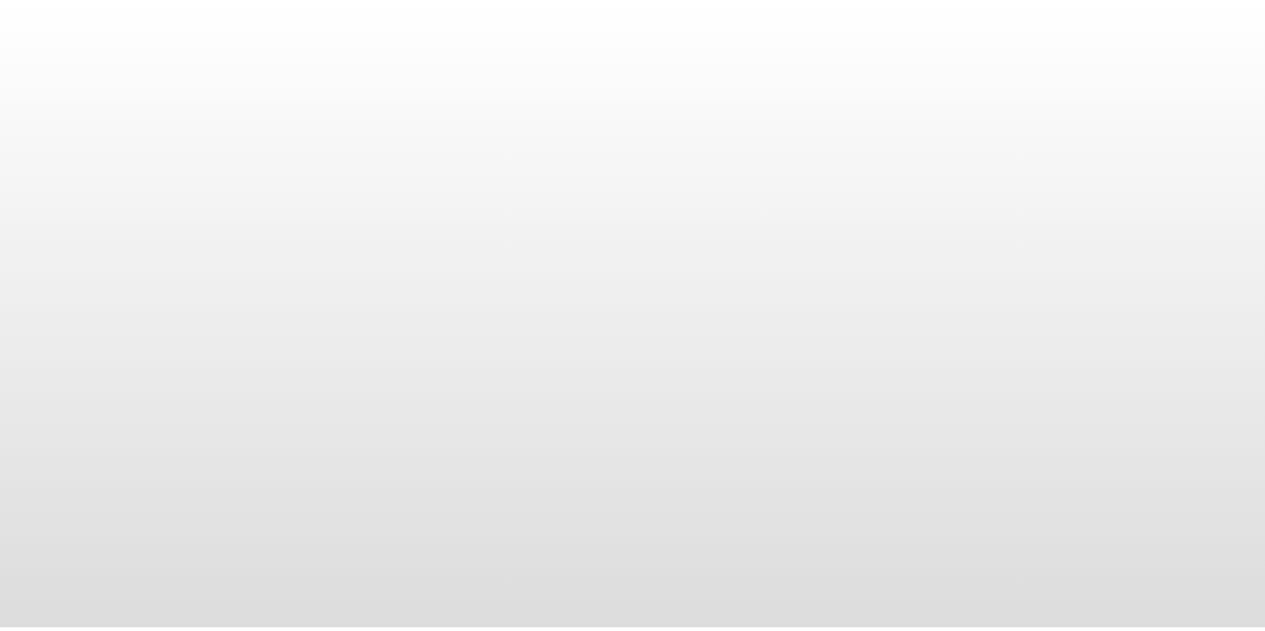 scroll, scrollTop: 0, scrollLeft: 0, axis: both 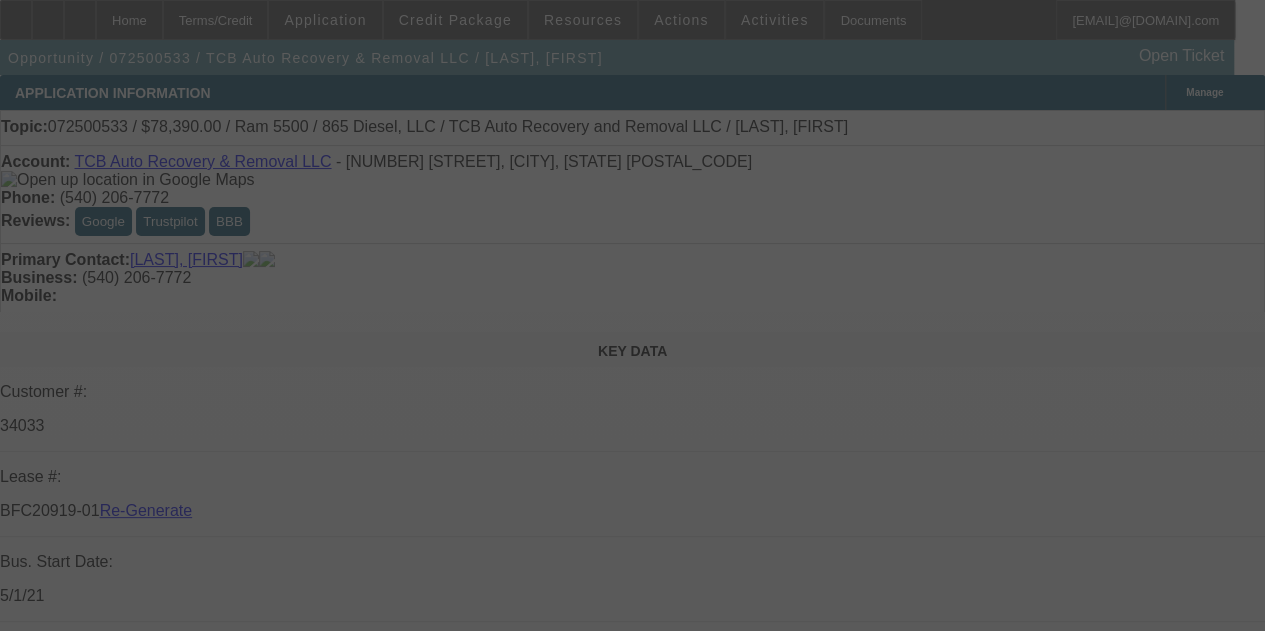 select on "3" 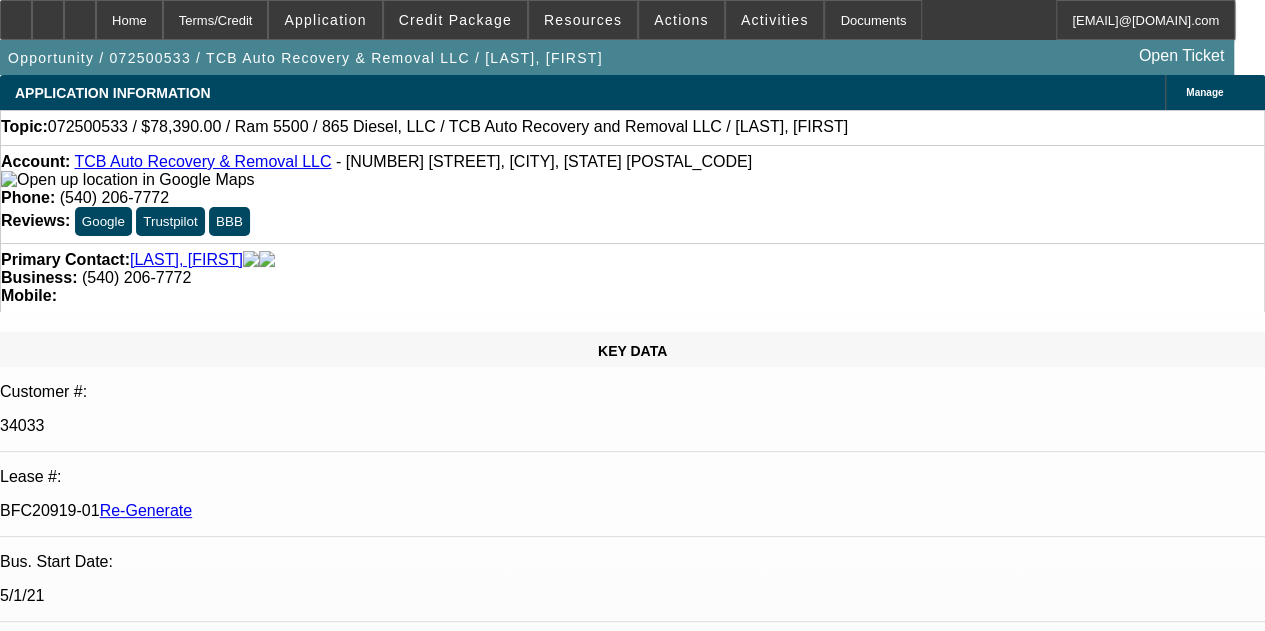 select on "0.1" 